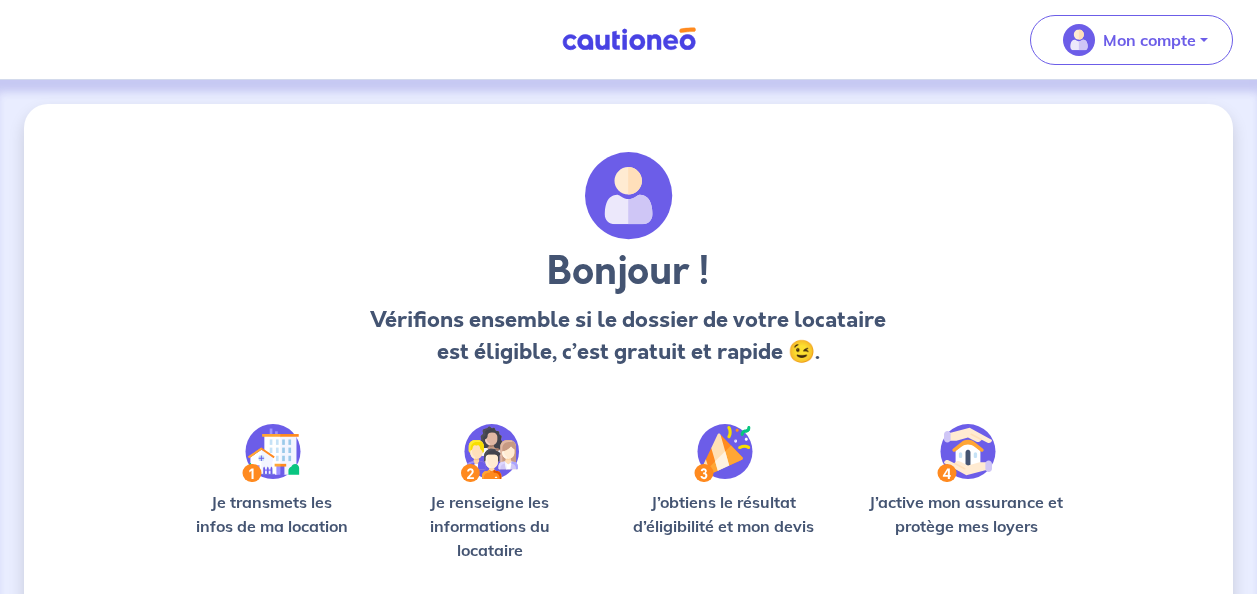 scroll, scrollTop: 0, scrollLeft: 0, axis: both 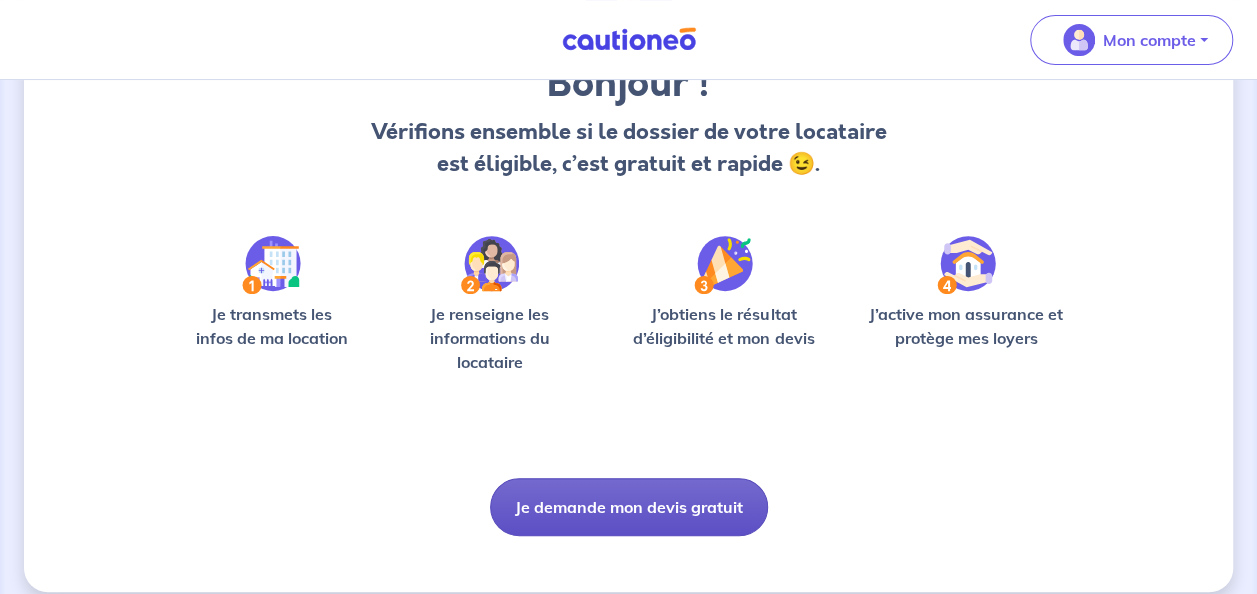 click on "Je demande mon devis gratuit" at bounding box center (629, 507) 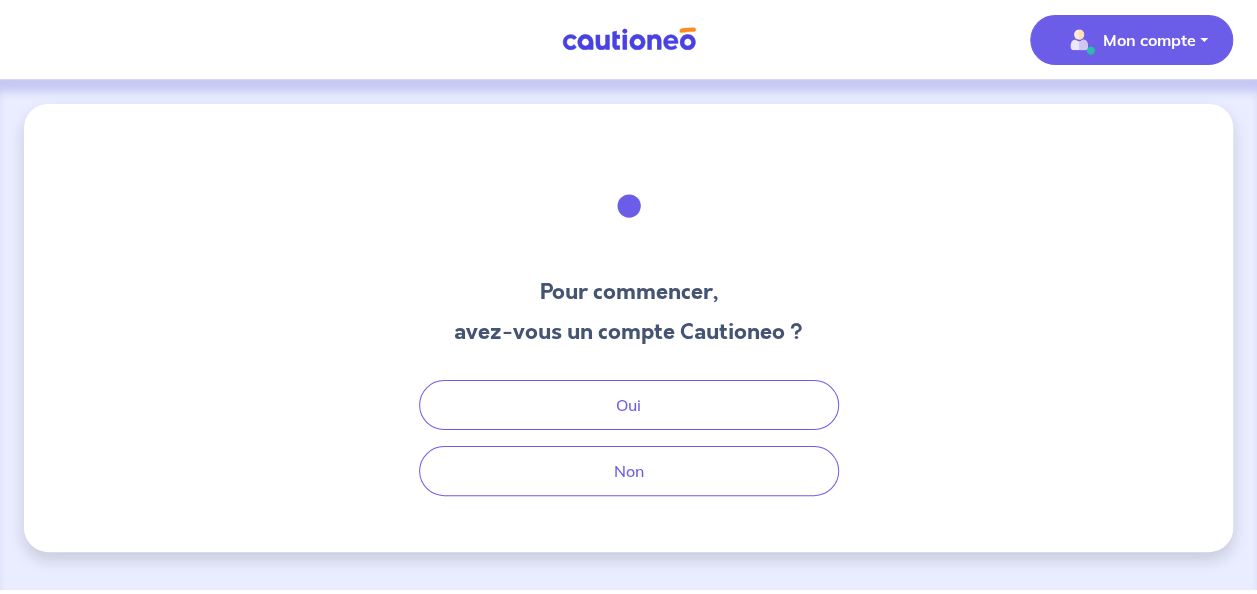 scroll, scrollTop: 0, scrollLeft: 0, axis: both 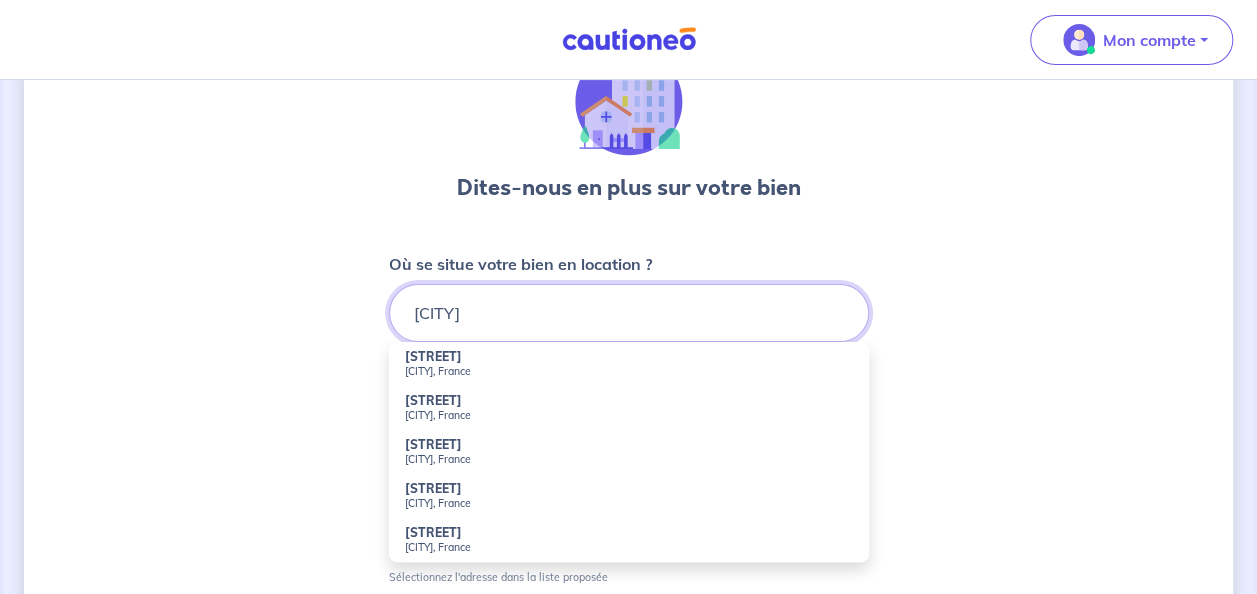 click on "[CITY]" at bounding box center (629, 313) 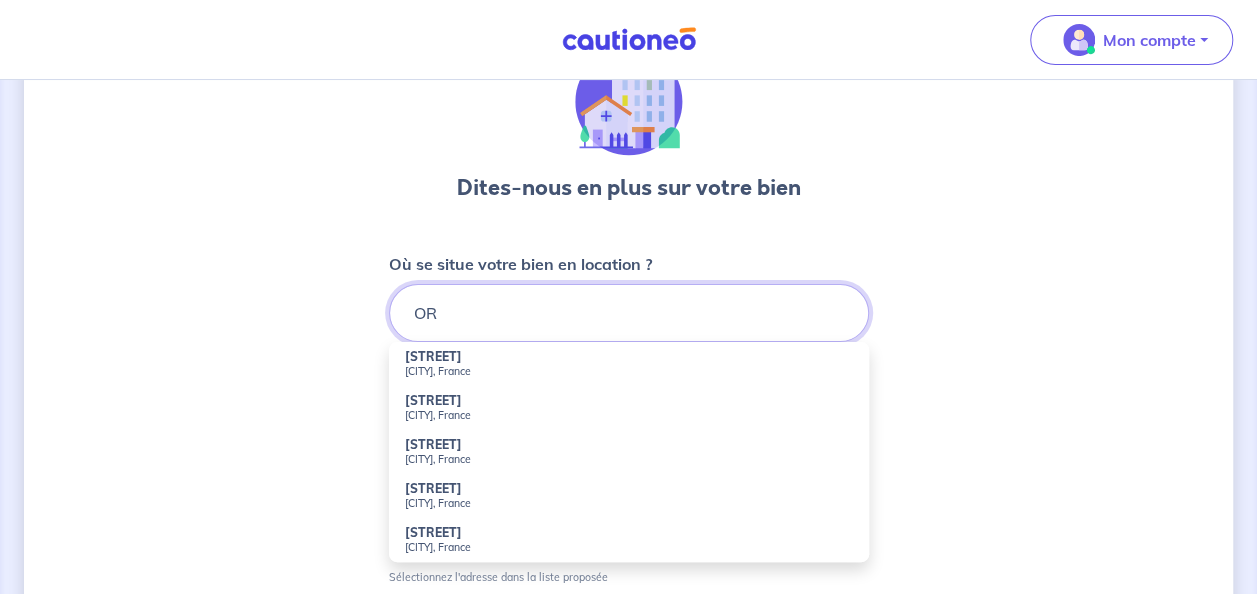 type on "O" 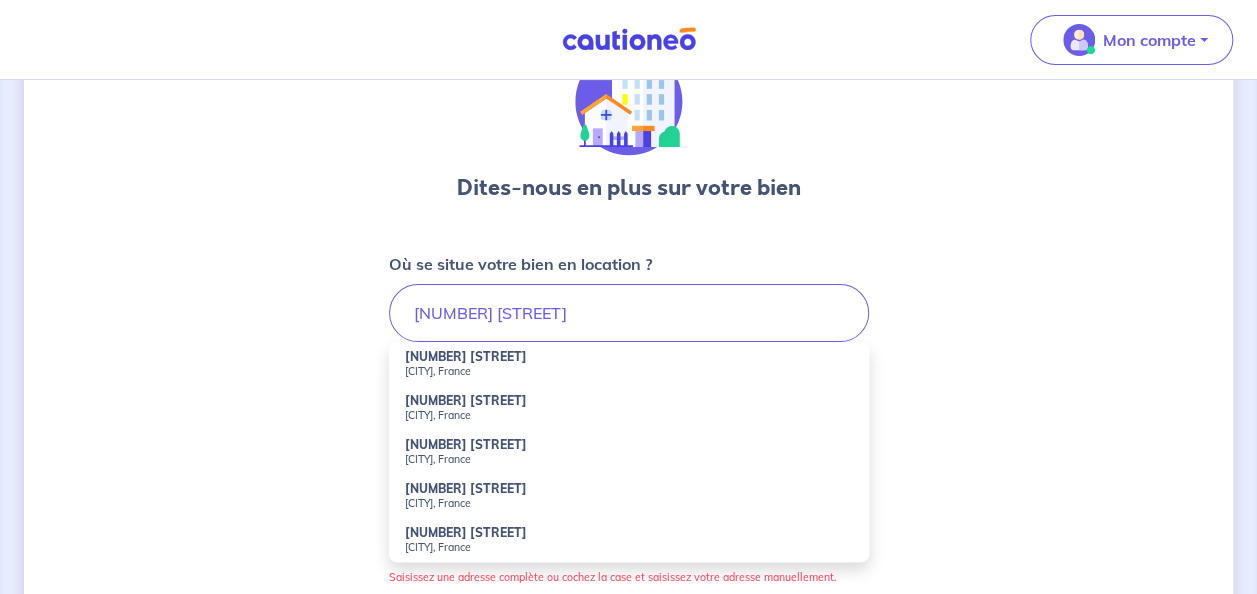 click on "[NUMBER] [STREET]" at bounding box center [466, 488] 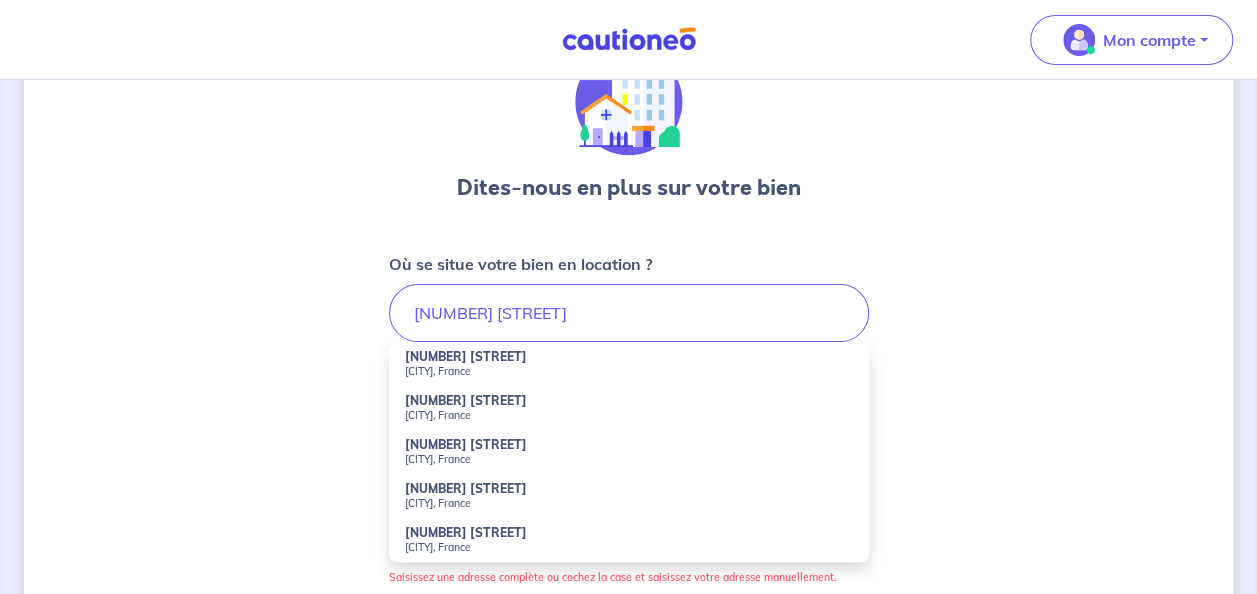 type on "[NUMBER] [STREET], [CITY], France" 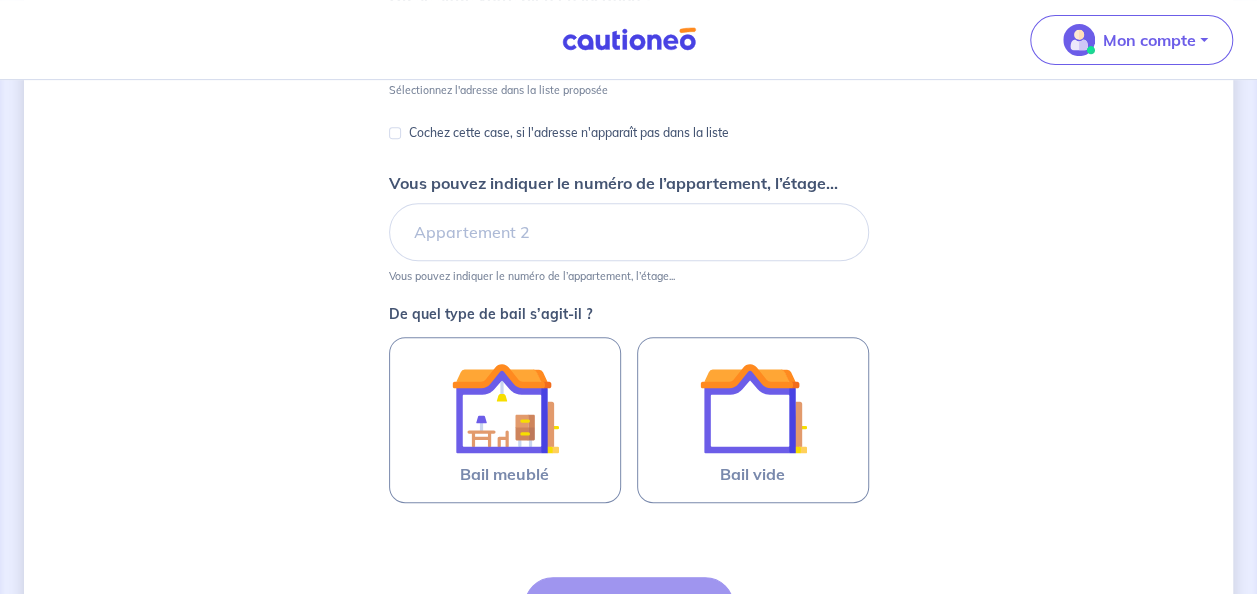 scroll, scrollTop: 381, scrollLeft: 0, axis: vertical 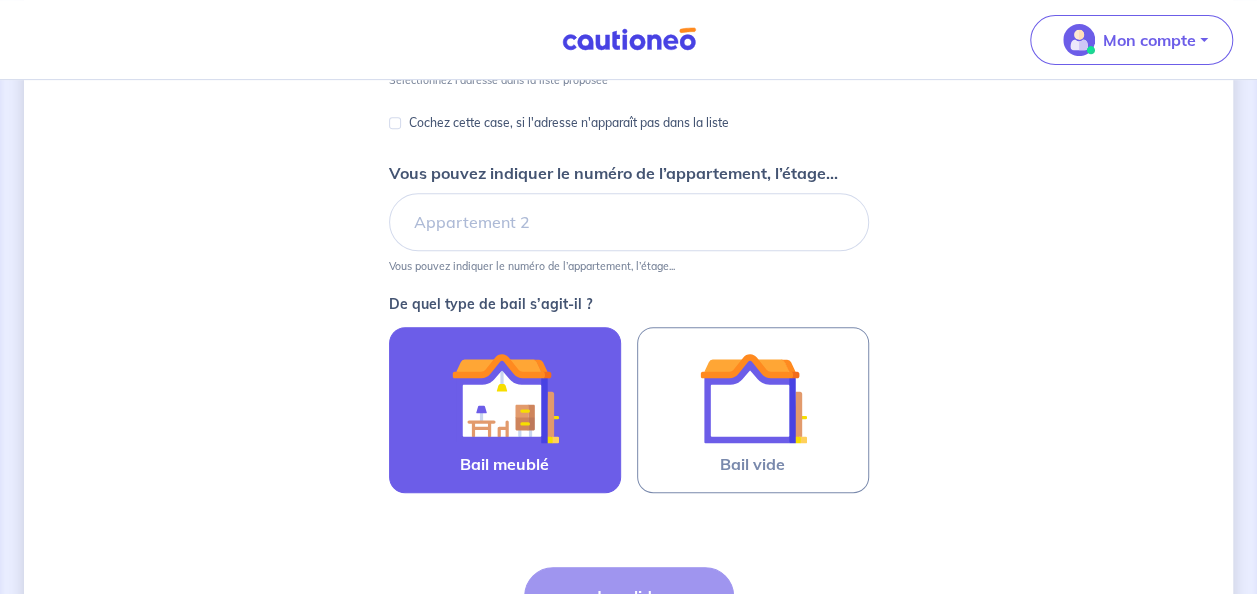 click at bounding box center [505, 398] 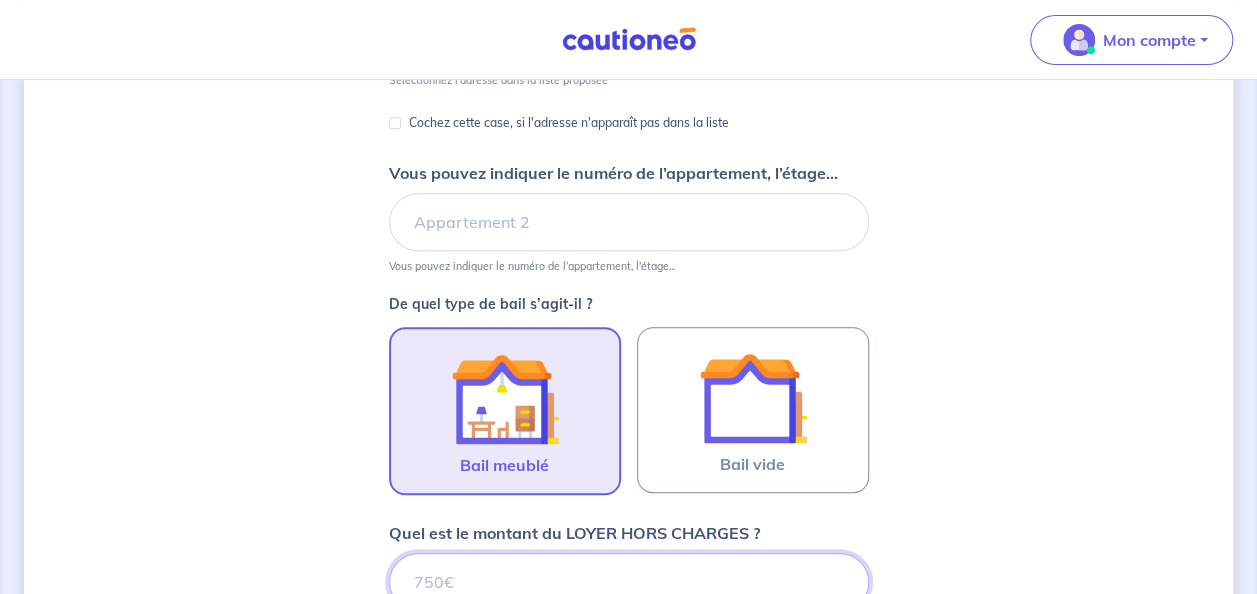 scroll, scrollTop: 396, scrollLeft: 0, axis: vertical 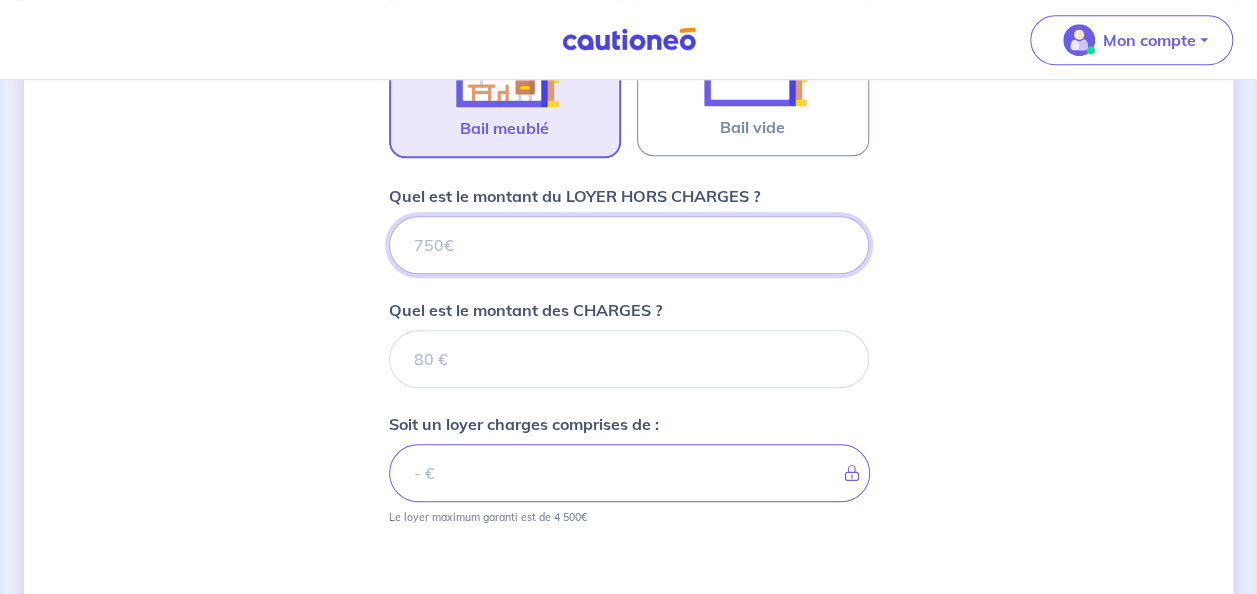 click on "Quel est le montant du LOYER HORS CHARGES ?" at bounding box center [629, 245] 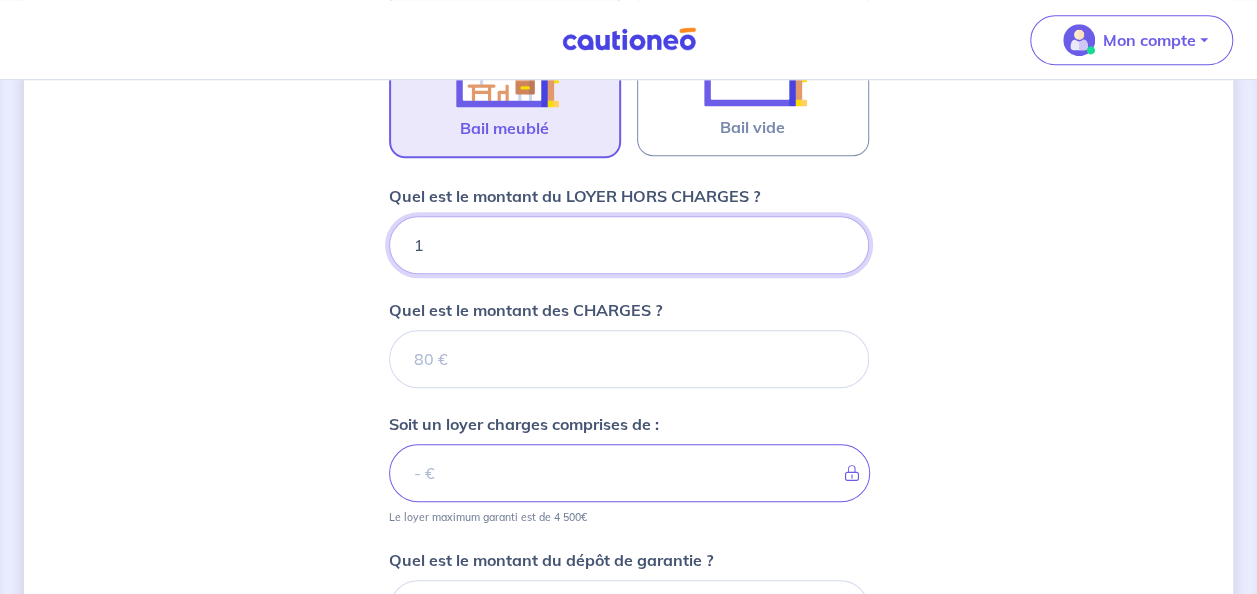 type on "16" 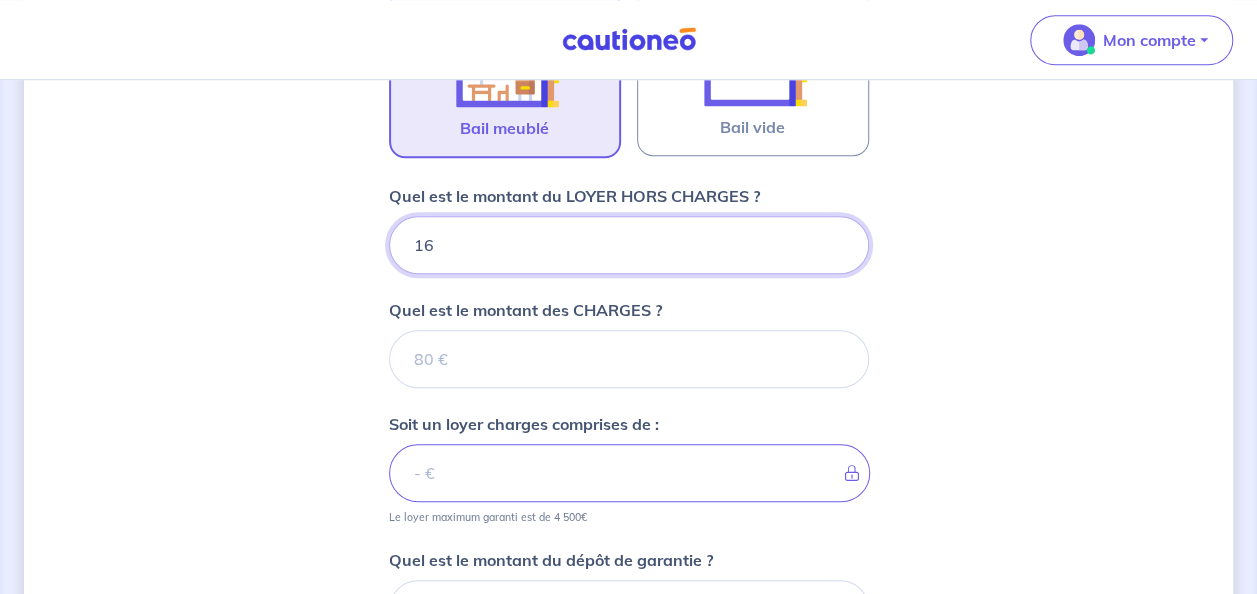 type 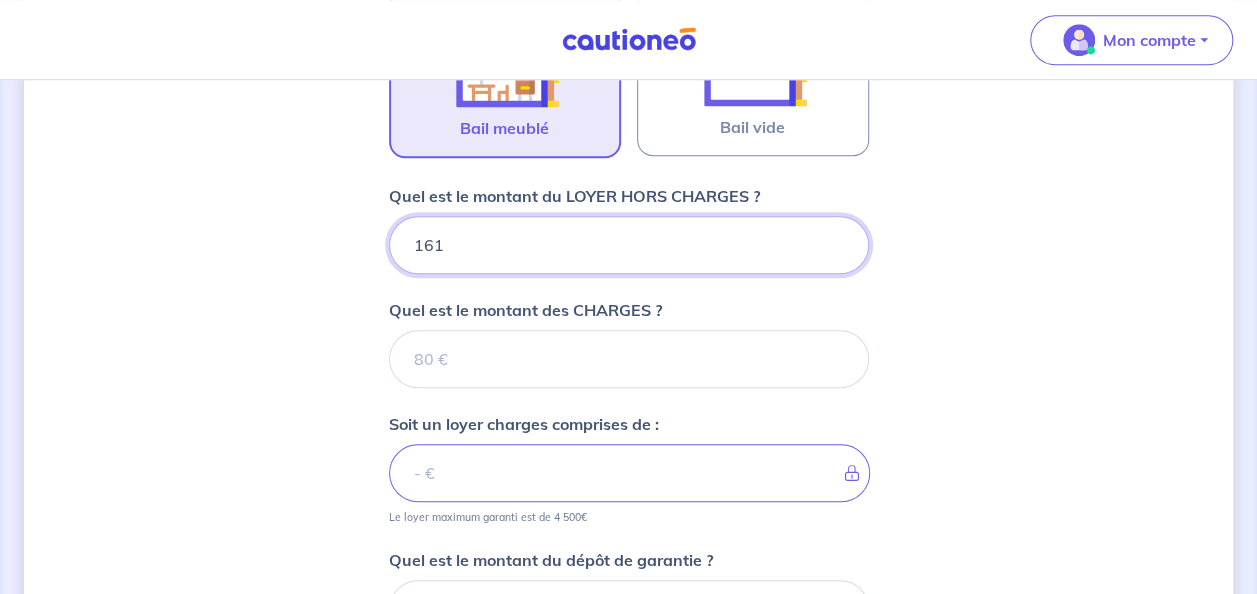 type on "[NUMBER]" 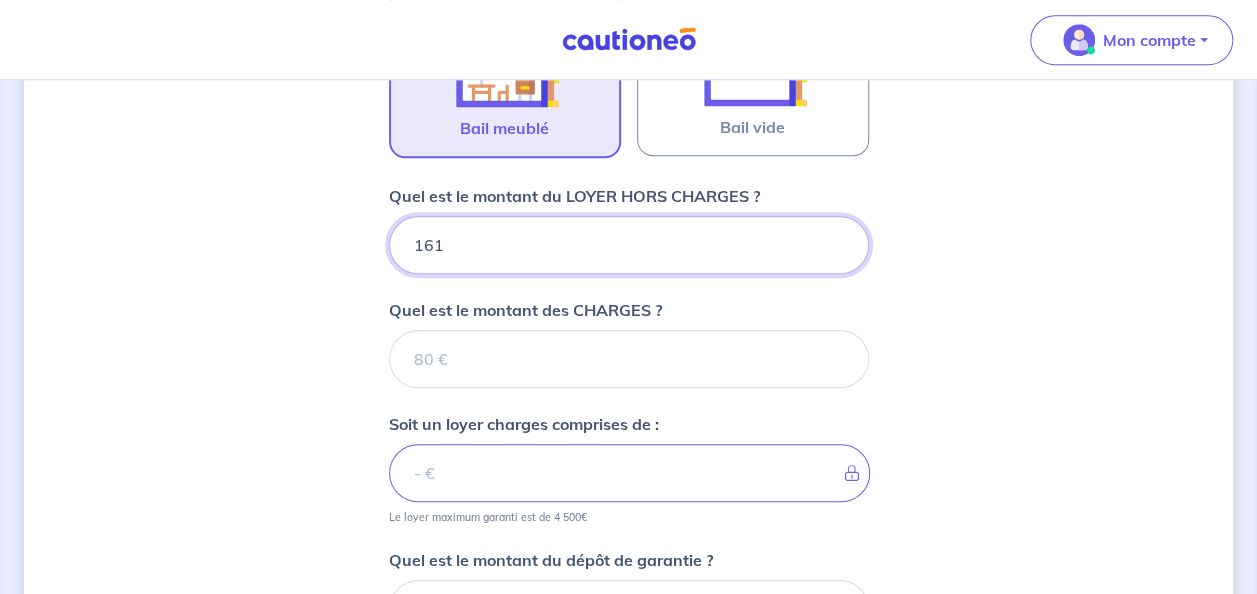 type 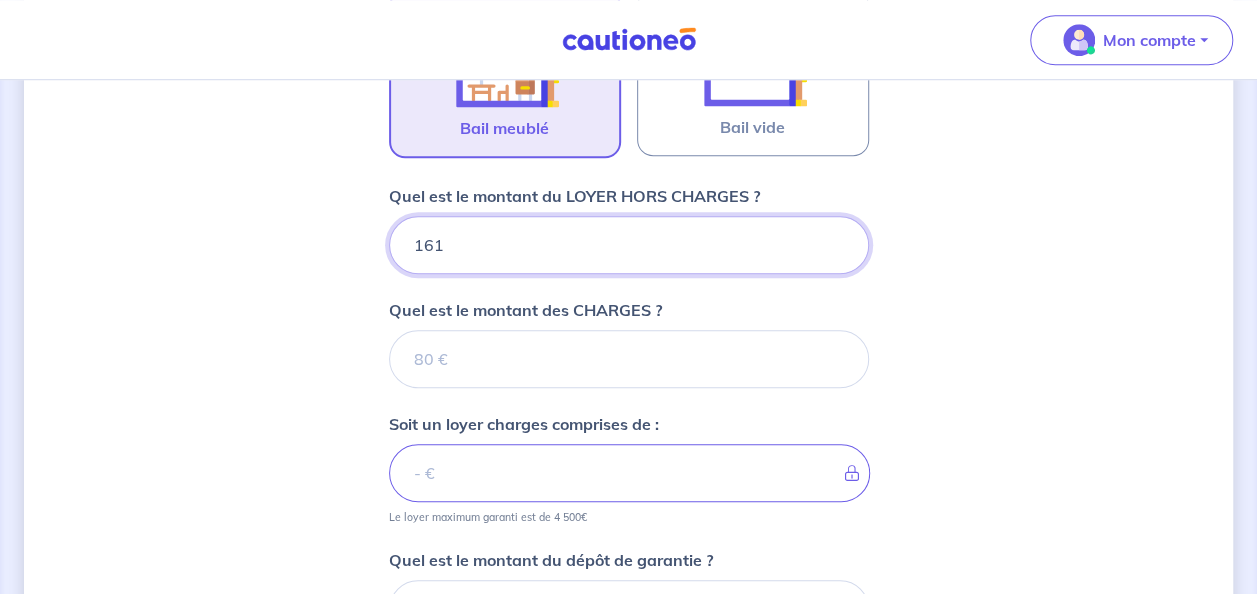 type on "[NUMBER]" 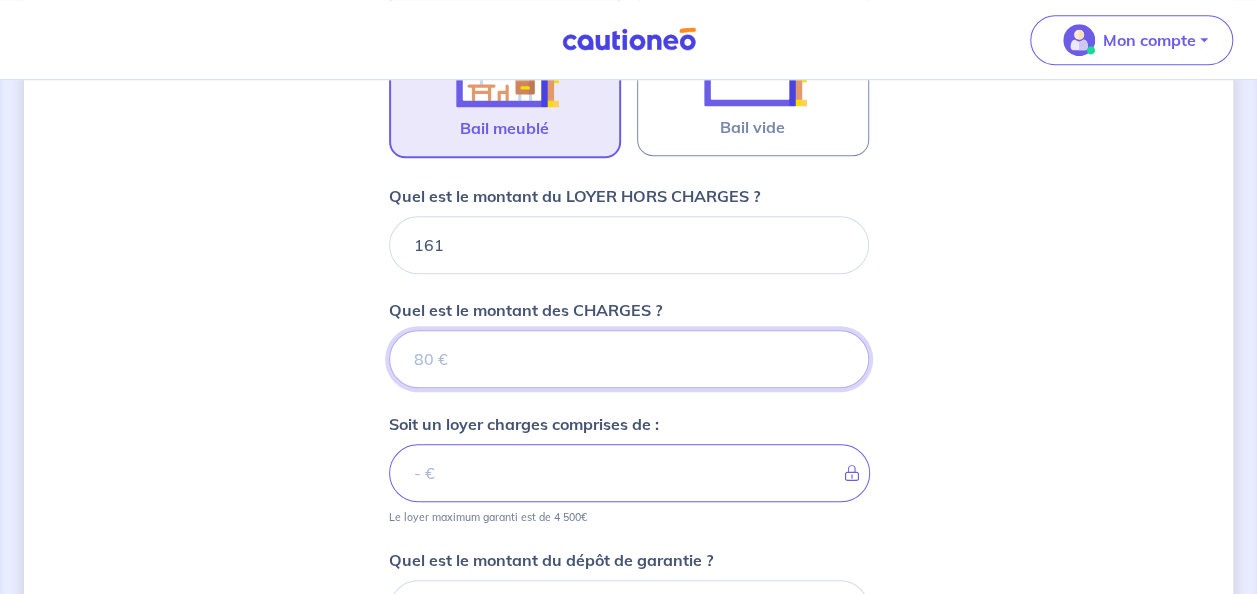 click on "Quel est le montant des CHARGES ?" at bounding box center [629, 359] 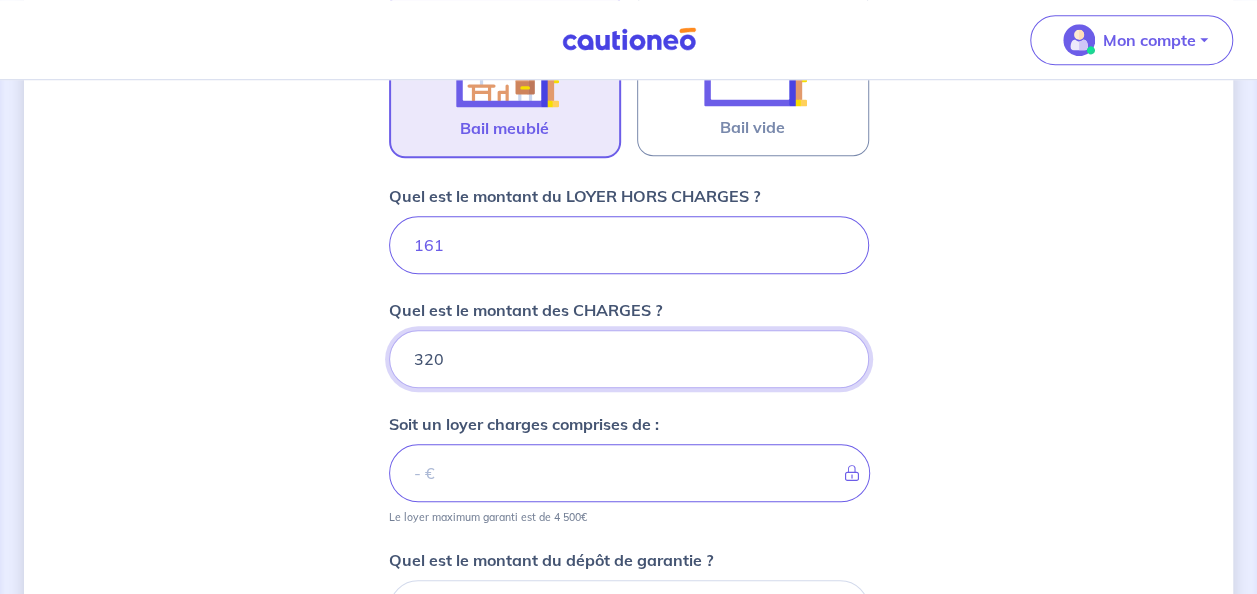 type on "3200" 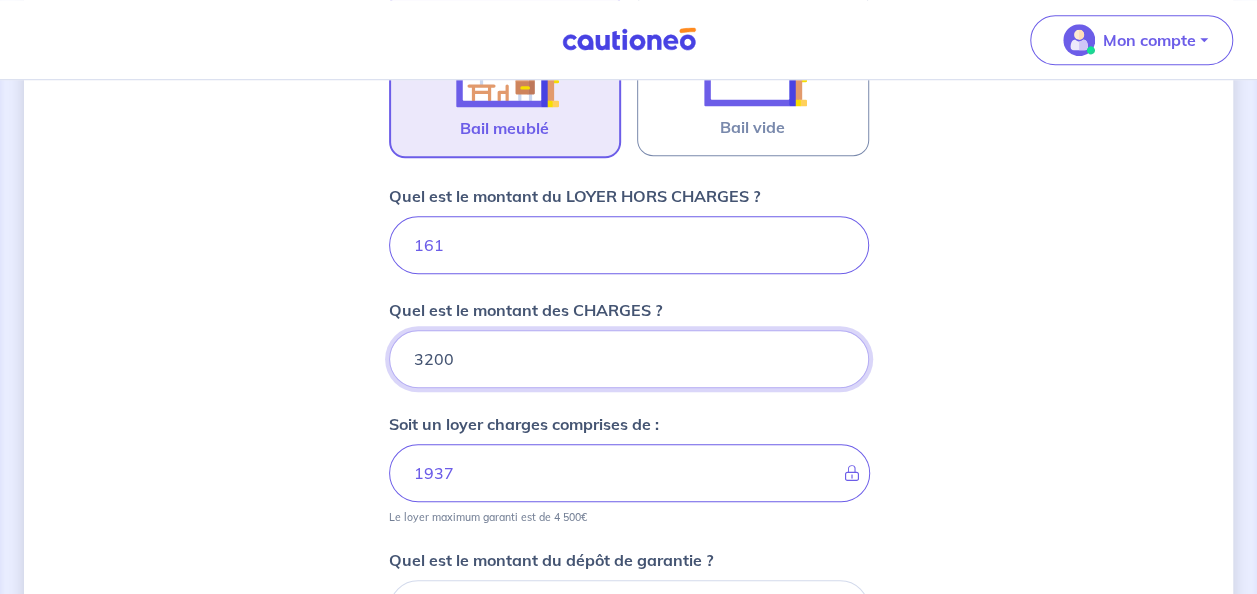 type on "4817" 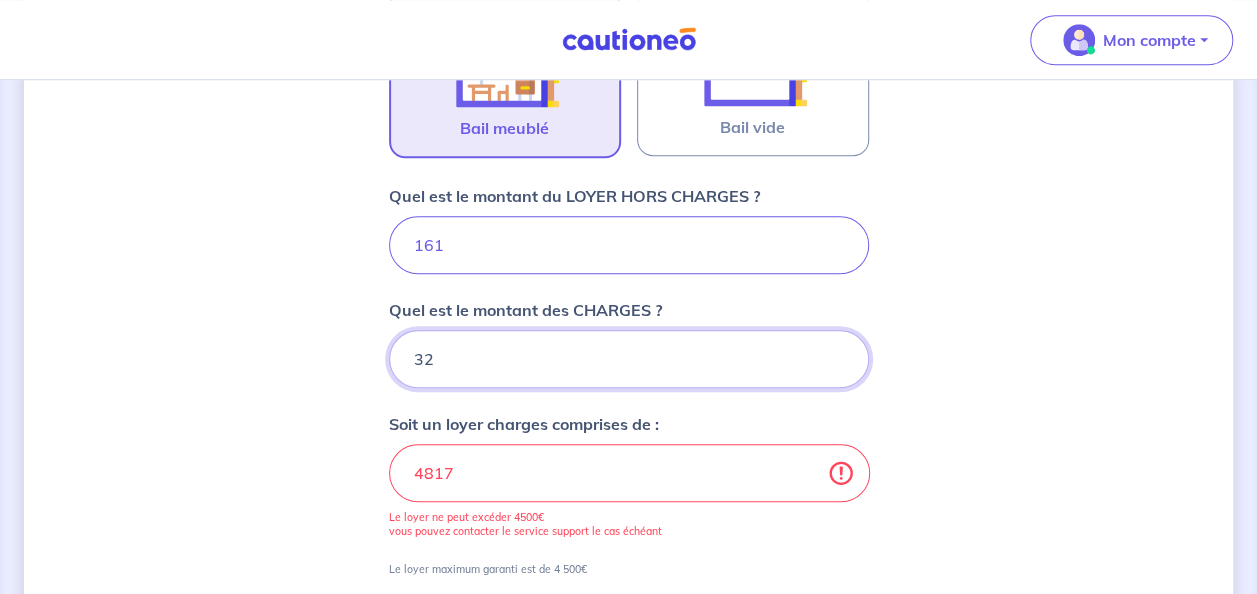 type on "3" 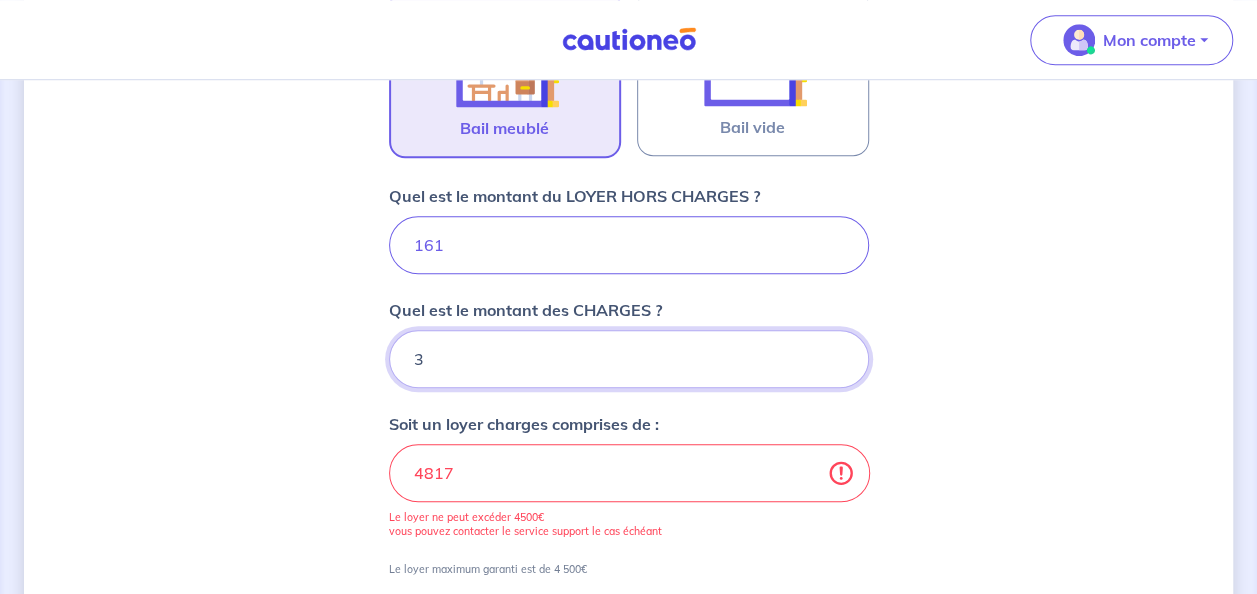 type 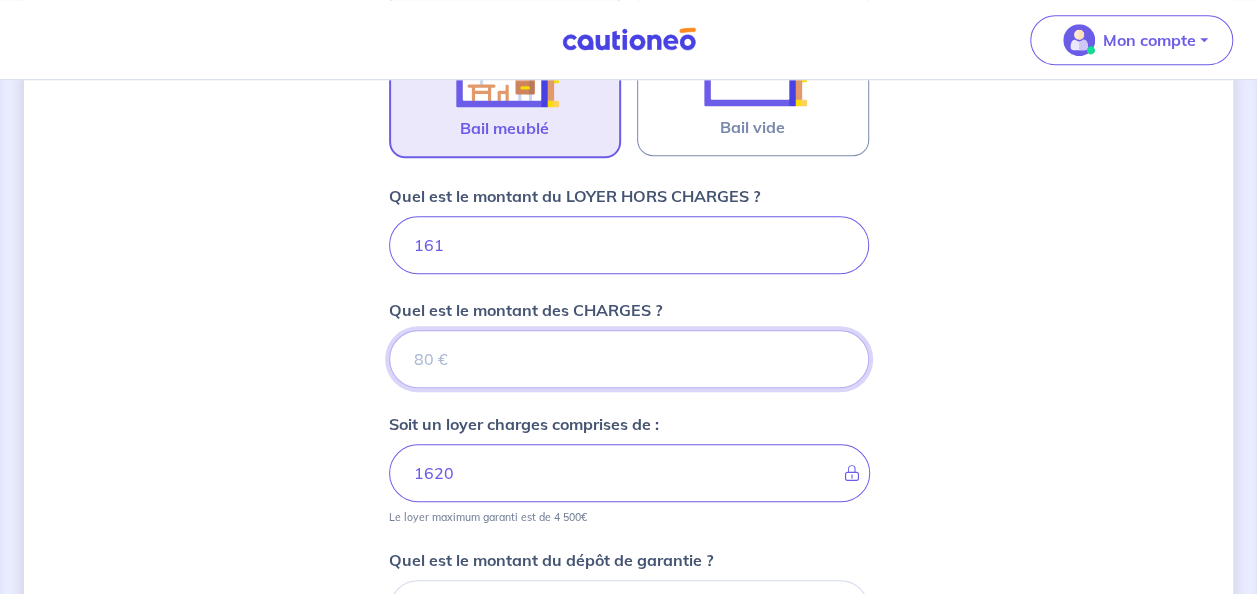 type on "[NUMBER]" 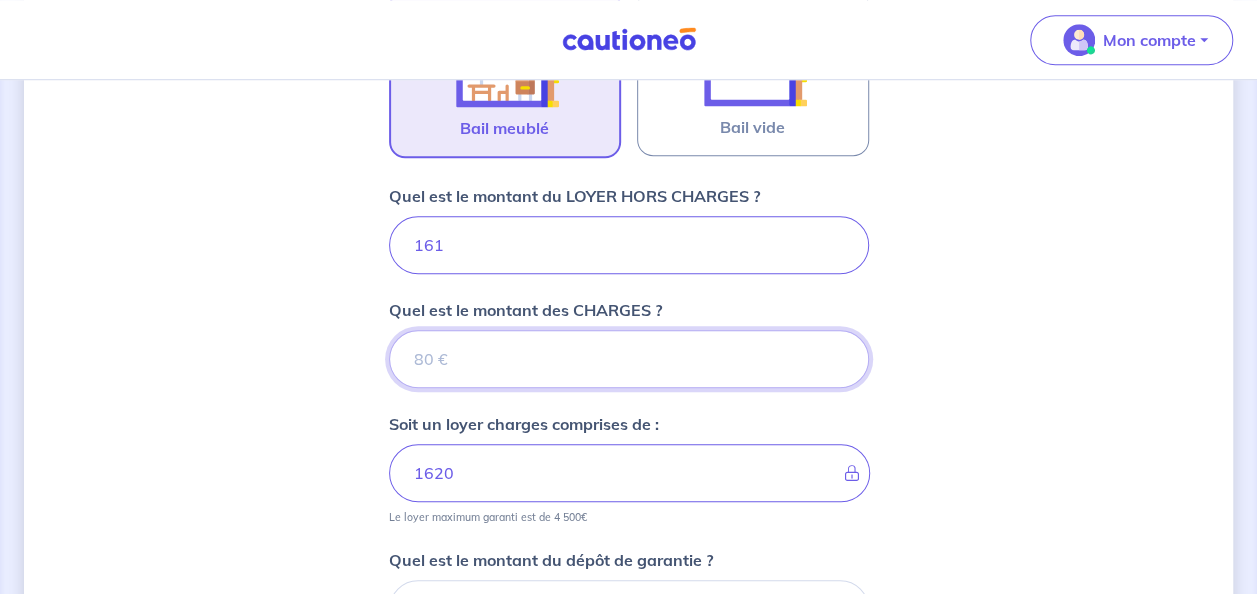 type on "3" 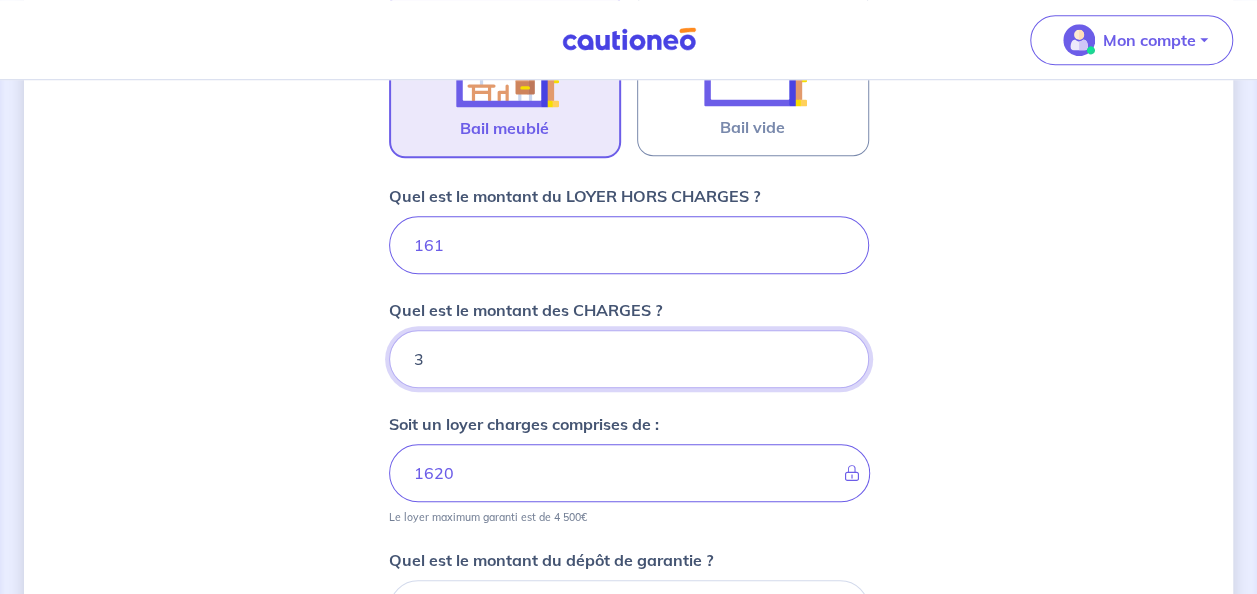 type 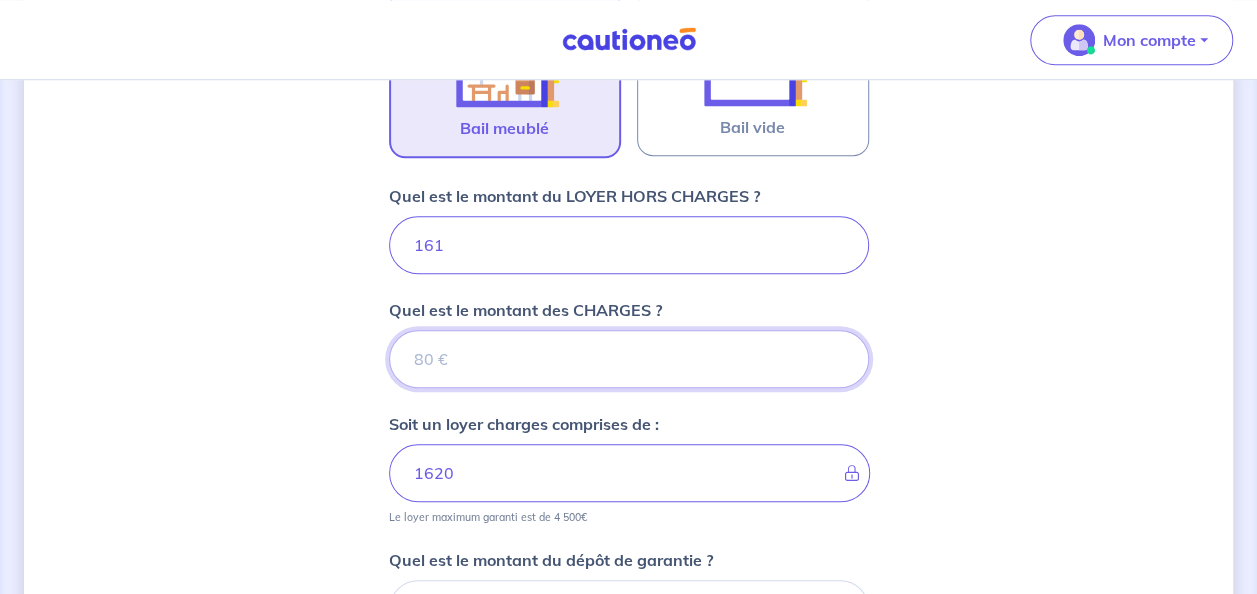 type on "1620" 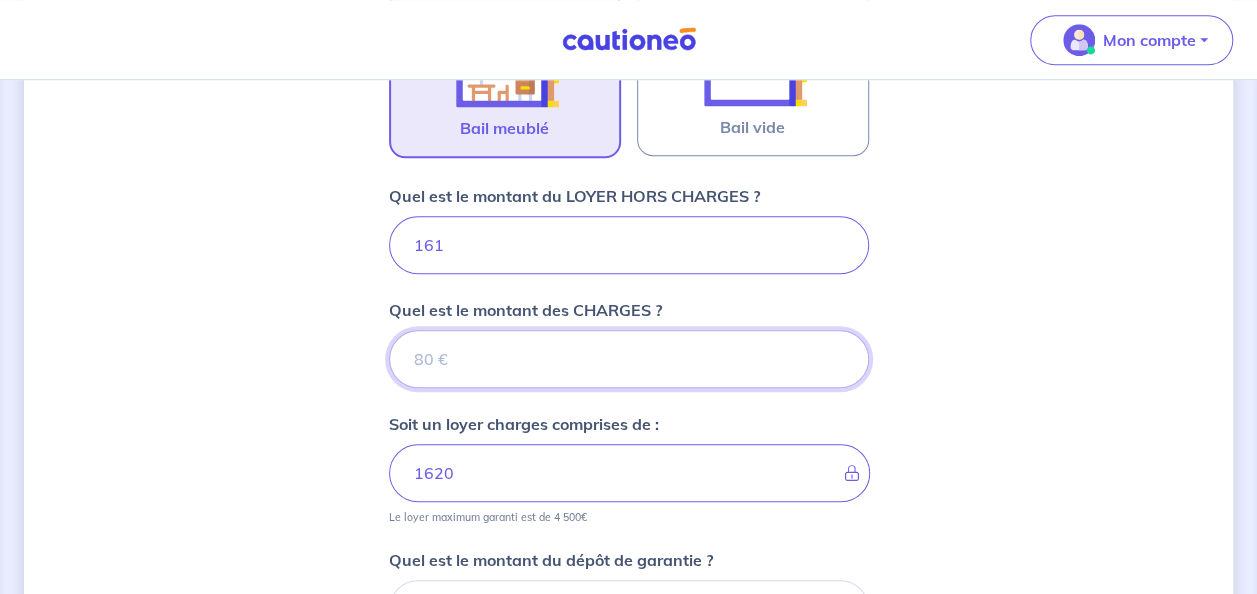 type on "2" 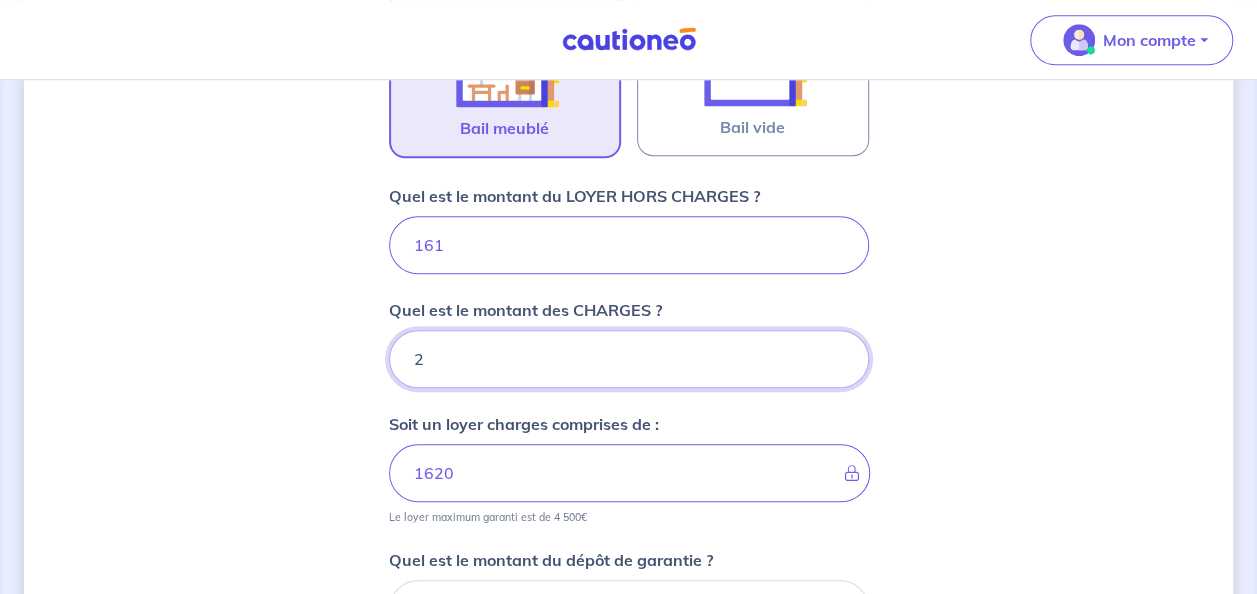 type on "[NUMBER]" 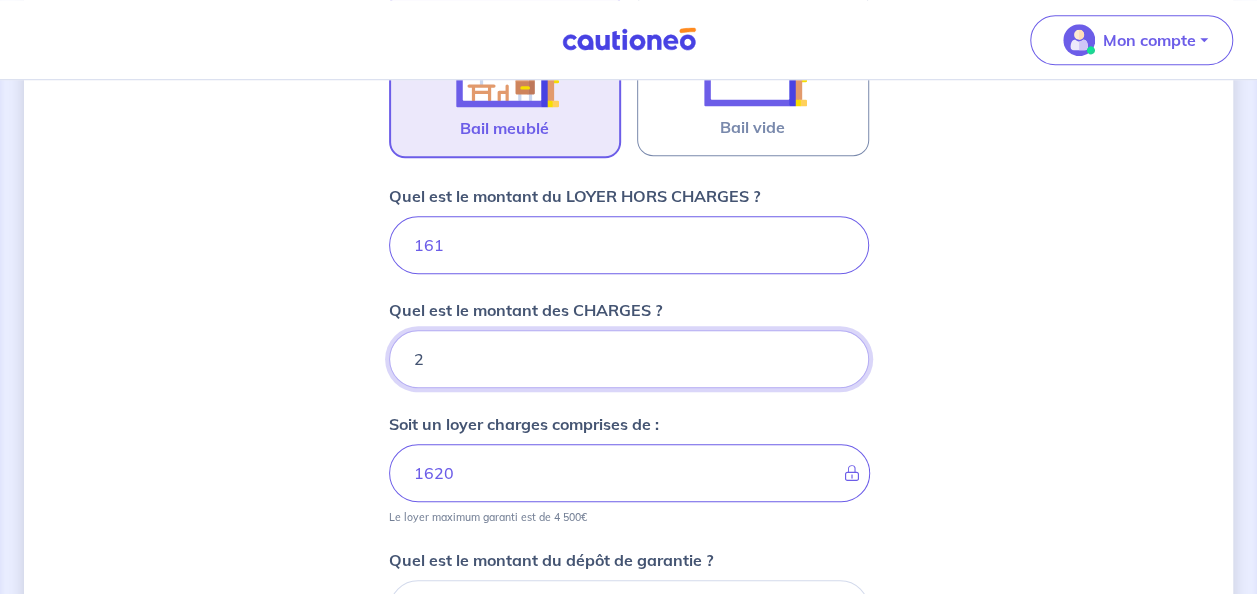 type on "20" 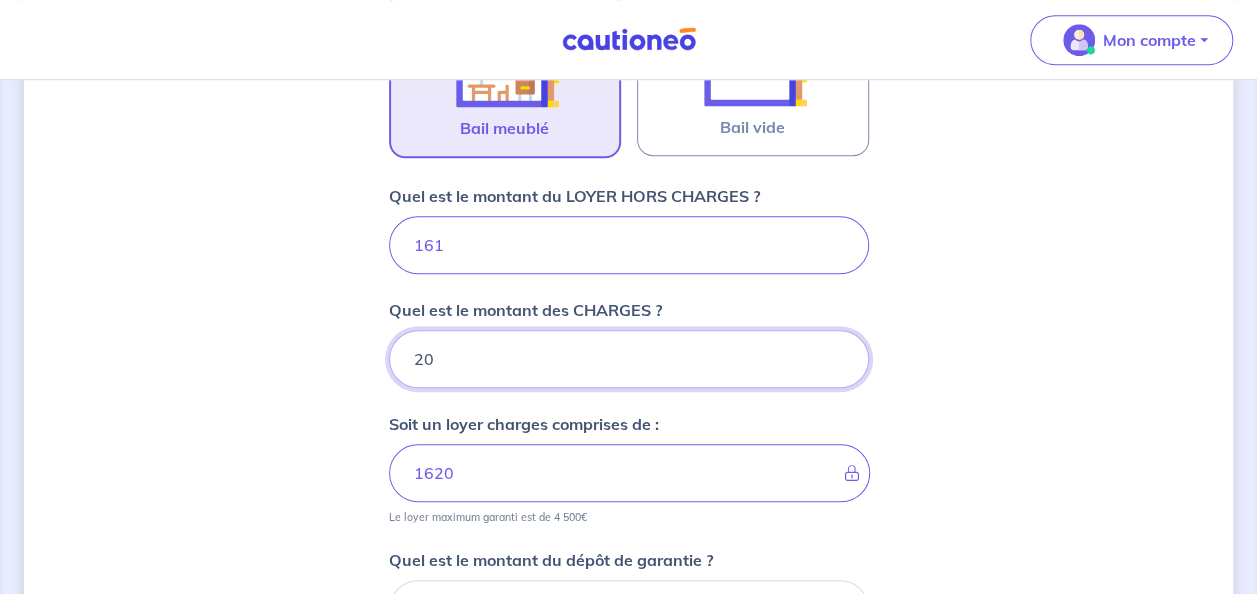 type on "1619" 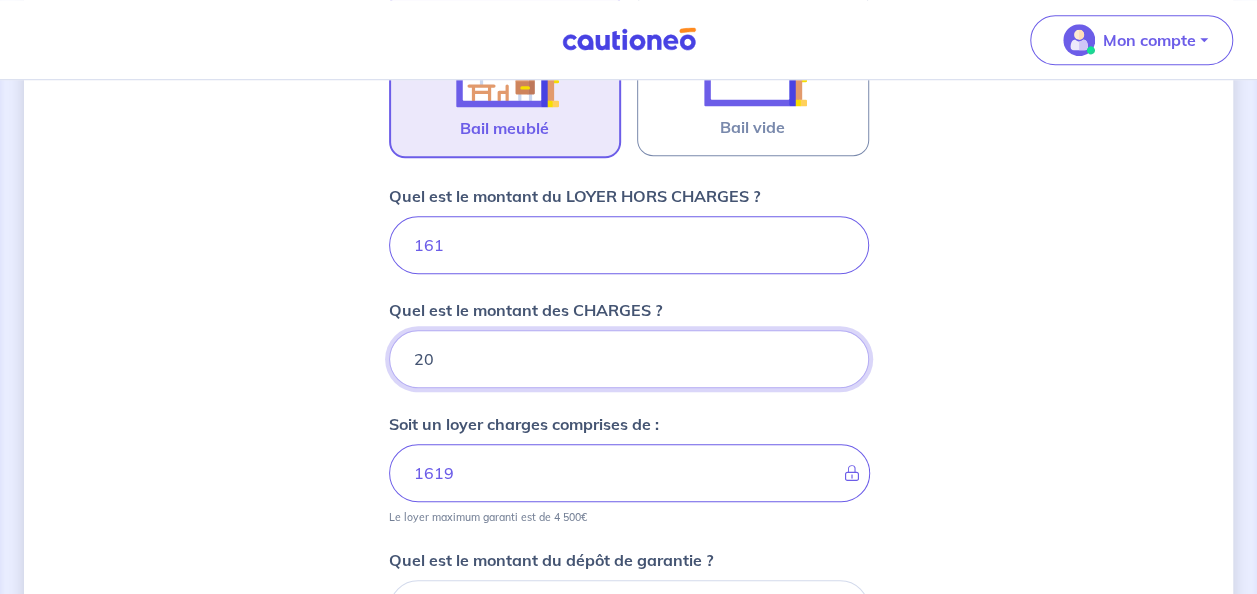type on "200" 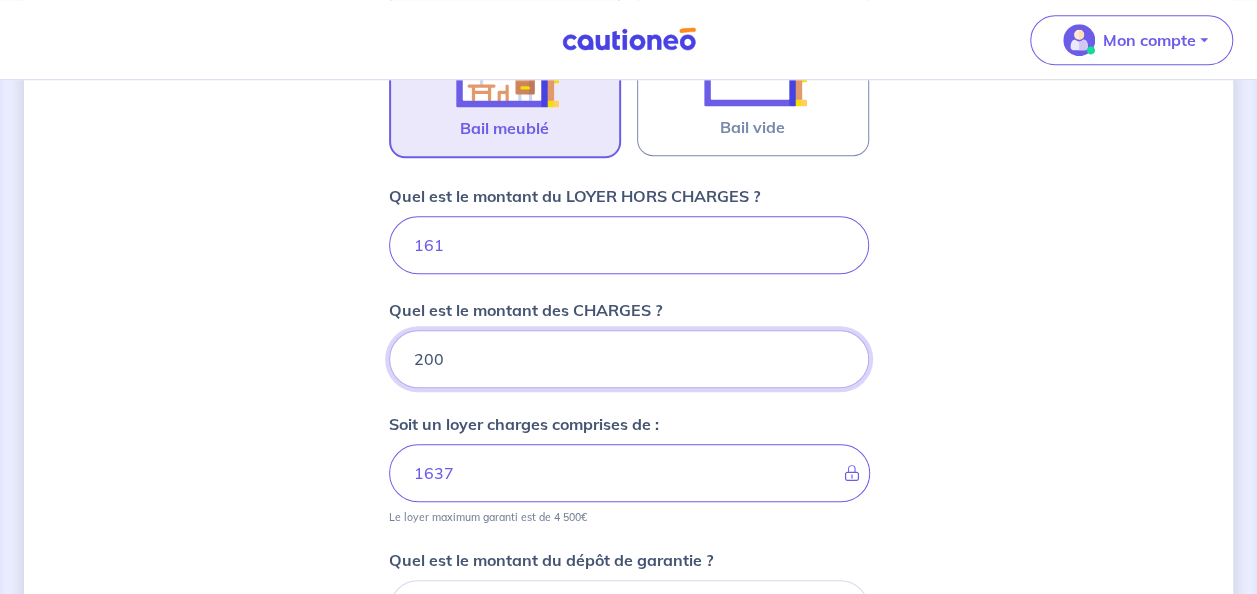 type on "1817" 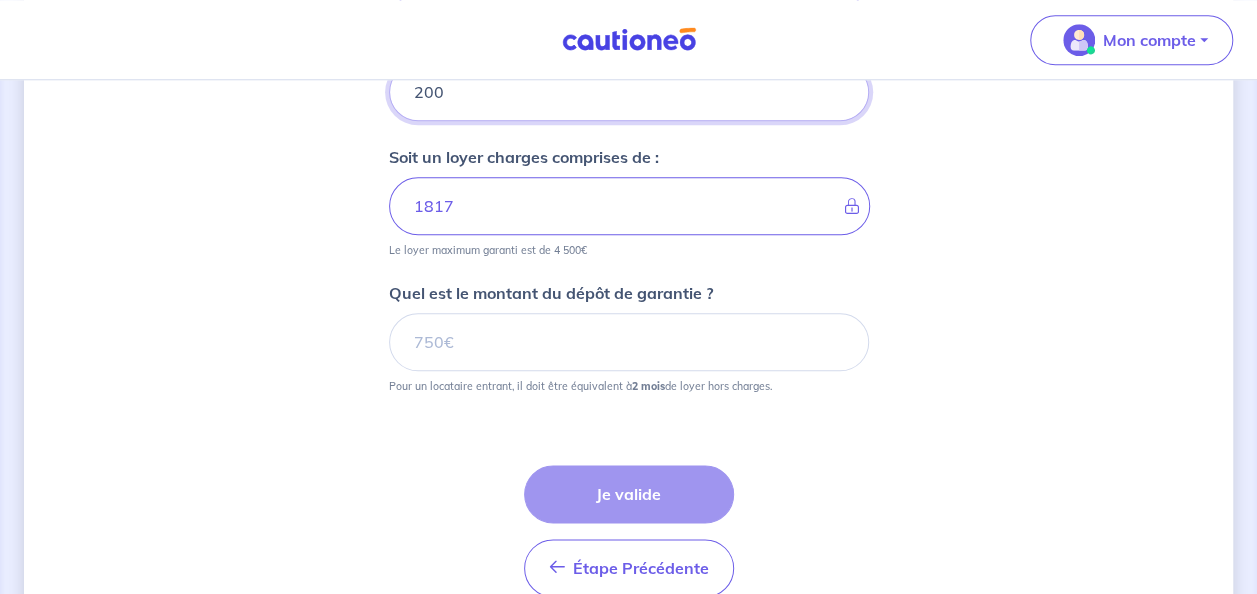 scroll, scrollTop: 995, scrollLeft: 0, axis: vertical 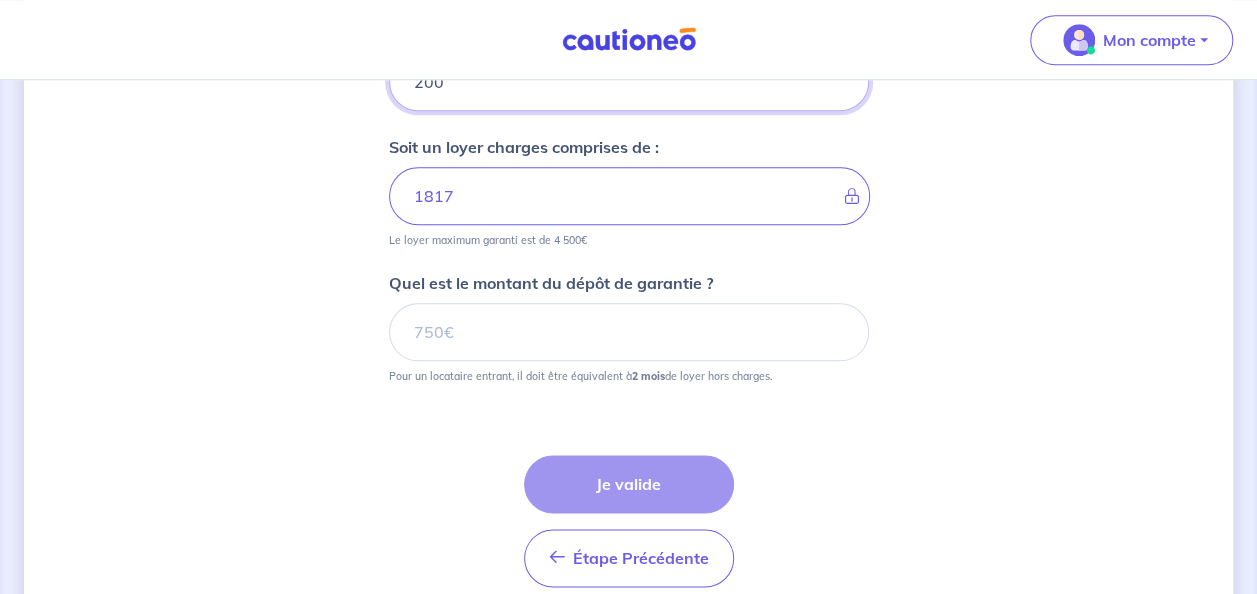 type on "200" 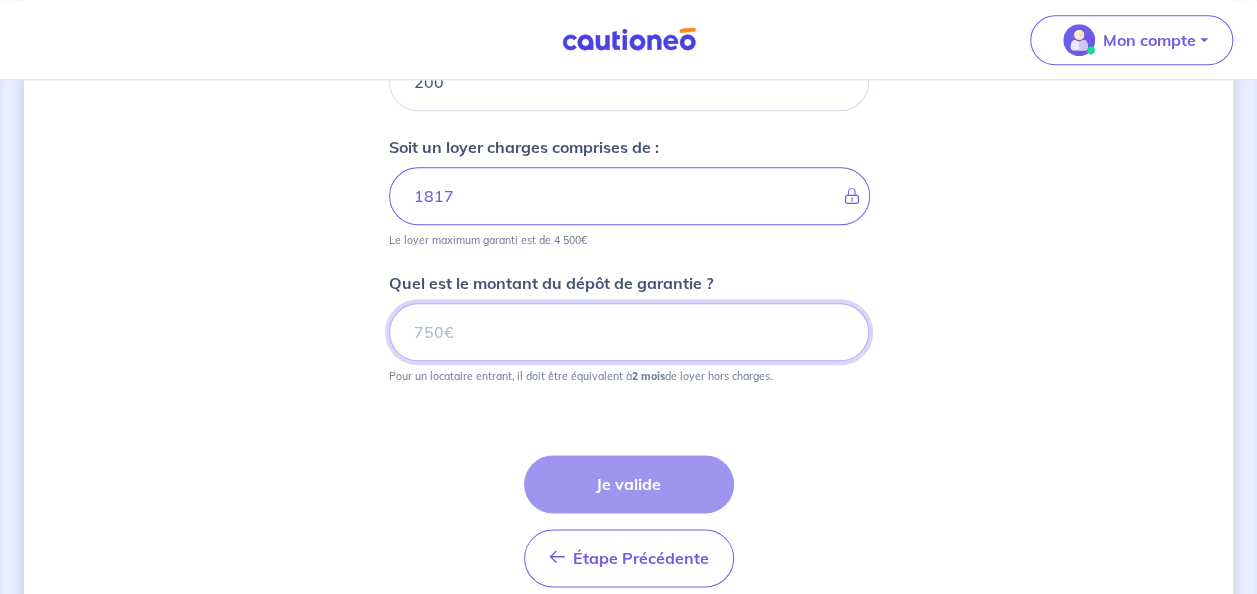 click on "Quel est le montant du dépôt de garantie ?" at bounding box center [629, 332] 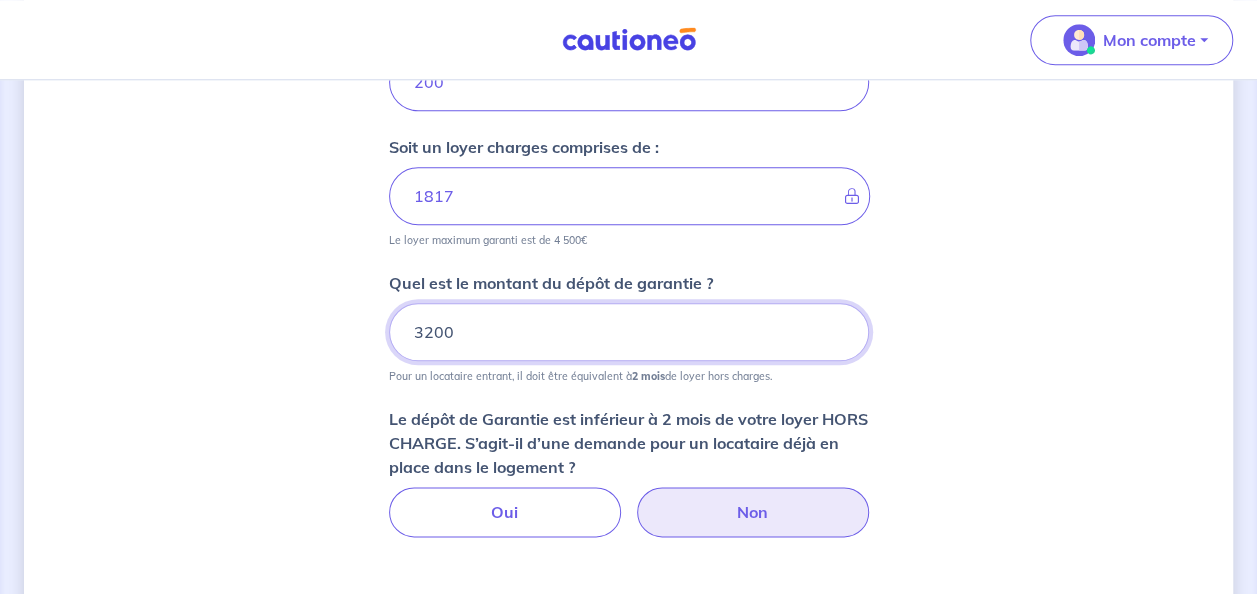 type on "3200" 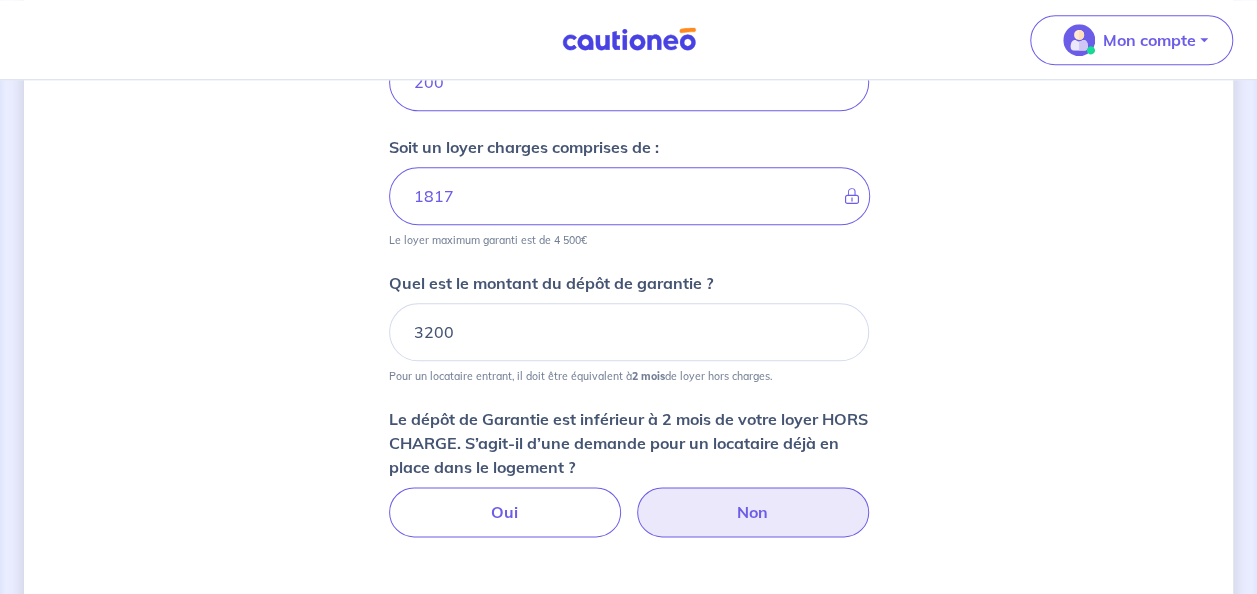 click on "Non" at bounding box center (753, 512) 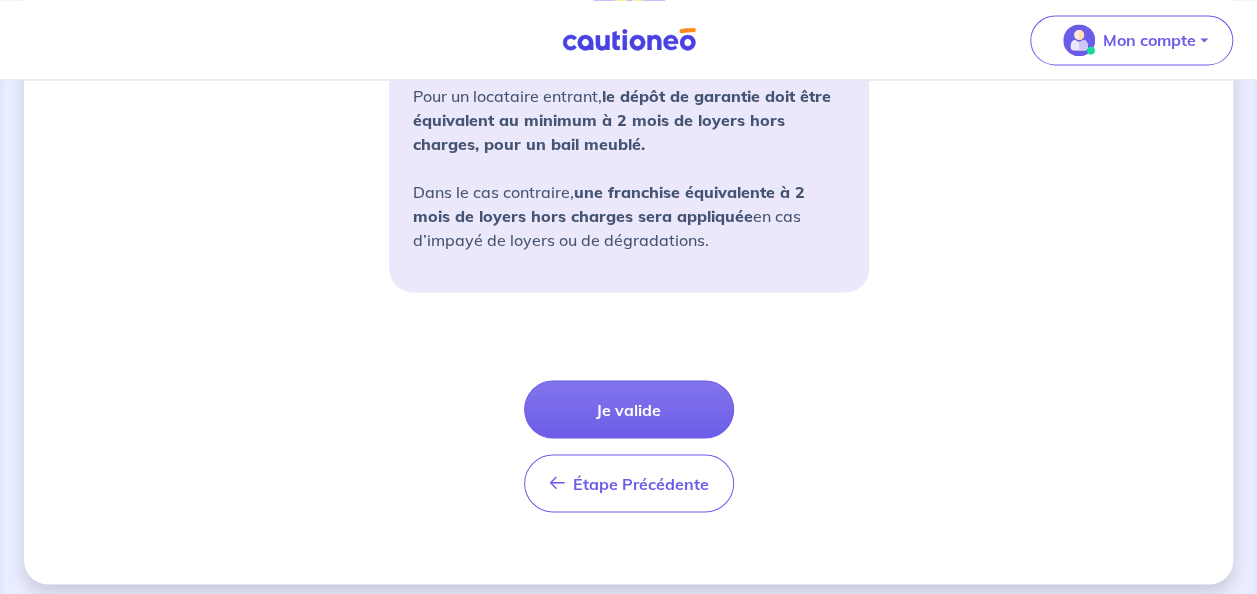 scroll, scrollTop: 1608, scrollLeft: 0, axis: vertical 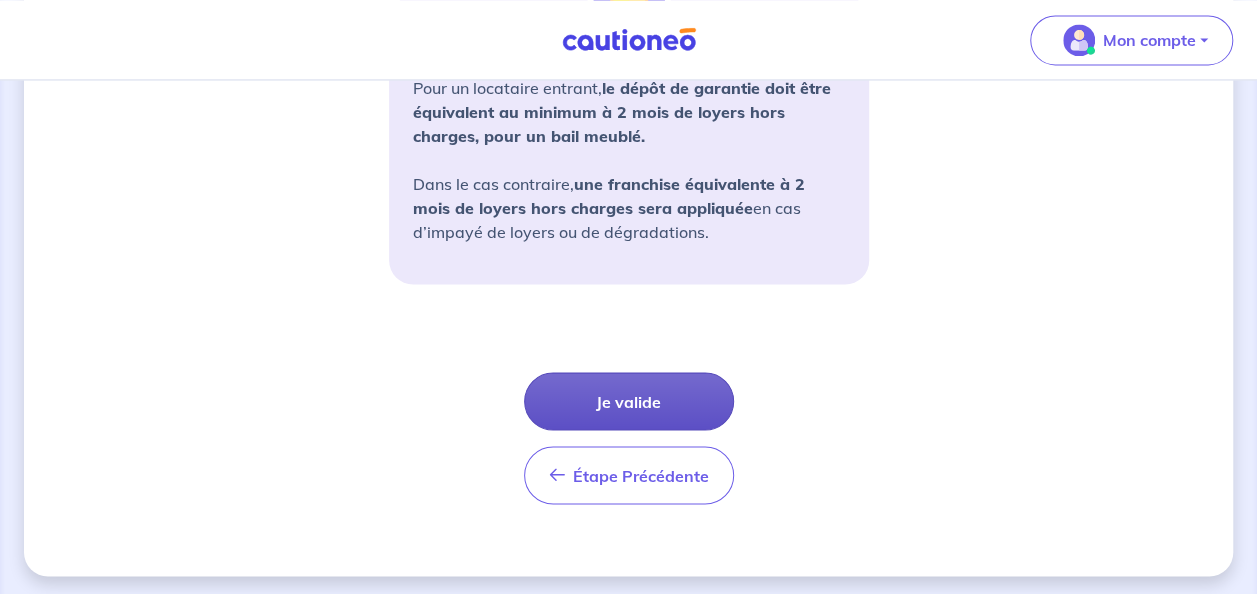 click on "Je valide" at bounding box center (629, 401) 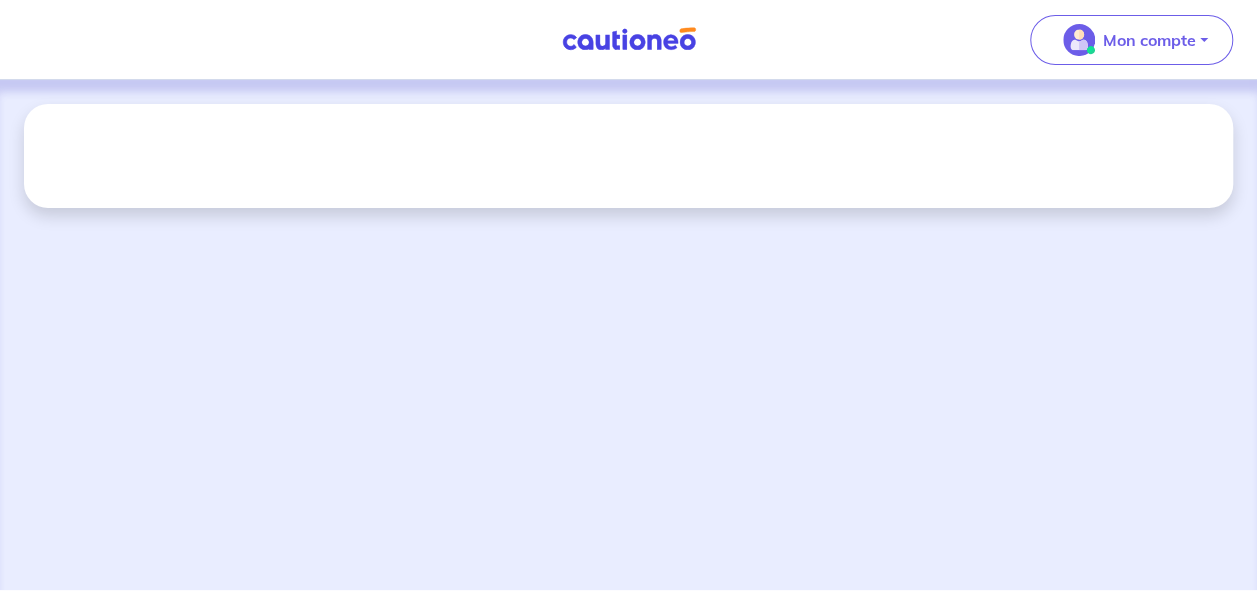 scroll, scrollTop: 0, scrollLeft: 0, axis: both 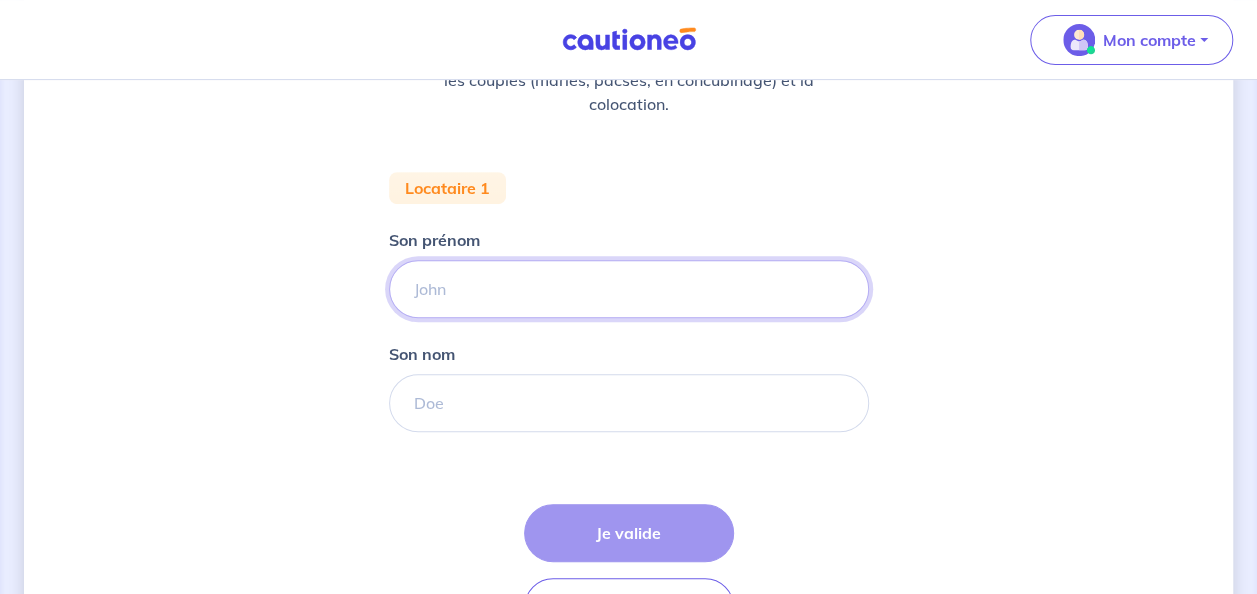 click on "Son prénom" at bounding box center [629, 289] 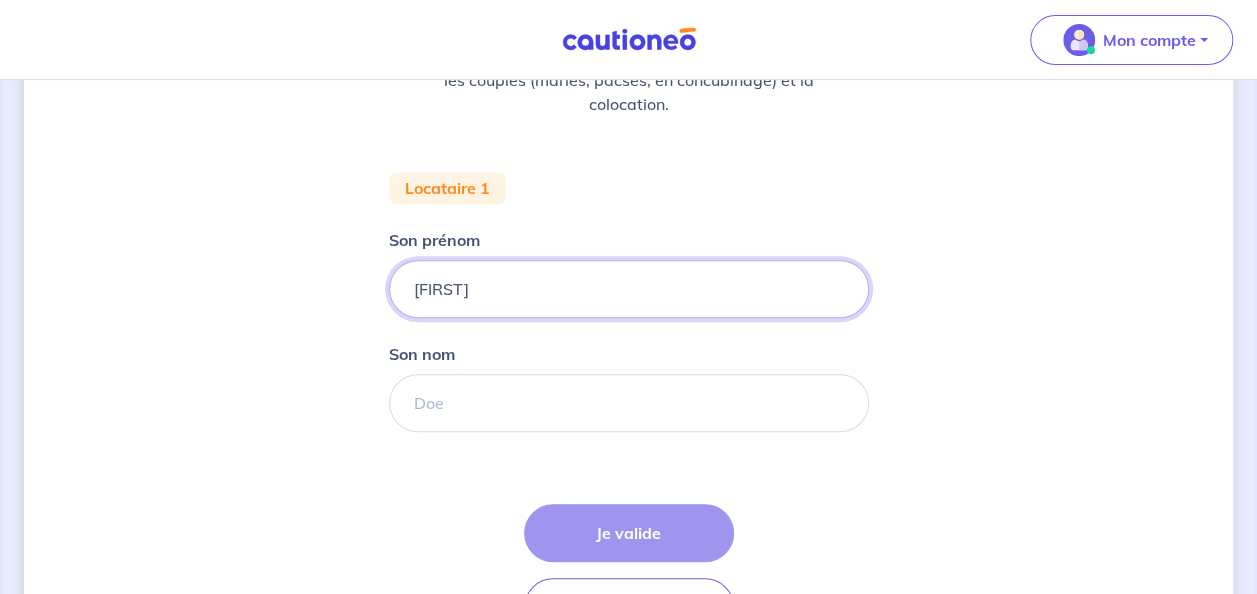 type on "[FIRST]" 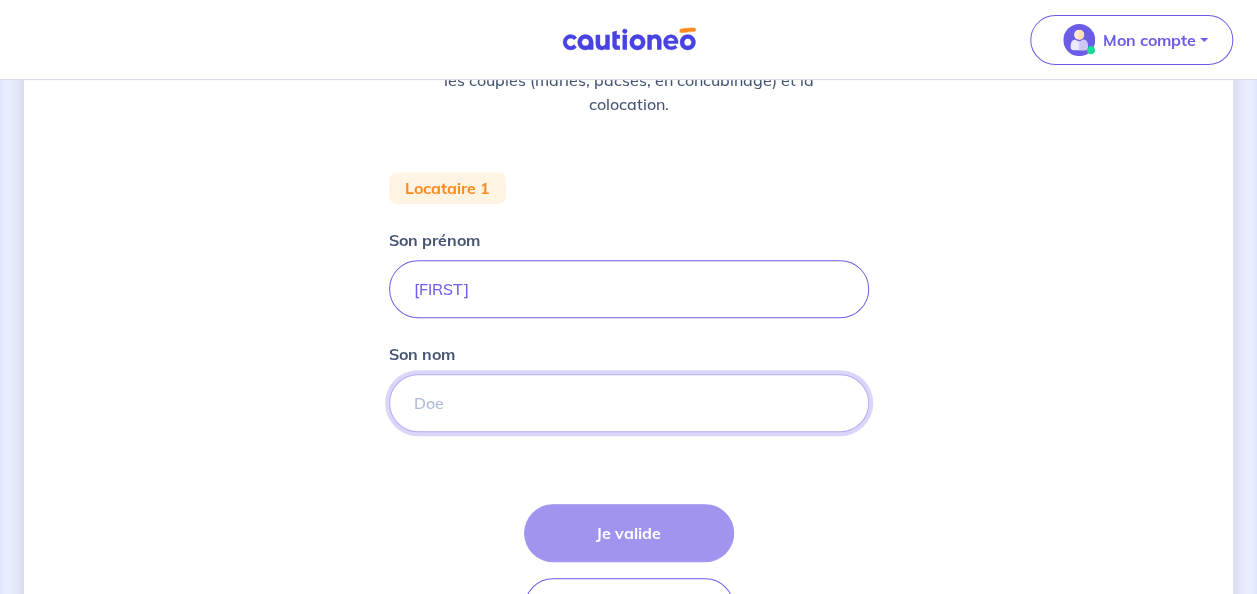 click on "Son nom" at bounding box center [629, 403] 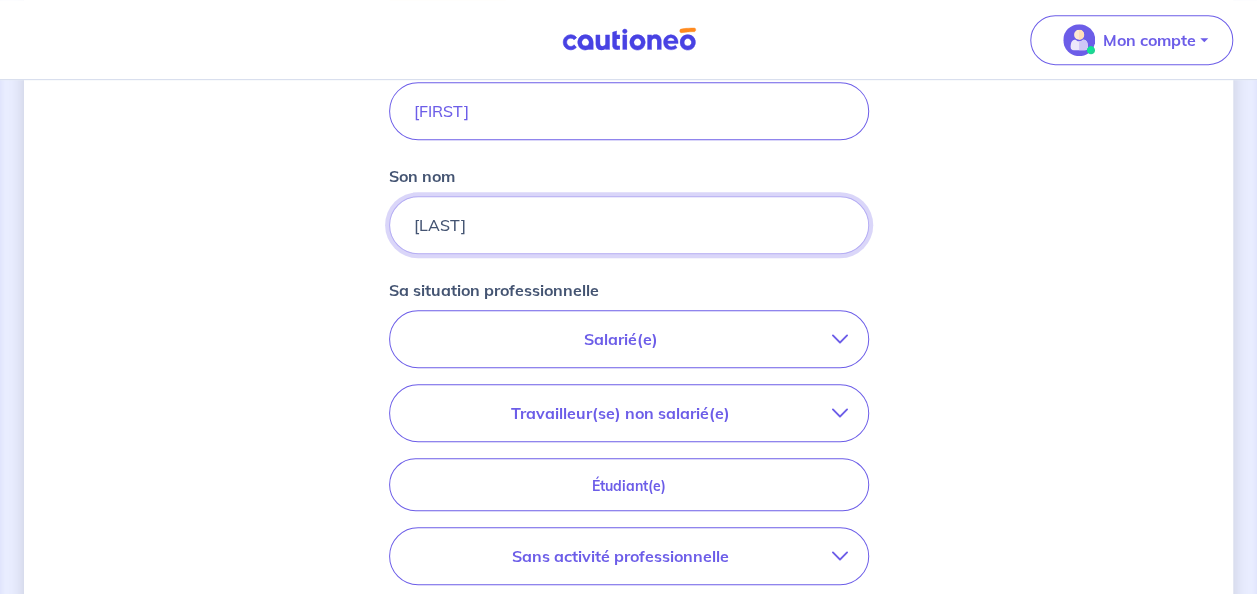 scroll, scrollTop: 532, scrollLeft: 0, axis: vertical 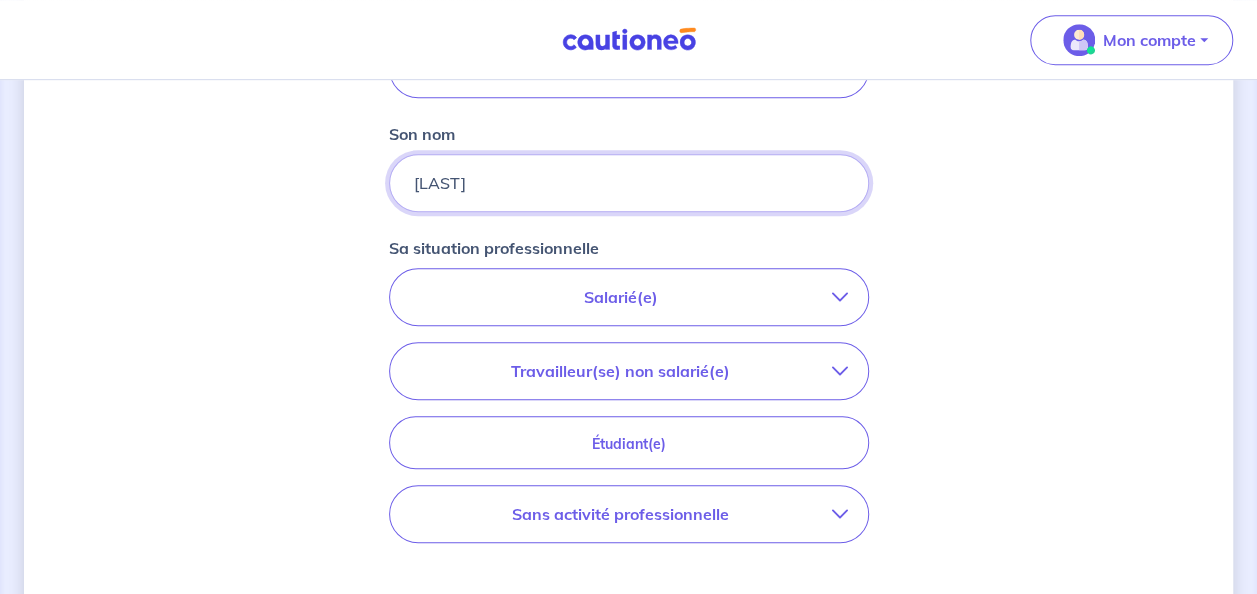 type on "[LAST]" 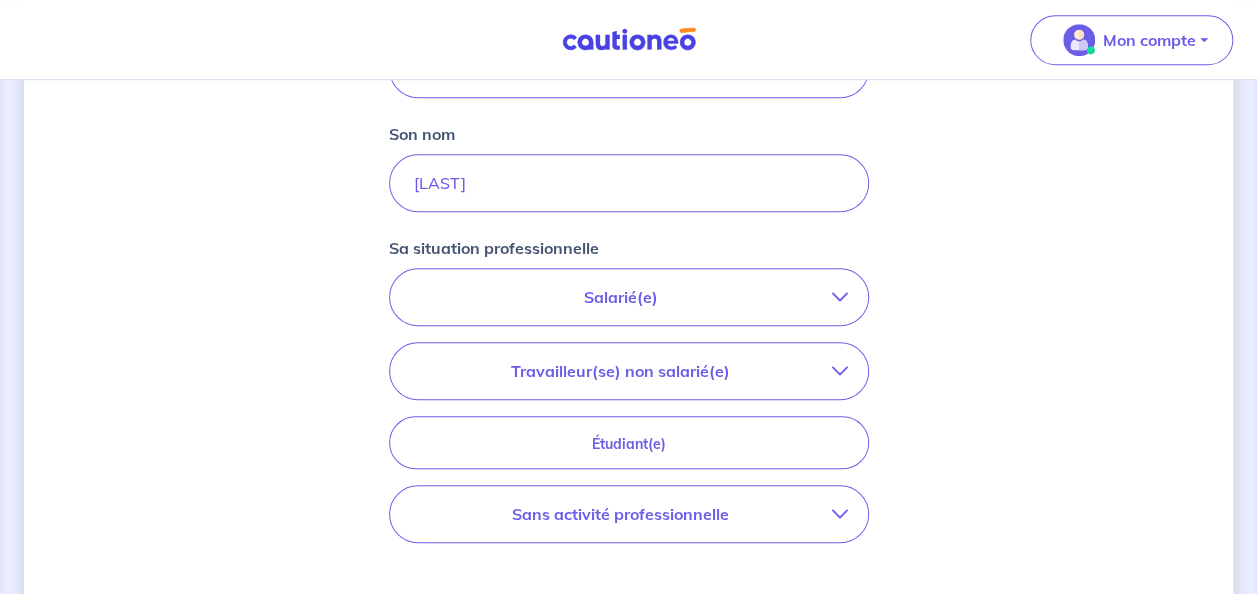 click on "Salarié(e)" at bounding box center [629, 297] 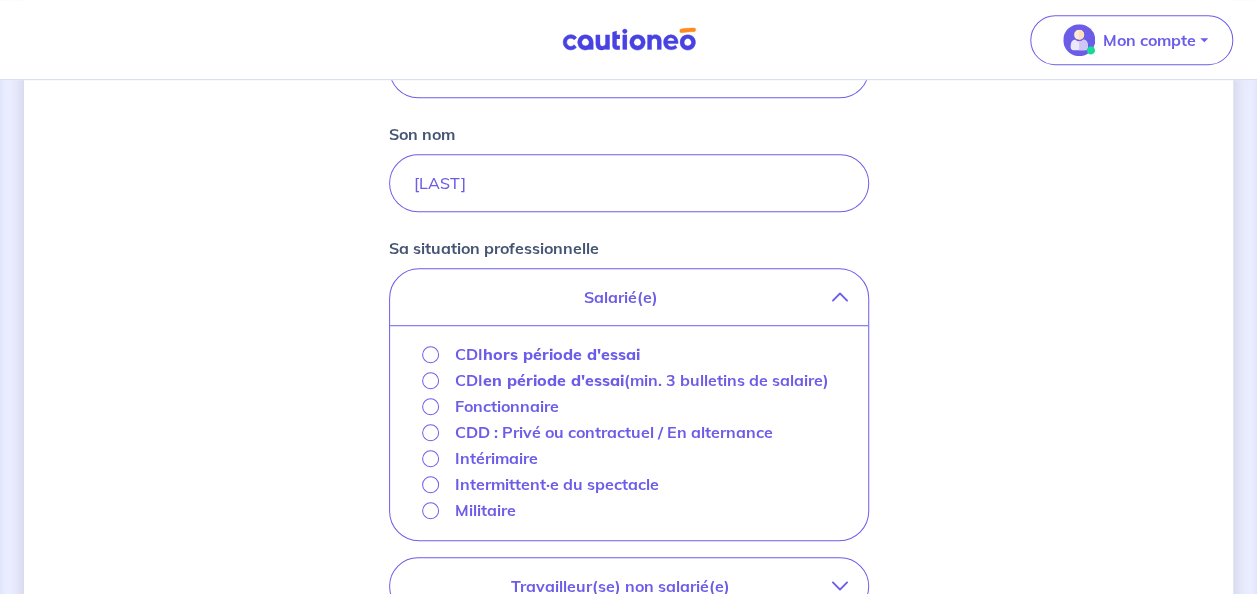 click on "hors période d'essai" at bounding box center (561, 354) 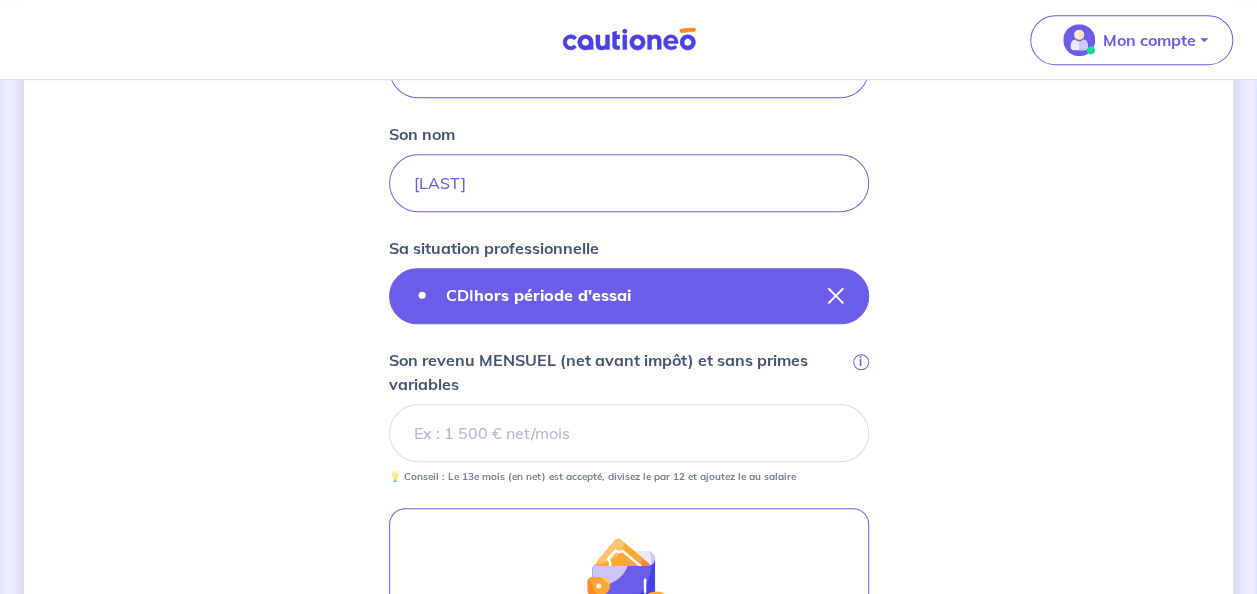 click at bounding box center [836, 296] 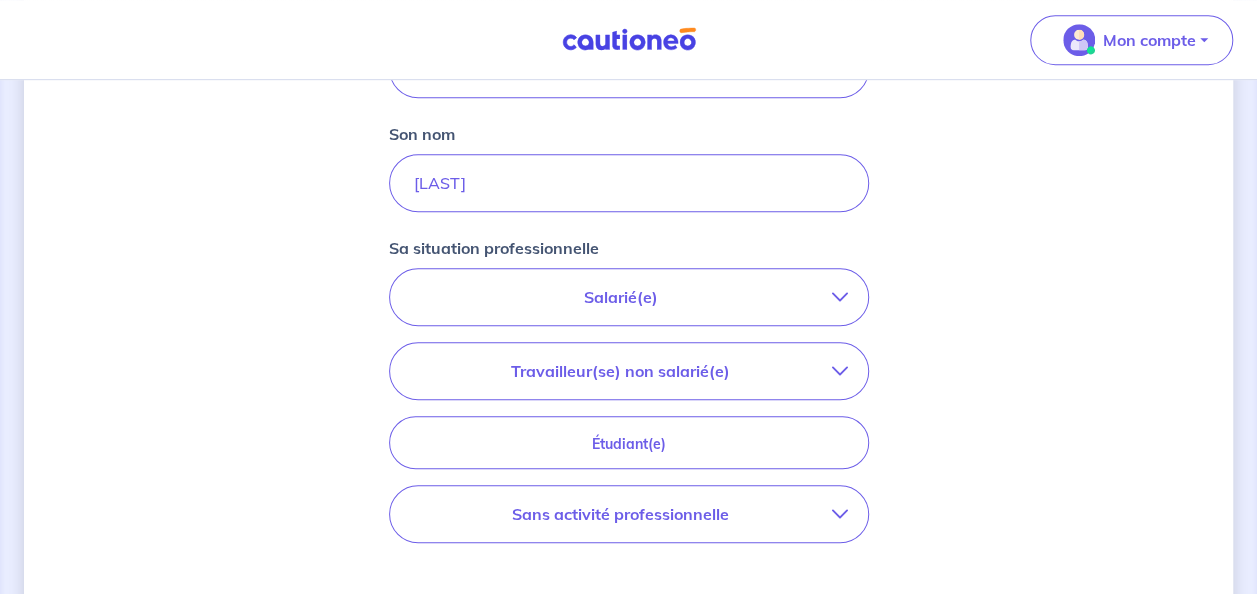 click at bounding box center (840, 371) 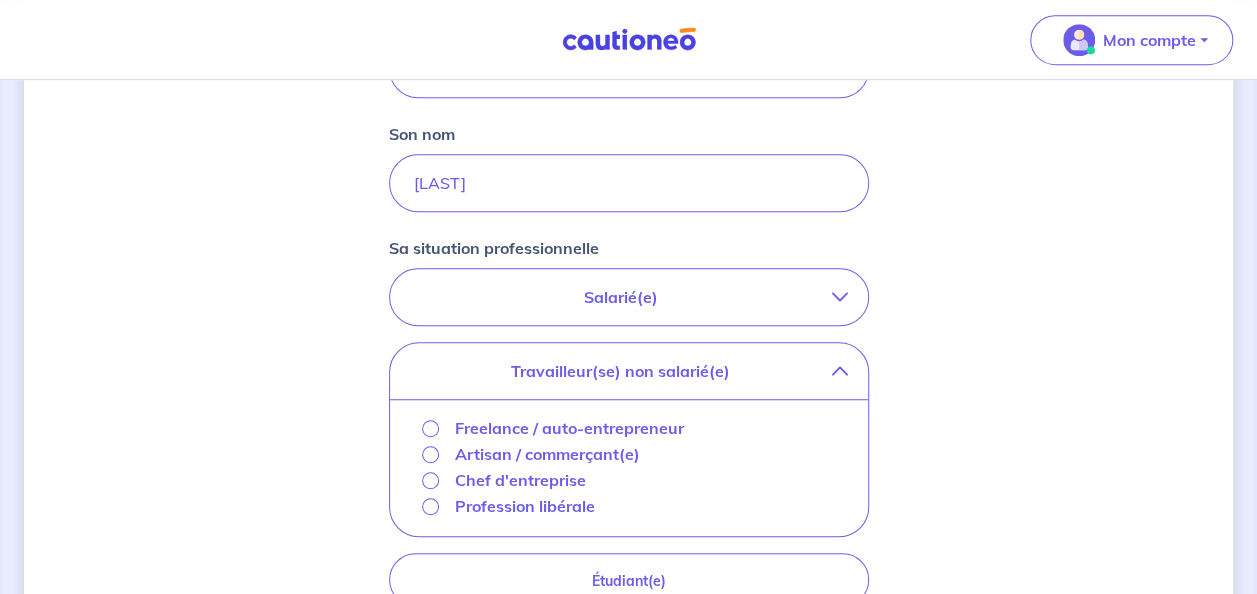 click at bounding box center (840, 371) 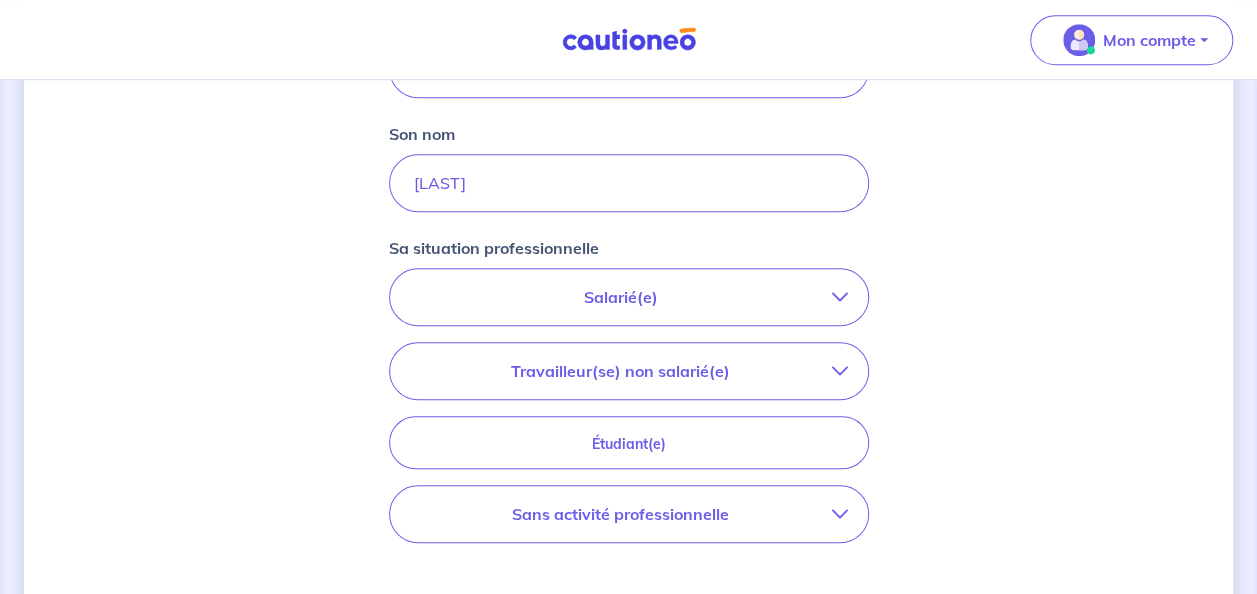 click at bounding box center [840, 297] 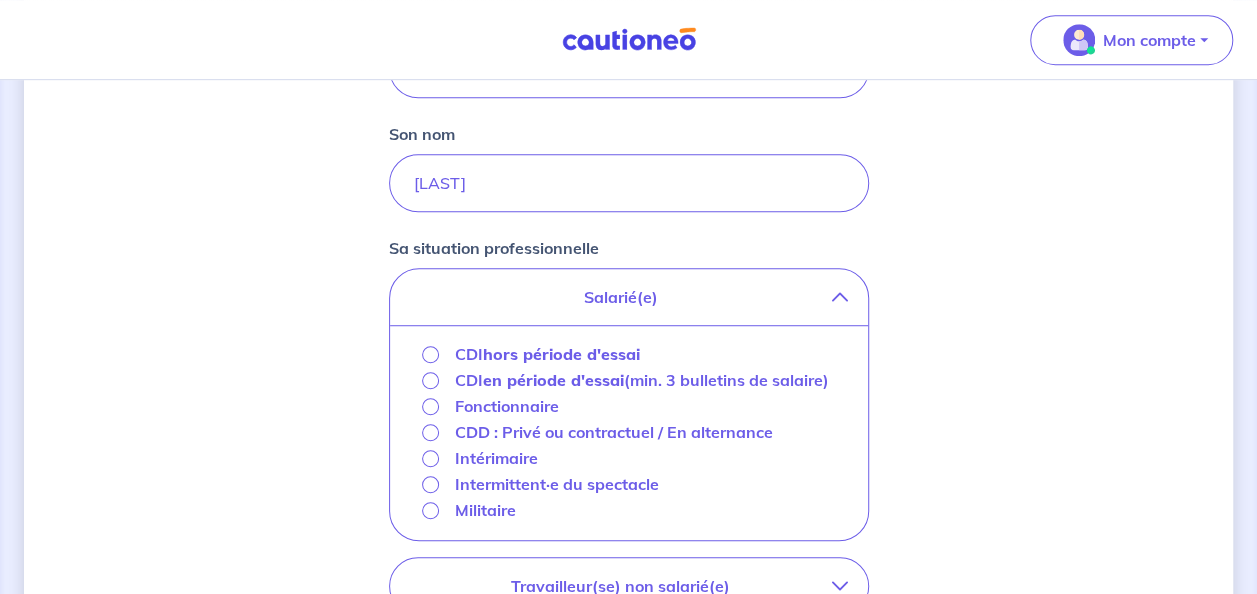 click on "hors période d'essai" at bounding box center [561, 354] 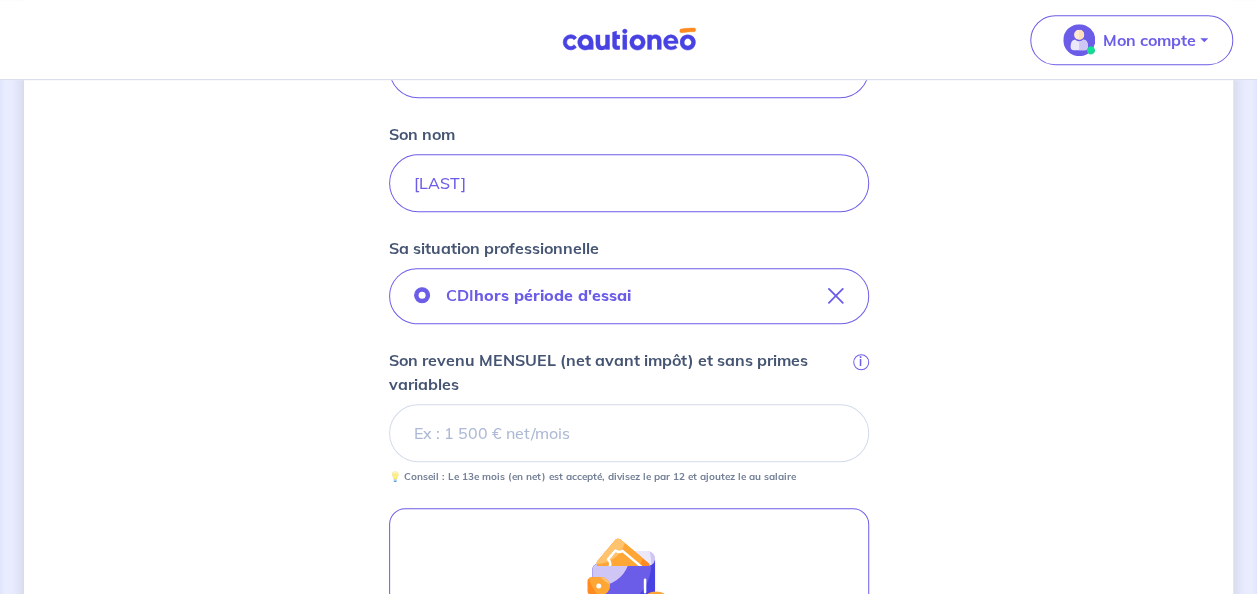 click on "Son revenu MENSUEL (net avant impôt) et sans primes variables i" at bounding box center [629, 433] 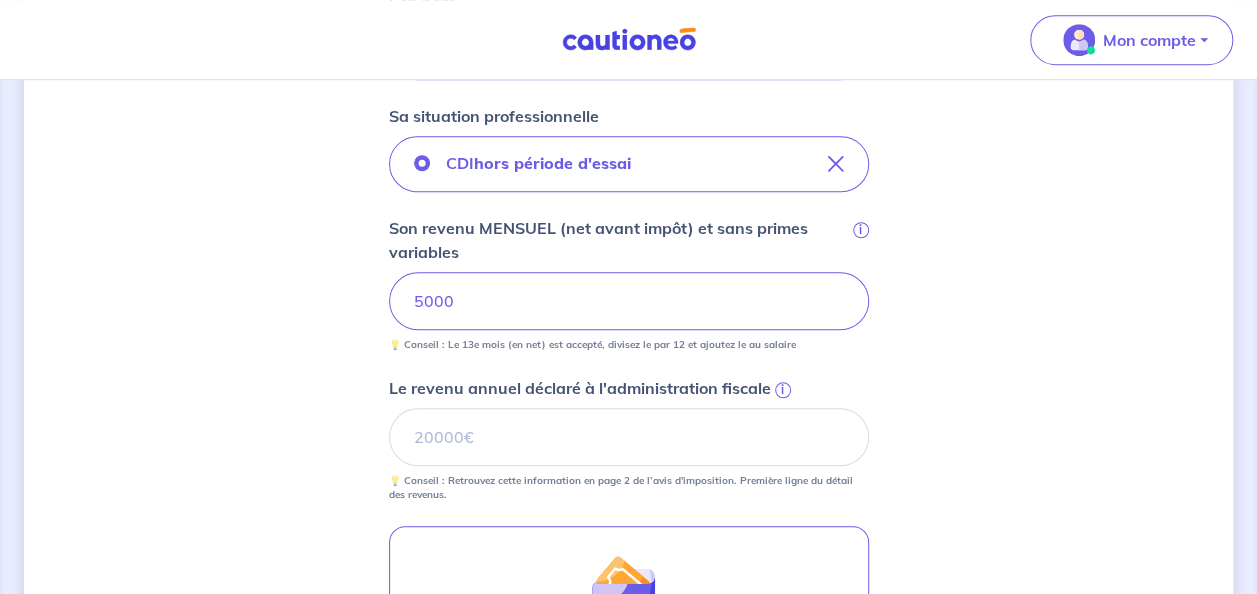 scroll, scrollTop: 752, scrollLeft: 0, axis: vertical 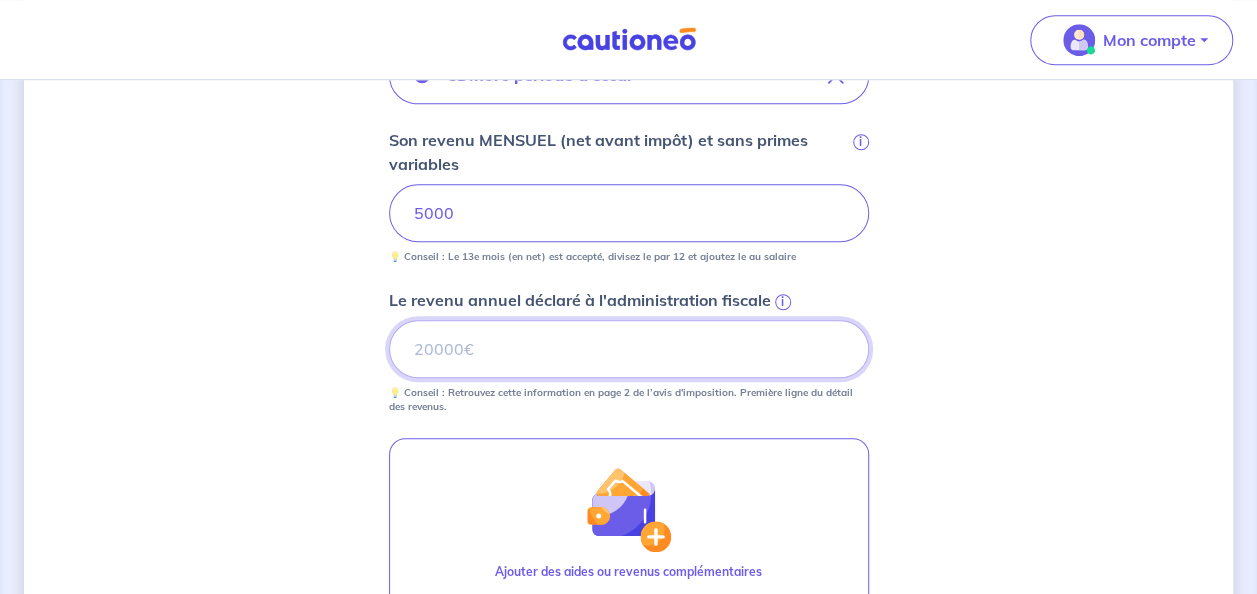 click on "Le revenu annuel déclaré à l'administration fiscale i" at bounding box center (629, 349) 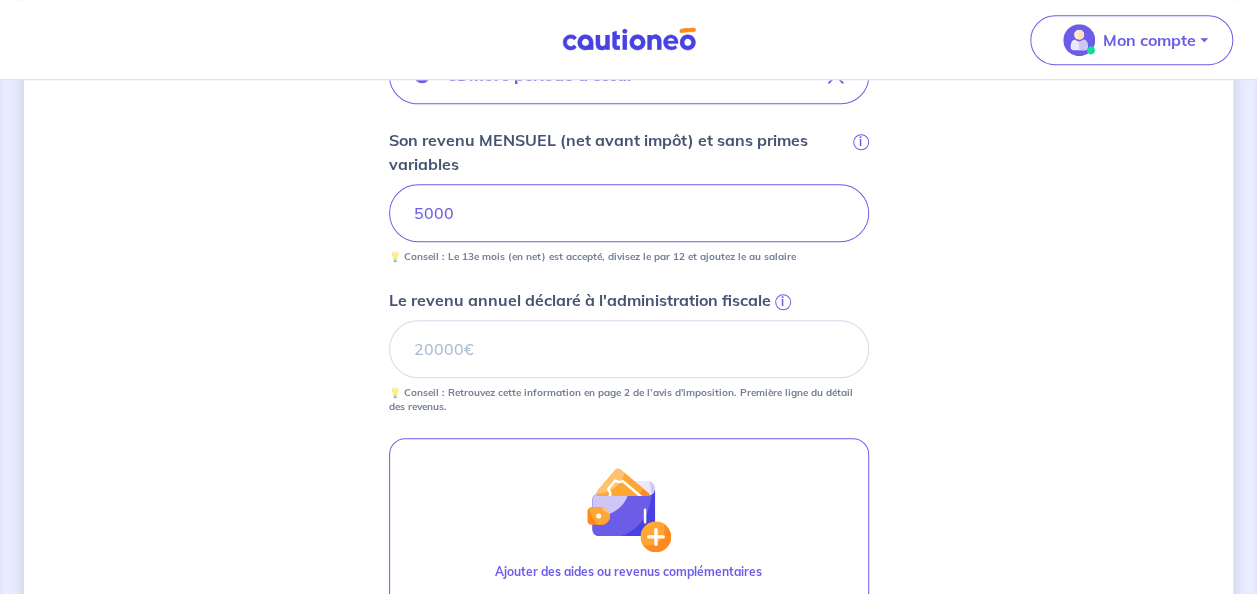click on "Concernant vos locataires 💡 Pour info : nous acceptons les personnes seules, les couples (mariés, pacsés, en concubinage) et la colocation. Locataire 1 Son prénom [FIRST] Son nom [LAST] Sa situation professionnelle CDI  hors période d'essai Son revenu MENSUEL (net avant impôt) et sans primes variables i 5000 💡 Conseil : Le 13e mois (en net) est accepté, divisez le par 12 et ajoutez le au salaire Le revenu annuel déclaré à l'administration fiscale i 80000 💡 Conseil : Retrouvez cette information en page 2 de l’avis d'imposition. Première ligne du détail des revenus. Ajouter des aides ou revenus complémentaires Étape Précédente Précédent Je valide Je valide" at bounding box center [628, 133] 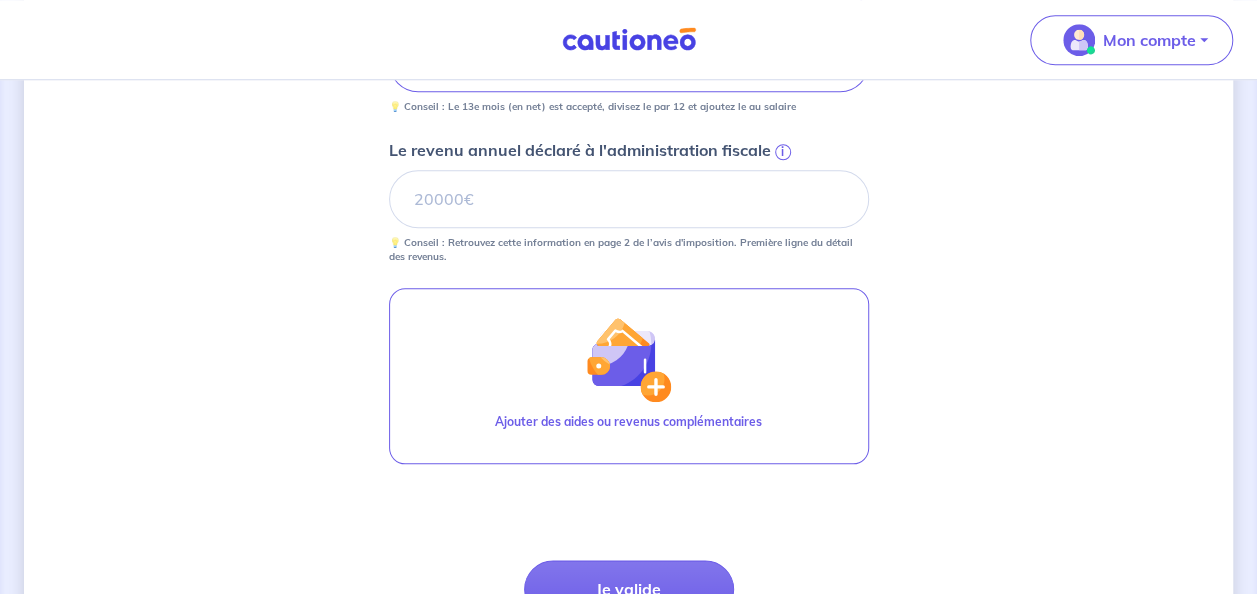 scroll, scrollTop: 930, scrollLeft: 0, axis: vertical 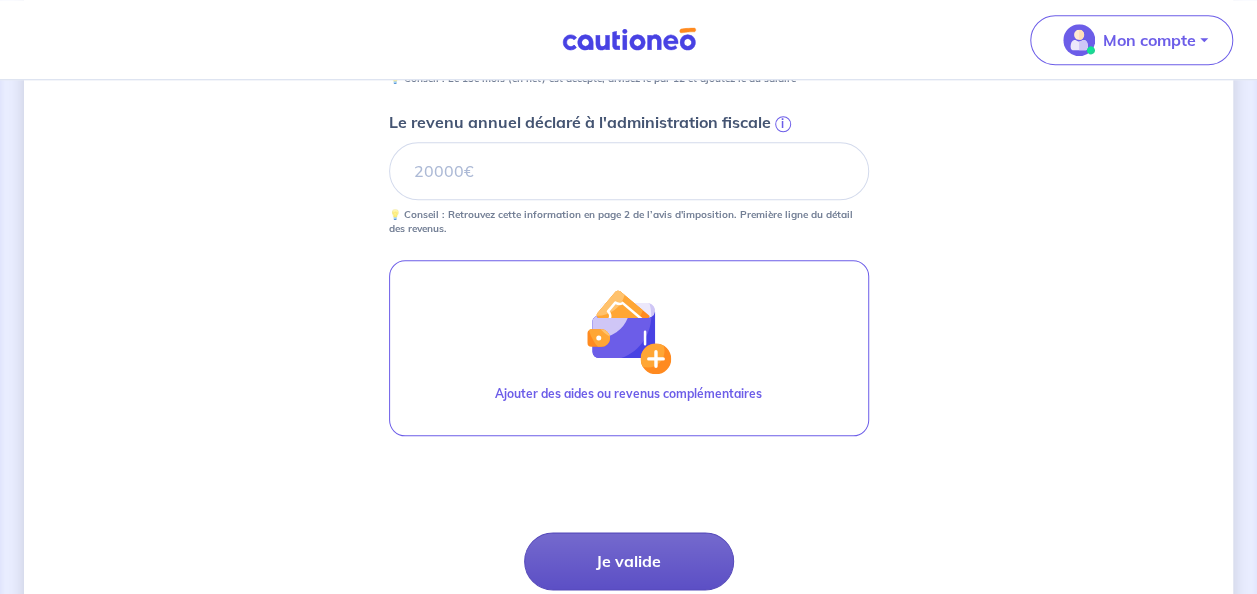click on "Je valide" at bounding box center [629, 561] 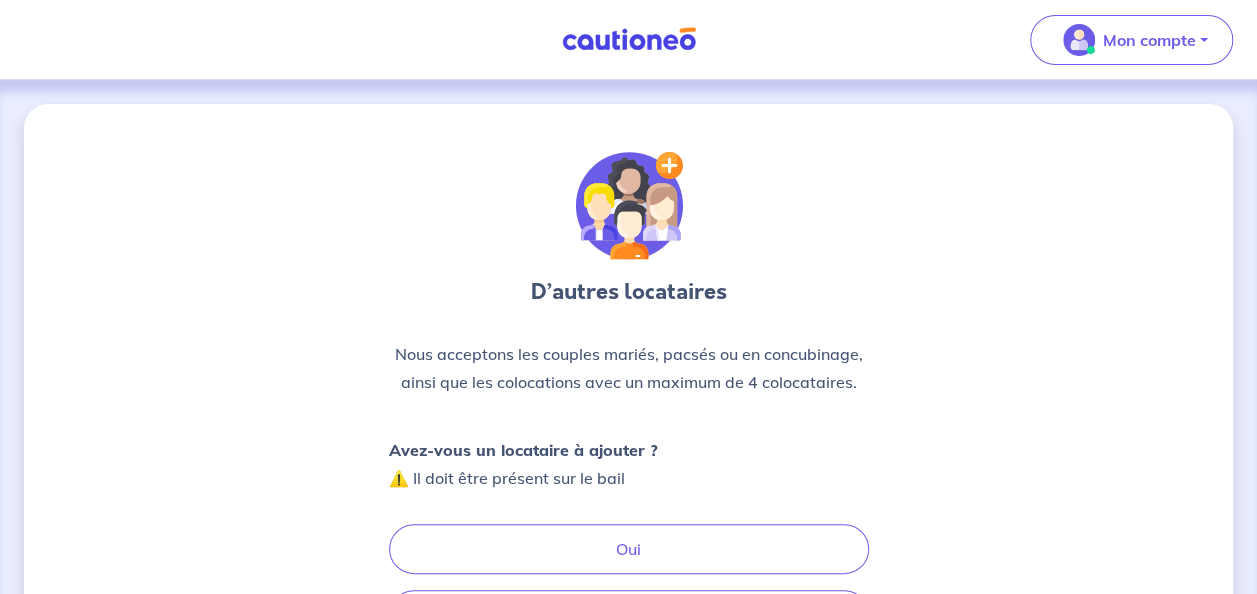 scroll, scrollTop: 0, scrollLeft: 0, axis: both 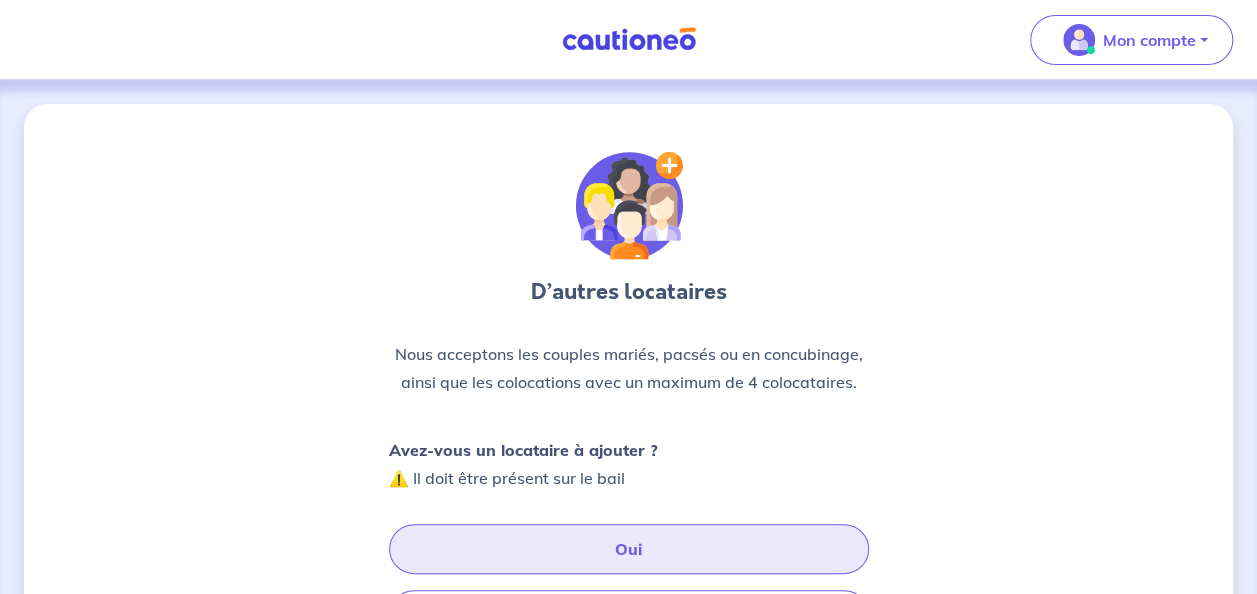 click on "Oui" at bounding box center [629, 549] 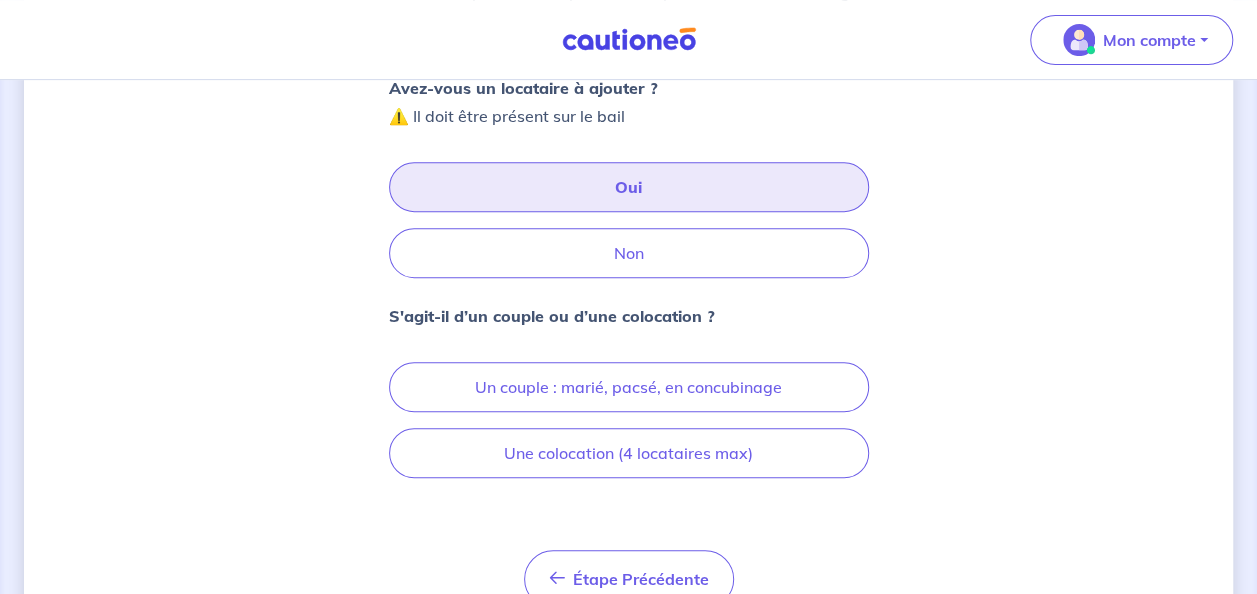scroll, scrollTop: 371, scrollLeft: 0, axis: vertical 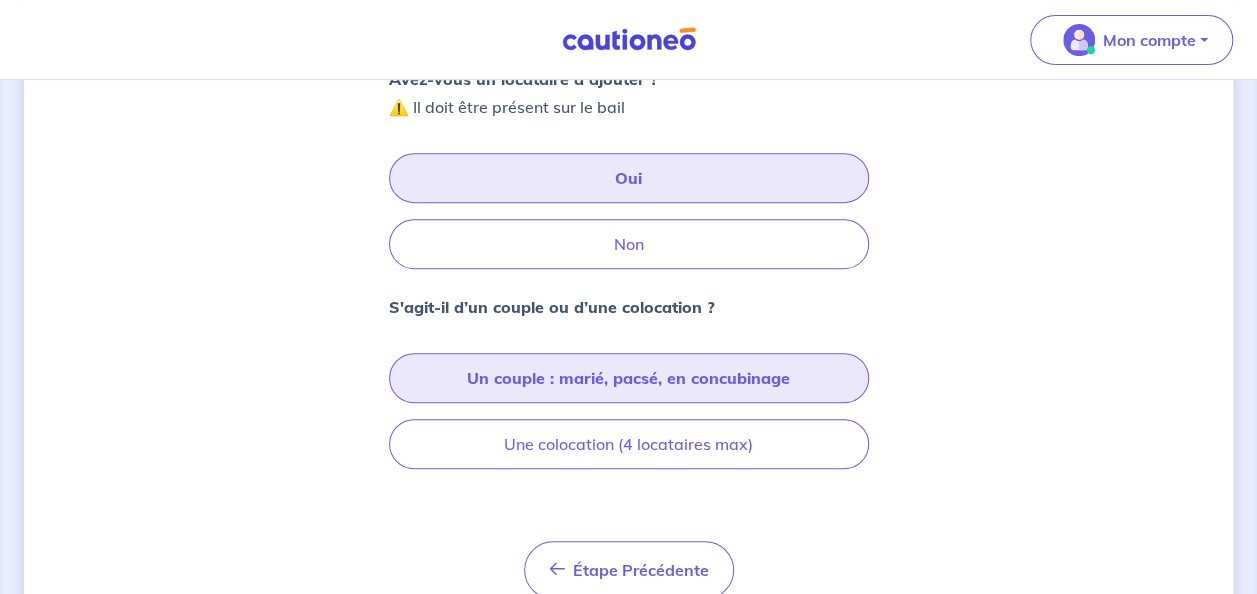 click on "Un couple : marié, pacsé, en concubinage" at bounding box center [629, 378] 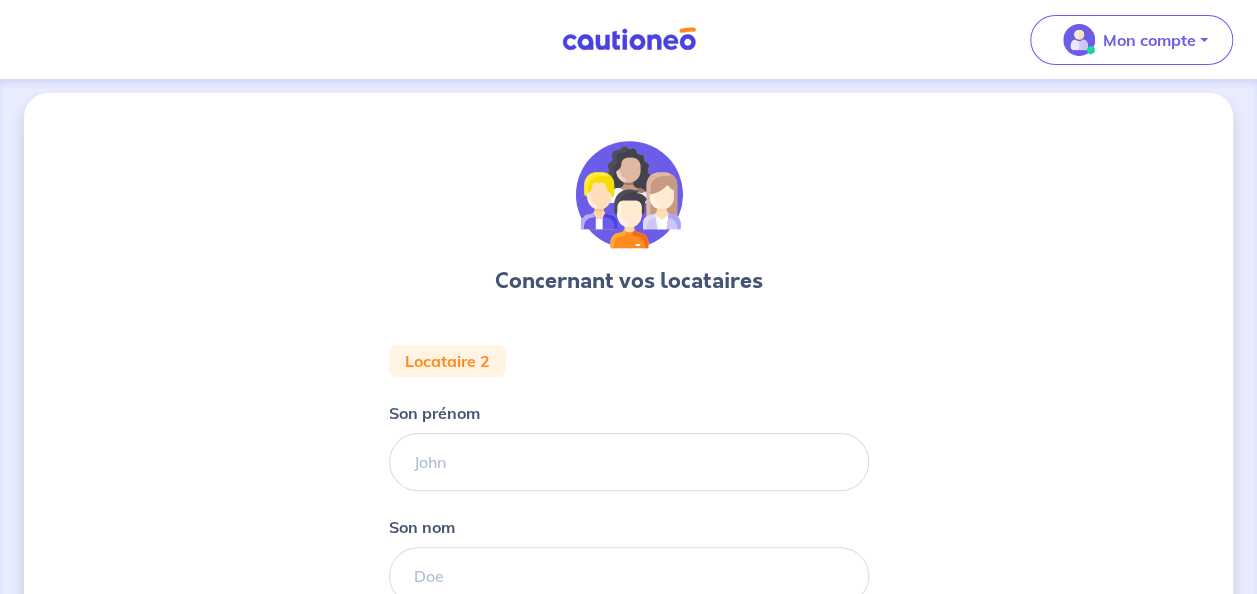 scroll, scrollTop: 0, scrollLeft: 0, axis: both 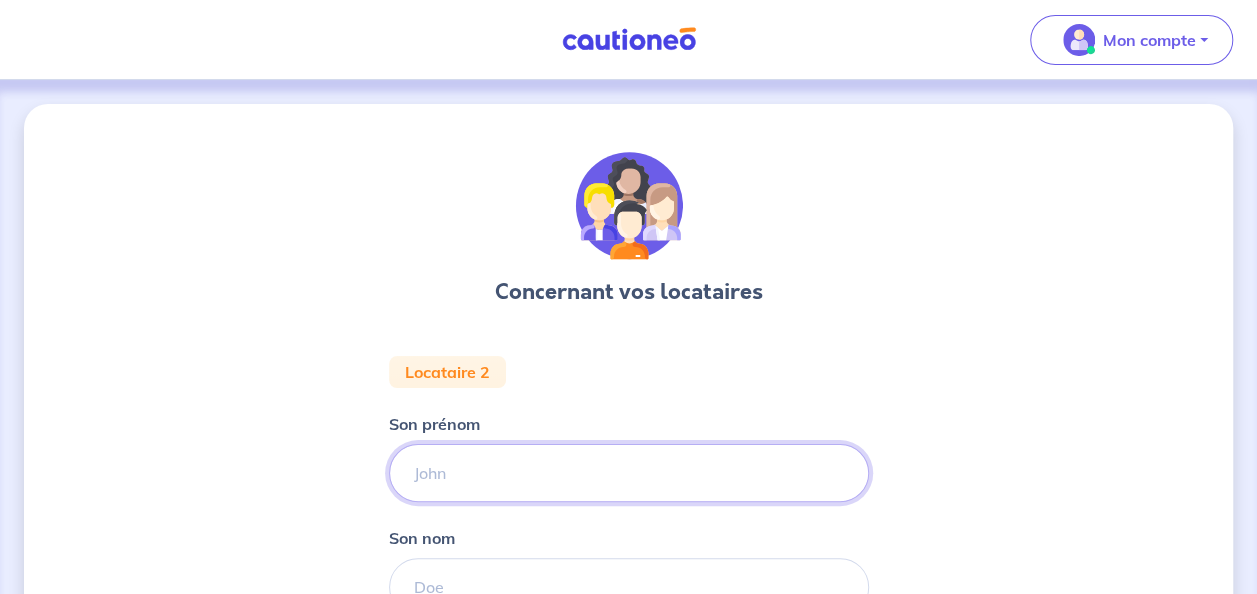 click on "Son prénom" at bounding box center (629, 473) 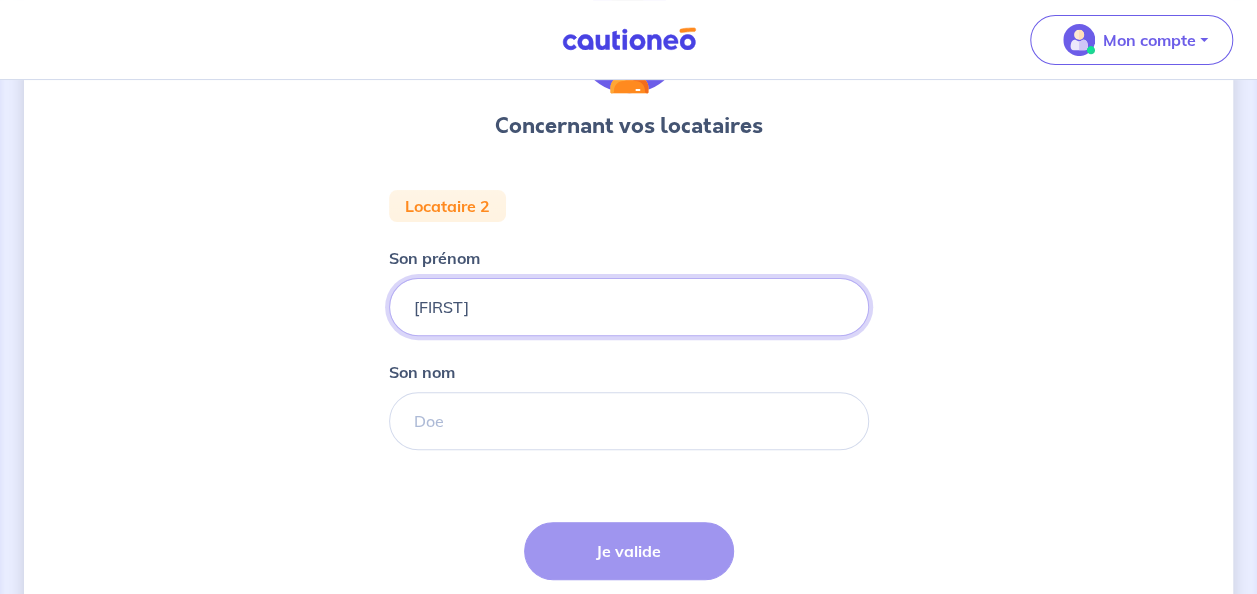 scroll, scrollTop: 166, scrollLeft: 0, axis: vertical 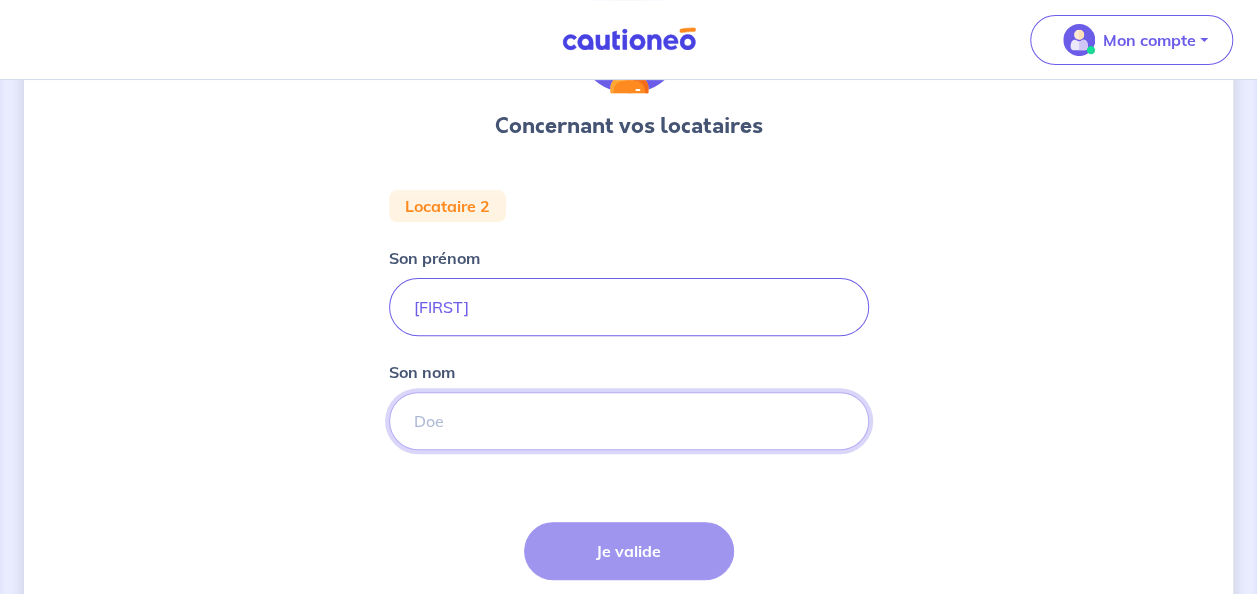 click on "Son nom" at bounding box center (629, 421) 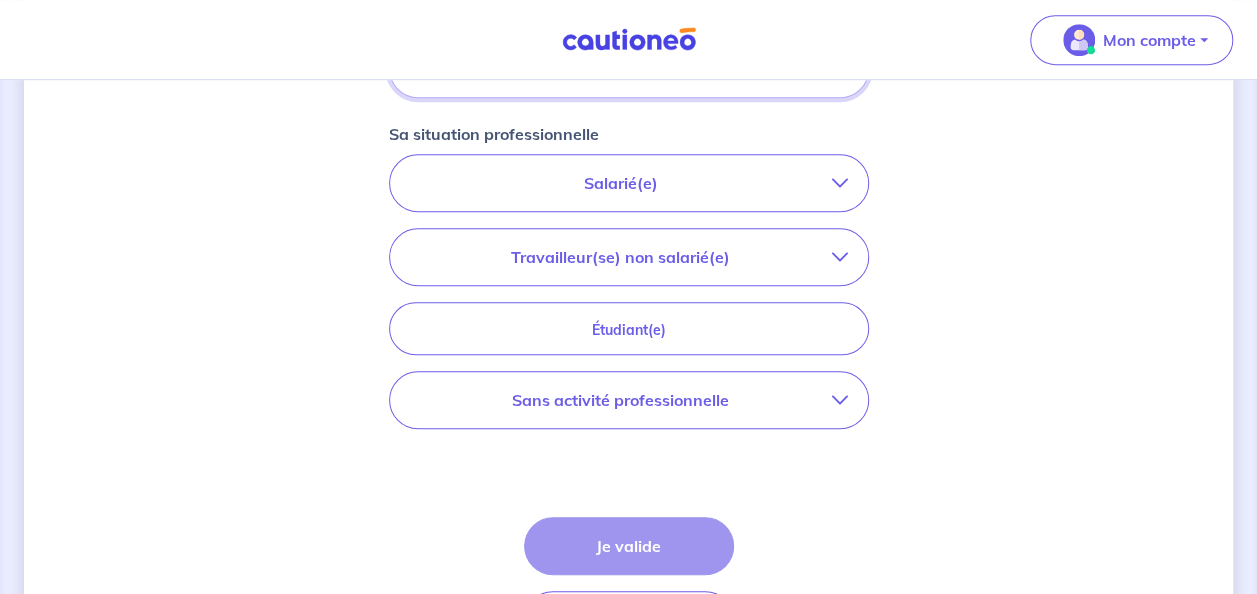 scroll, scrollTop: 527, scrollLeft: 0, axis: vertical 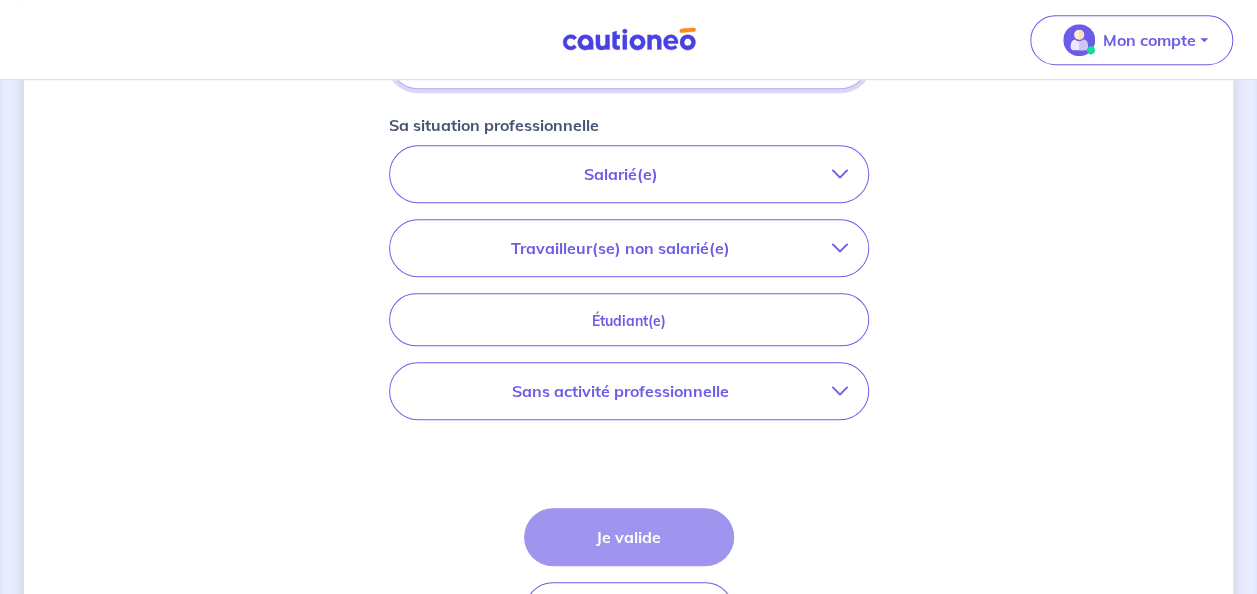 type on "[LAST]" 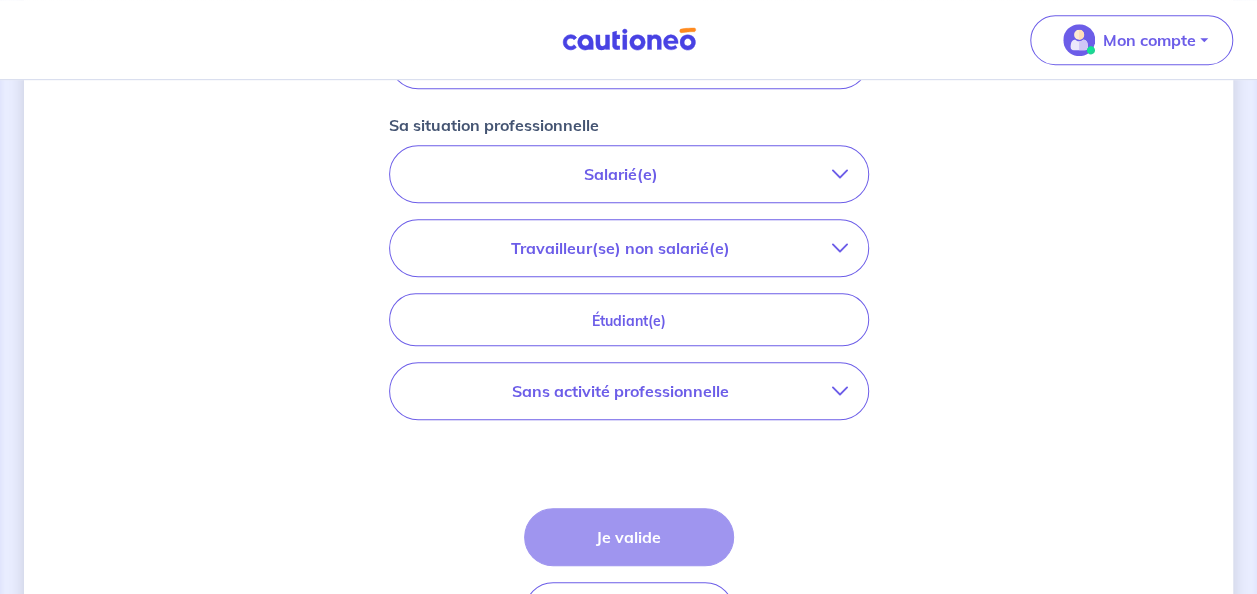 click on "Sans activité professionnelle" at bounding box center [629, 391] 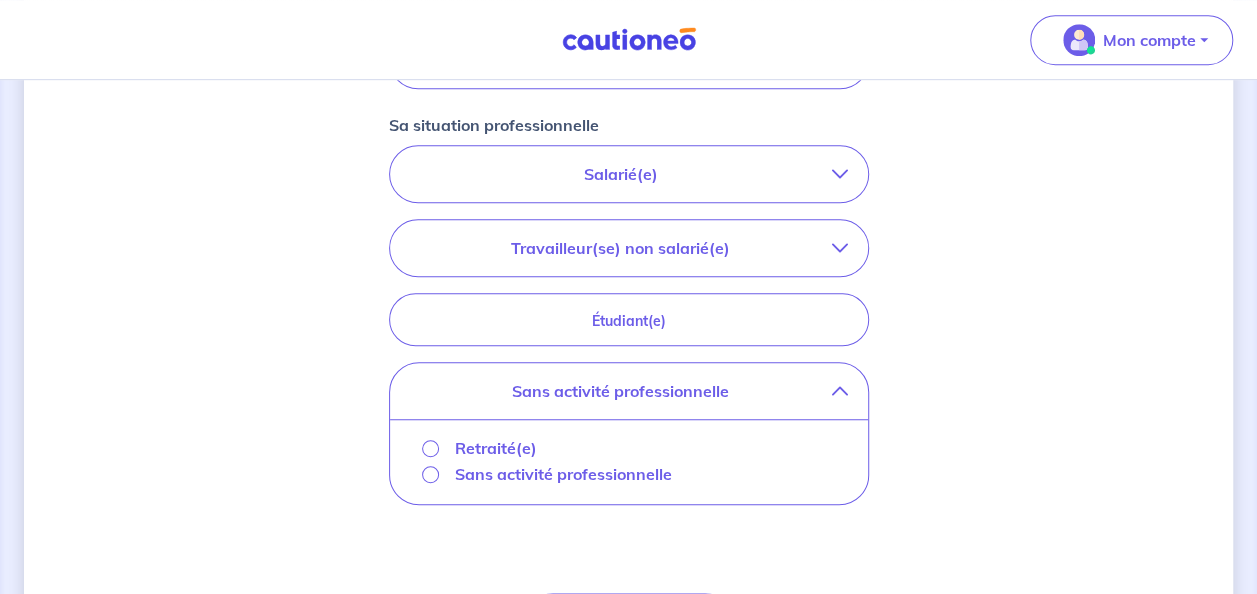 click on "Sans activité professionnelle" at bounding box center (563, 474) 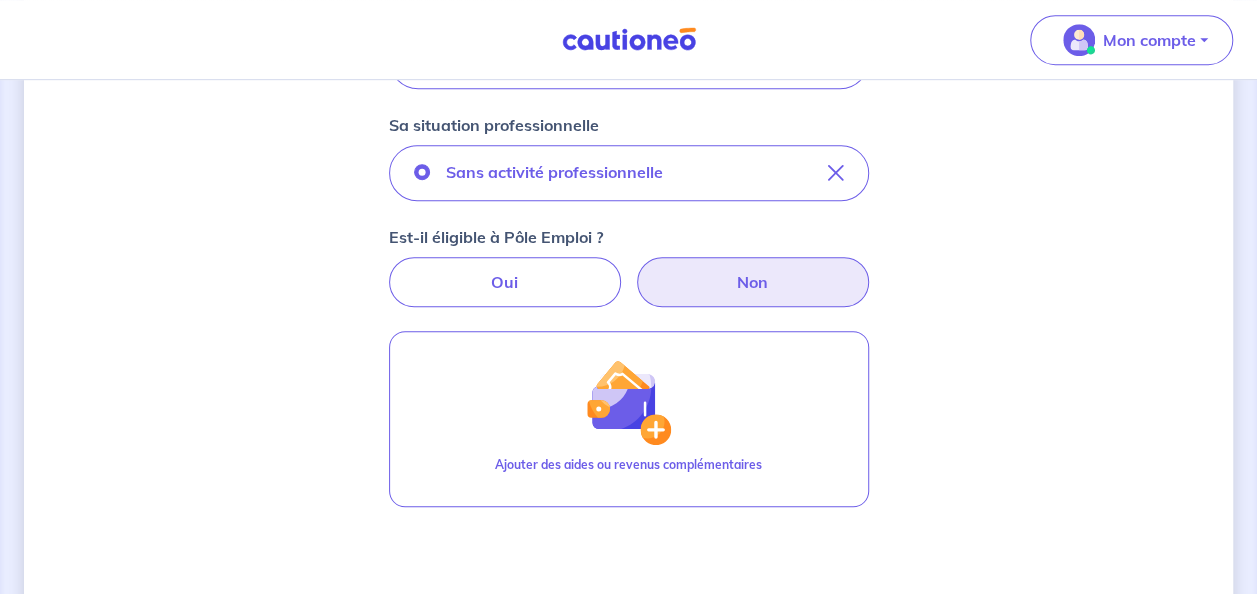 click on "Non" at bounding box center [753, 282] 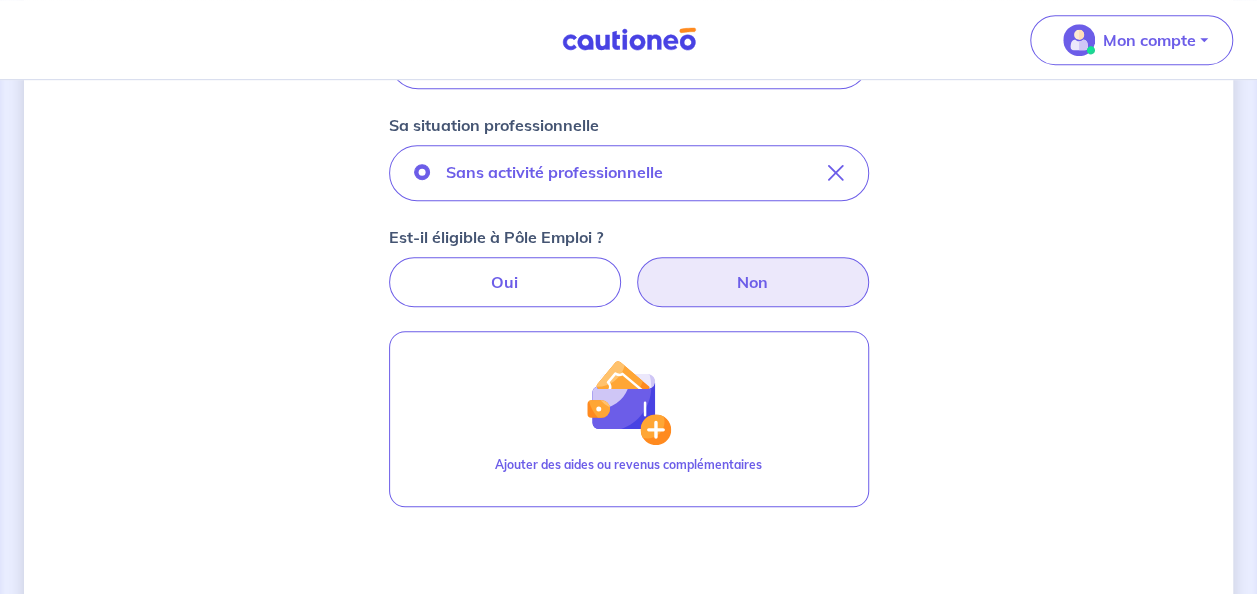 scroll, scrollTop: 760, scrollLeft: 0, axis: vertical 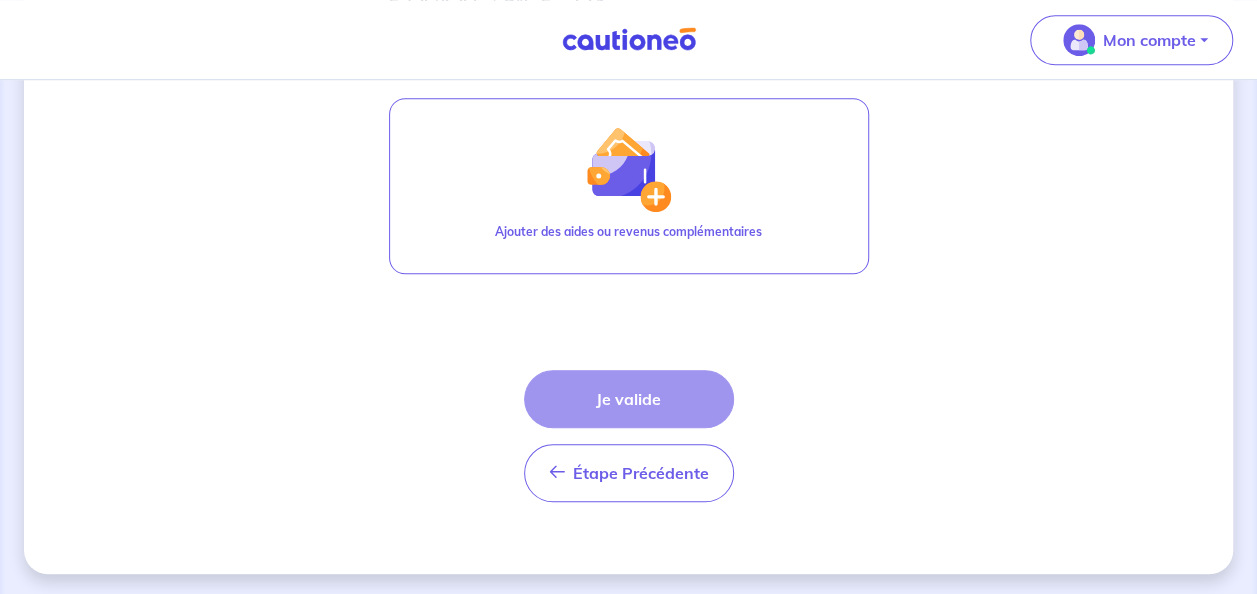 click on "Étape Précédente Précédent Je valide Je valide" at bounding box center (629, 436) 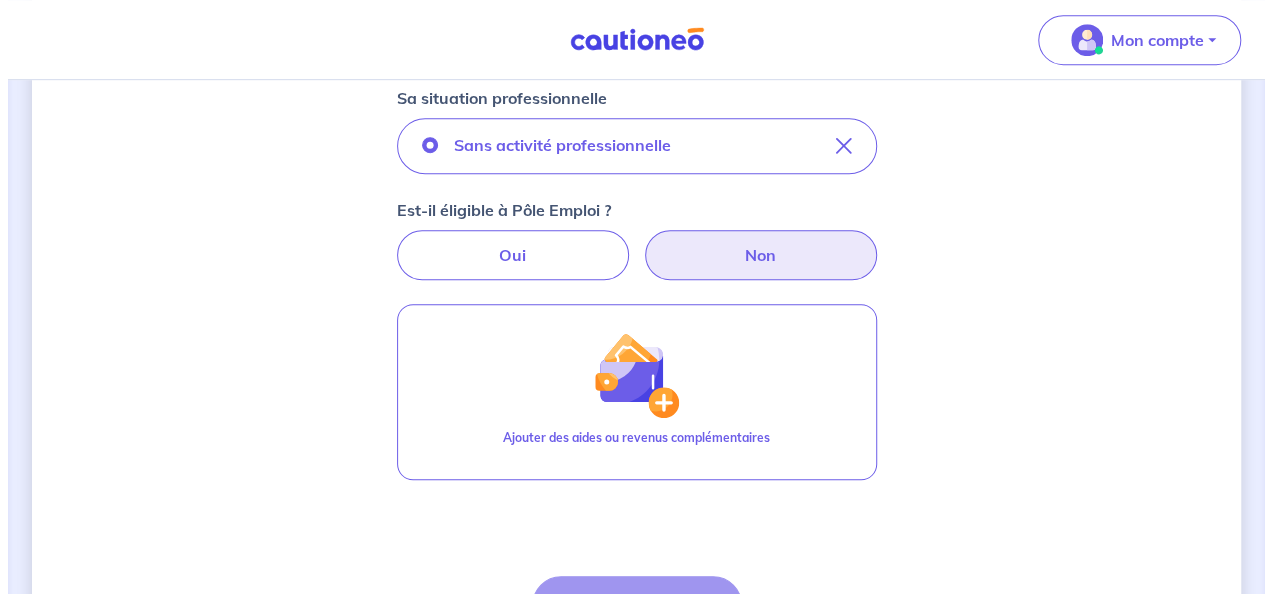 scroll, scrollTop: 539, scrollLeft: 0, axis: vertical 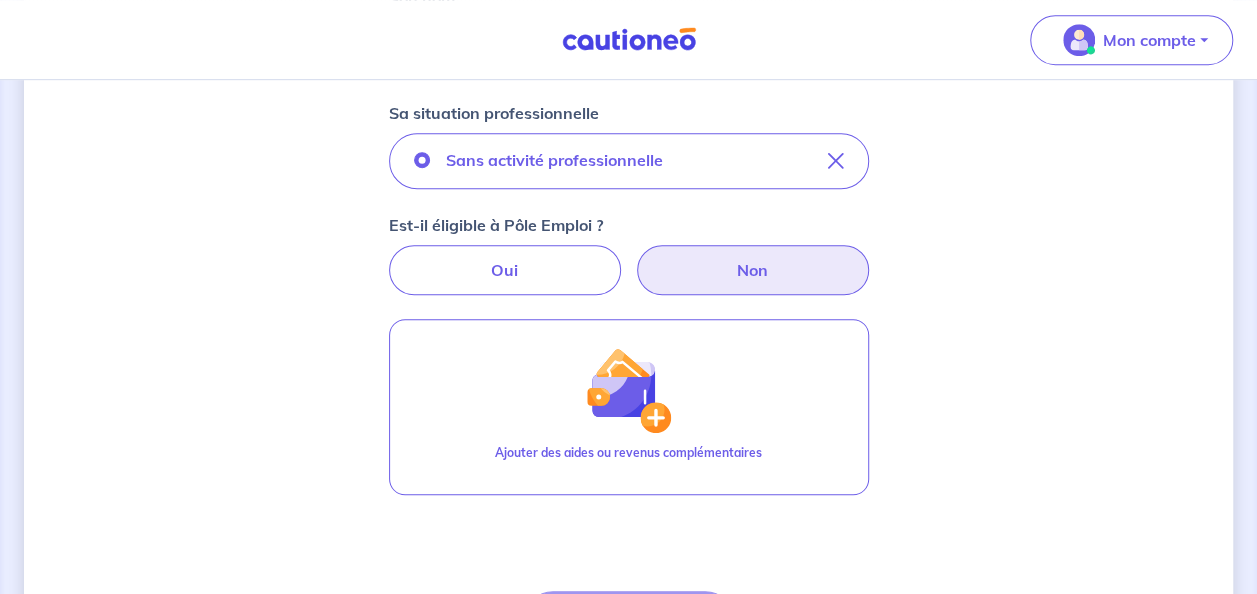 click on "Non" at bounding box center (753, 270) 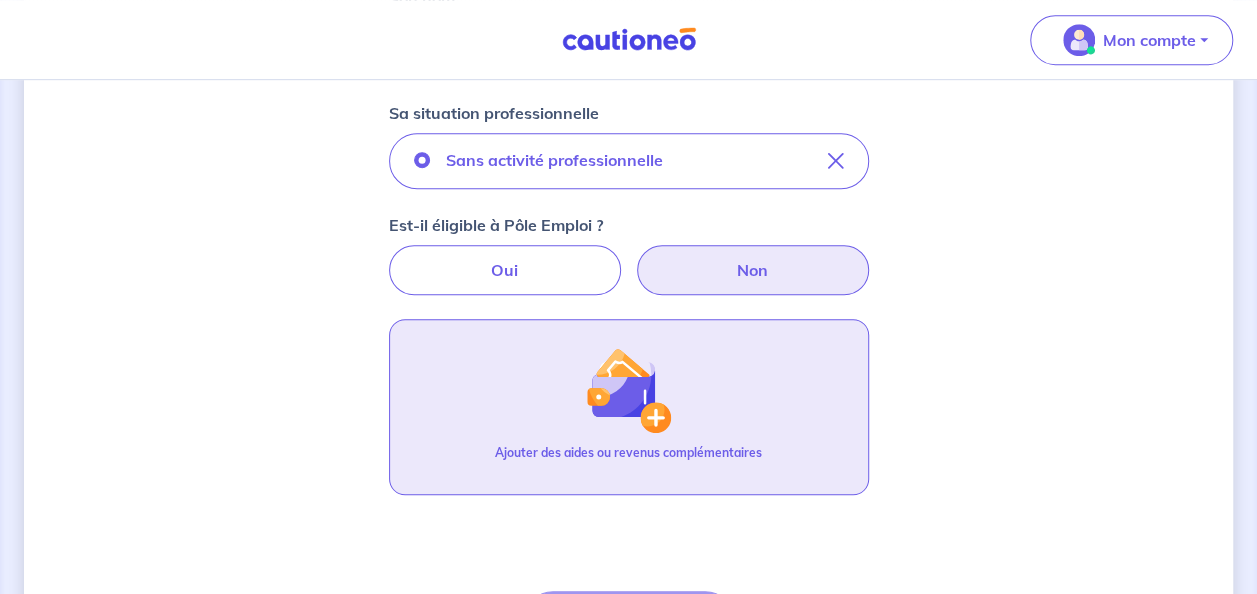 click at bounding box center (628, 390) 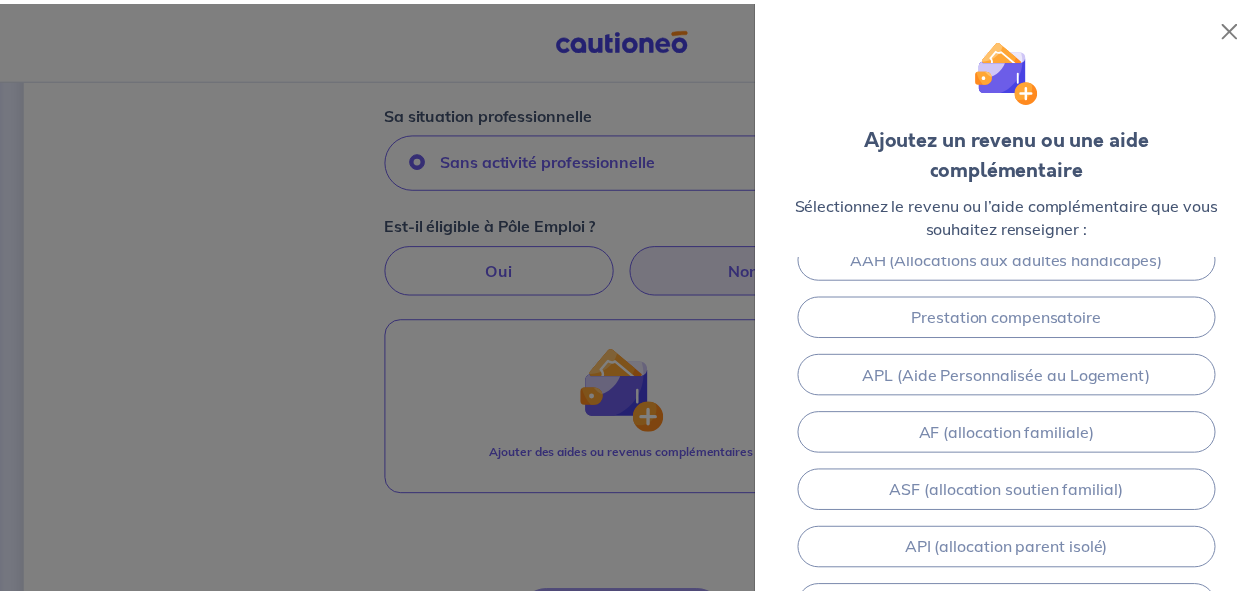 scroll, scrollTop: 0, scrollLeft: 0, axis: both 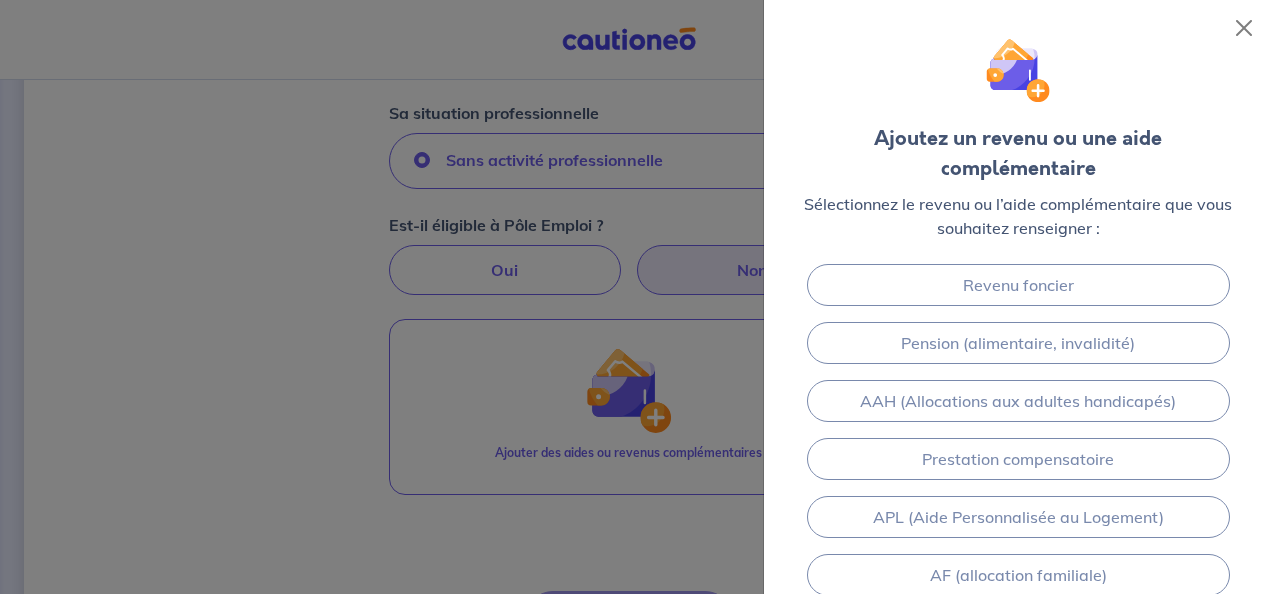 click at bounding box center [636, 297] 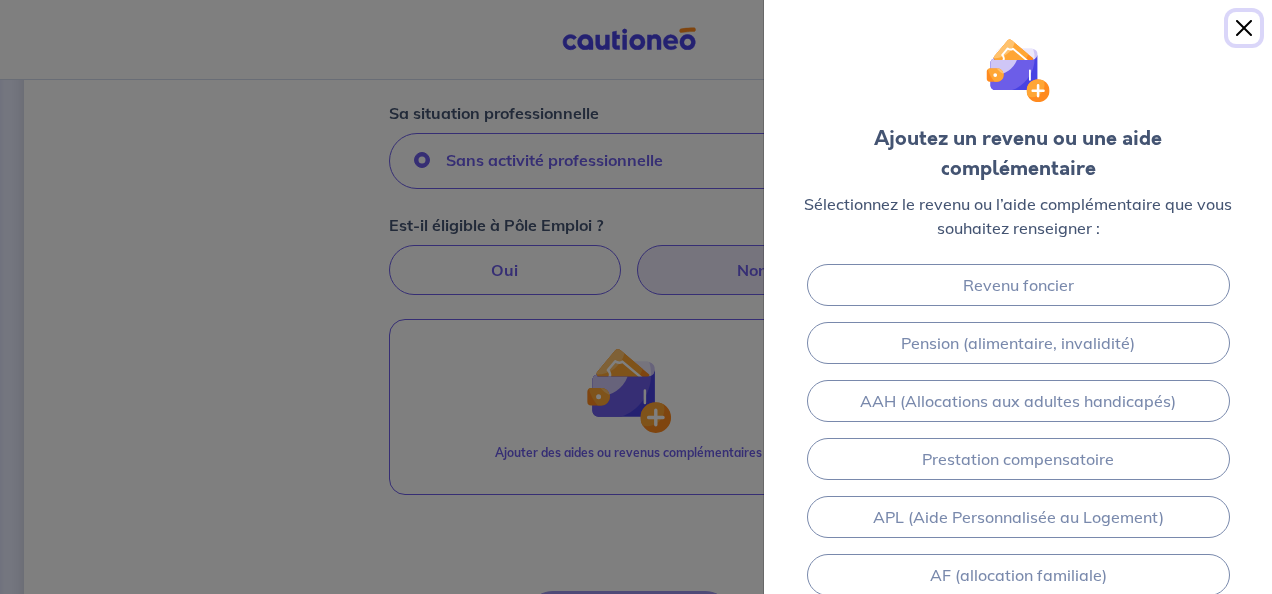 click at bounding box center (1244, 28) 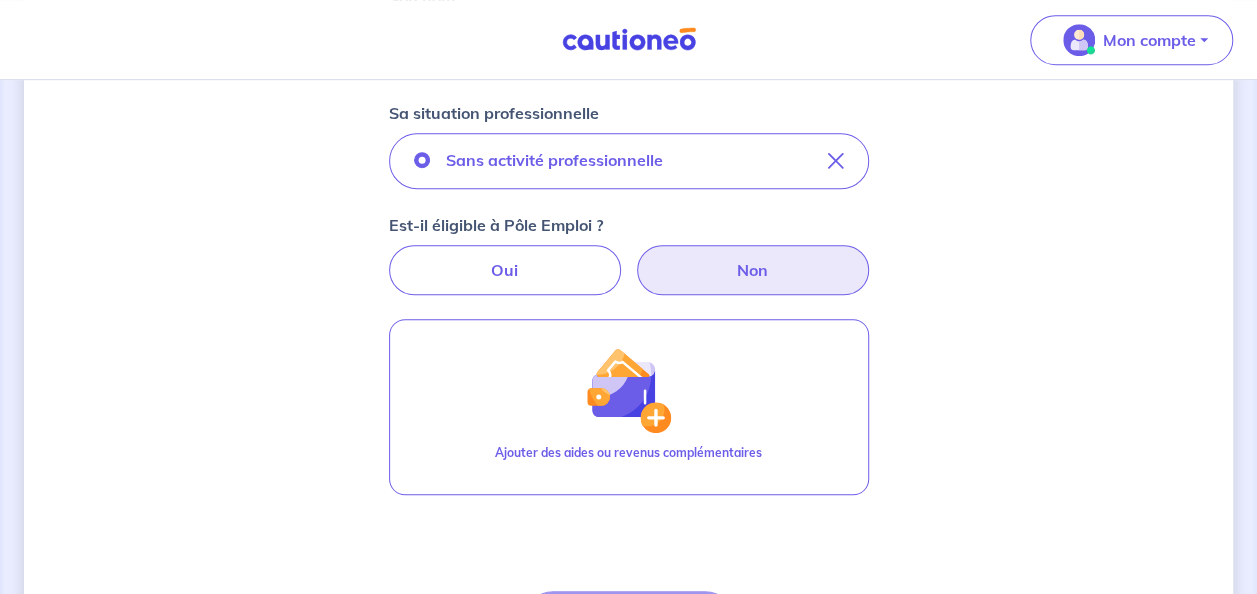 click on "Non" at bounding box center [753, 270] 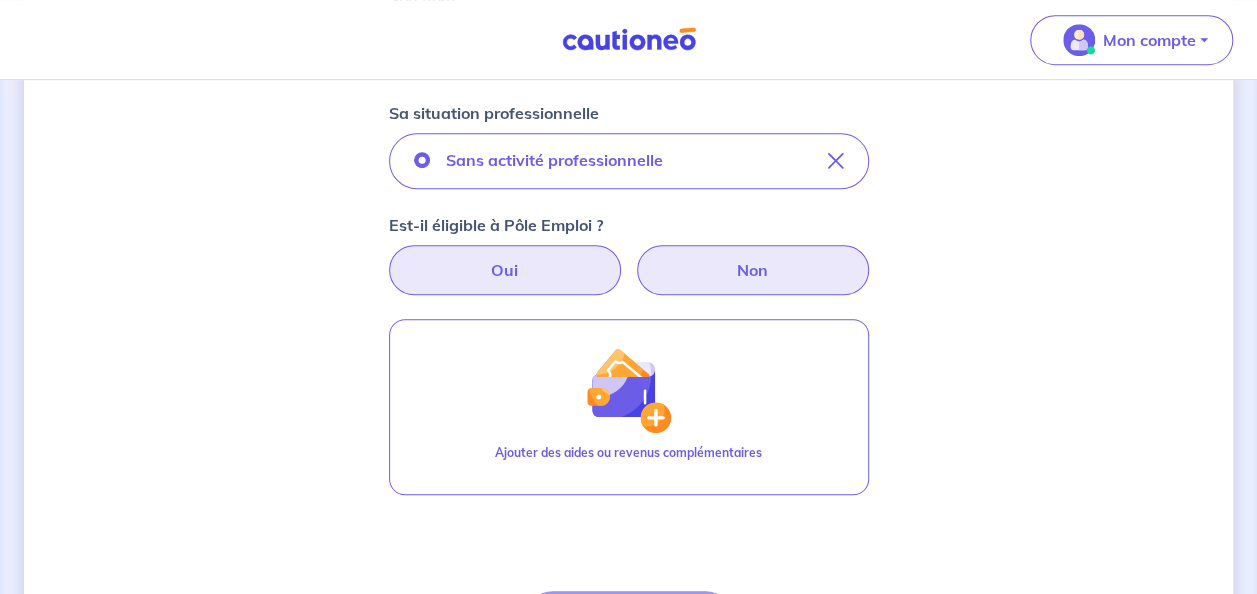 click on "Oui" at bounding box center [505, 270] 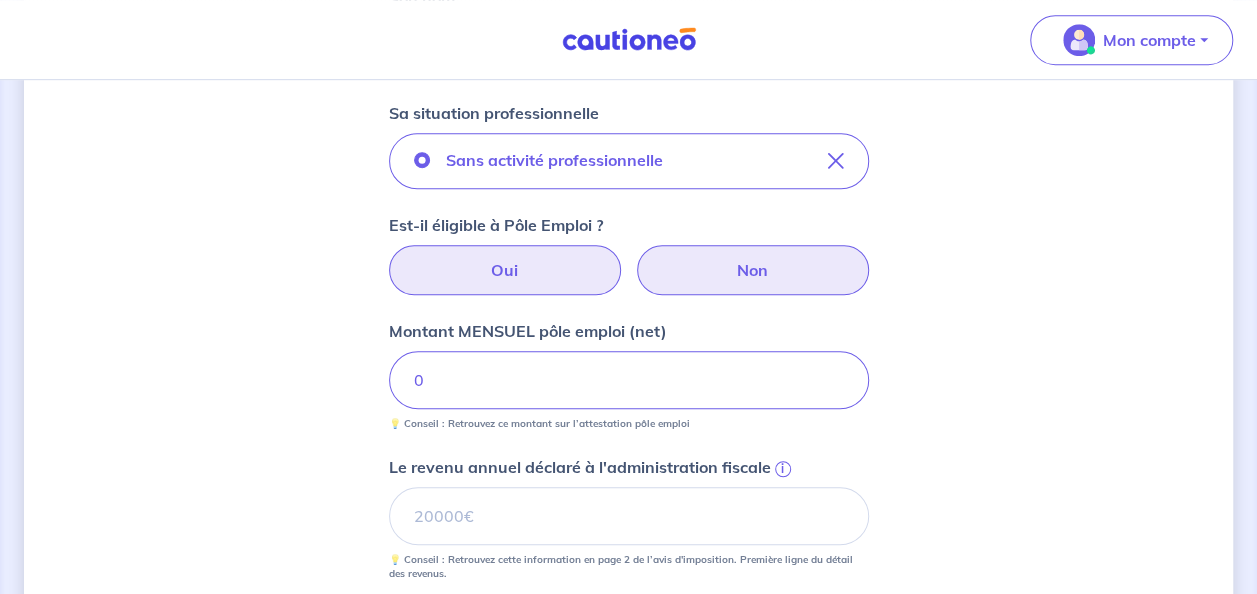 click on "Non" at bounding box center [753, 270] 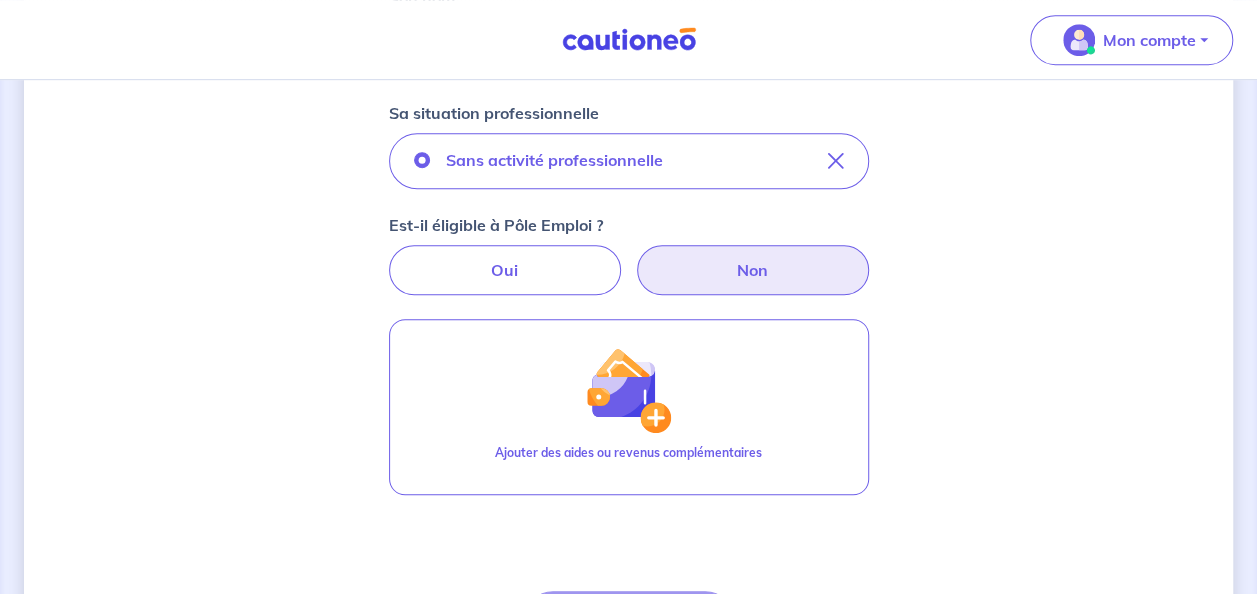 scroll, scrollTop: 760, scrollLeft: 0, axis: vertical 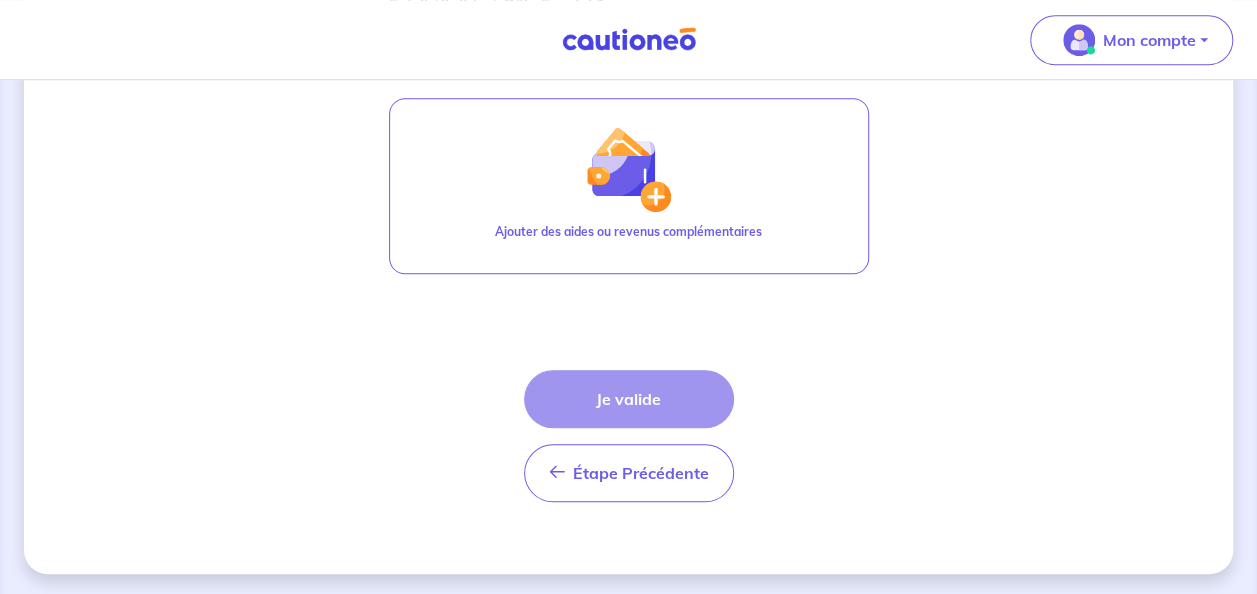 click on "Étape Précédente Précédent Je valide Je valide" at bounding box center (629, 436) 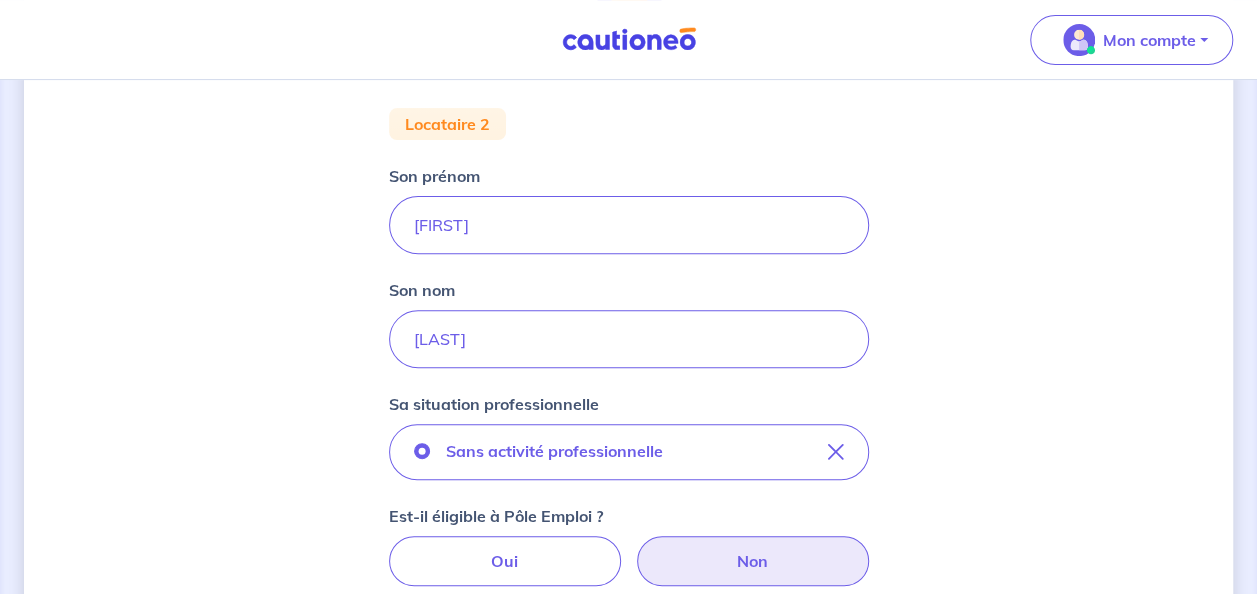 scroll, scrollTop: 244, scrollLeft: 0, axis: vertical 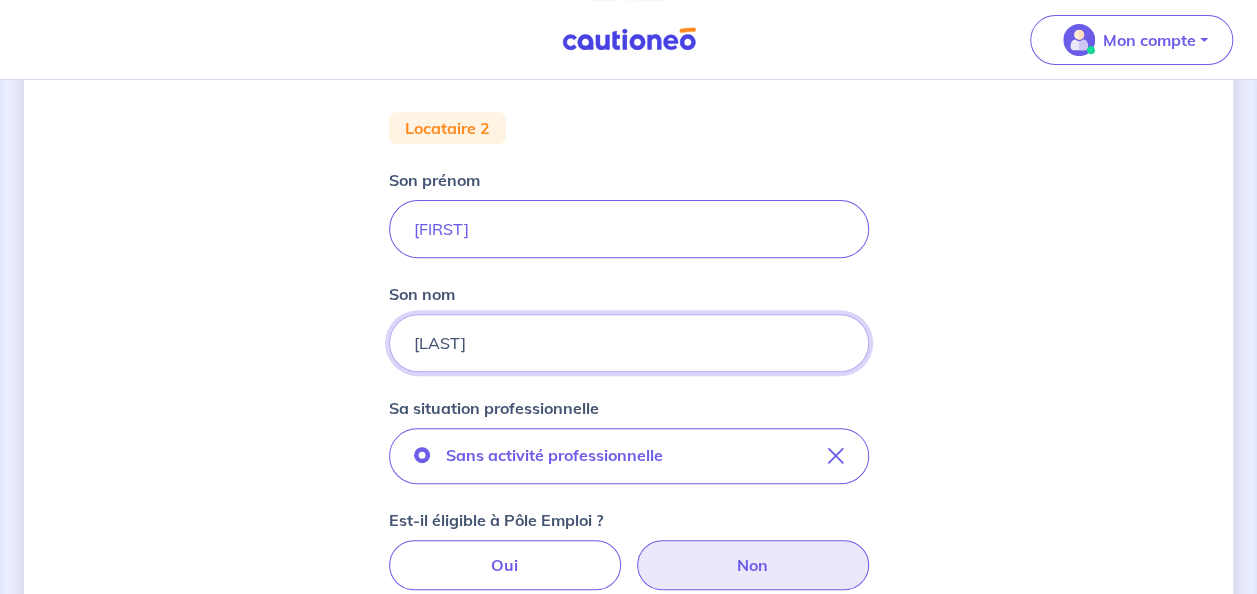 click on "[LAST]" at bounding box center (629, 343) 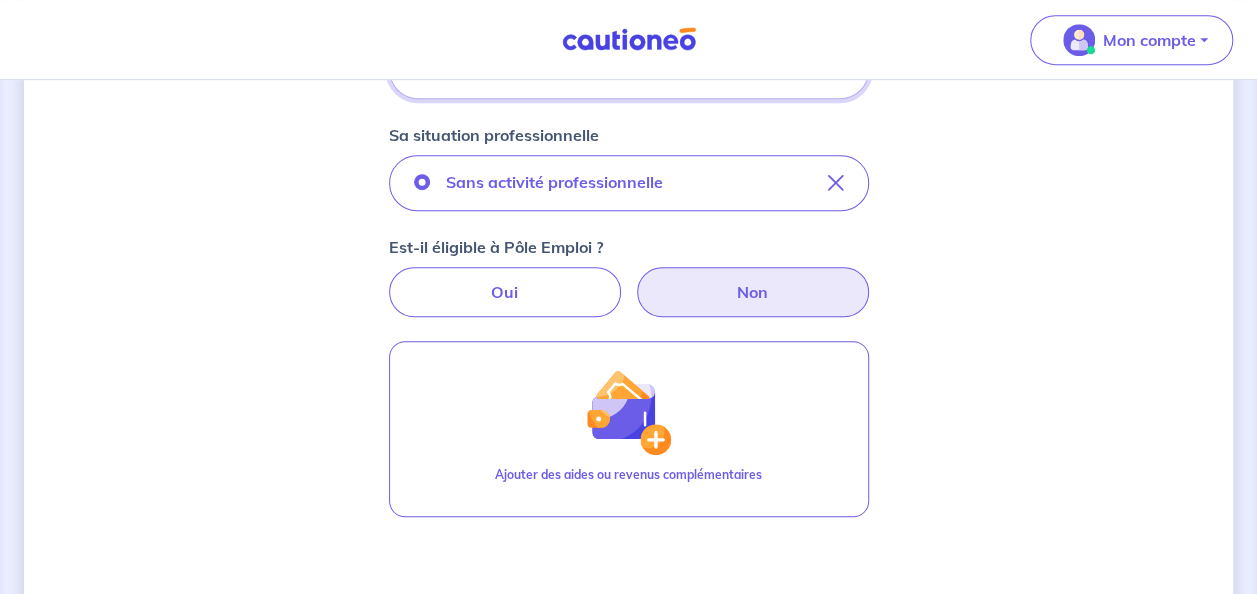 scroll, scrollTop: 760, scrollLeft: 0, axis: vertical 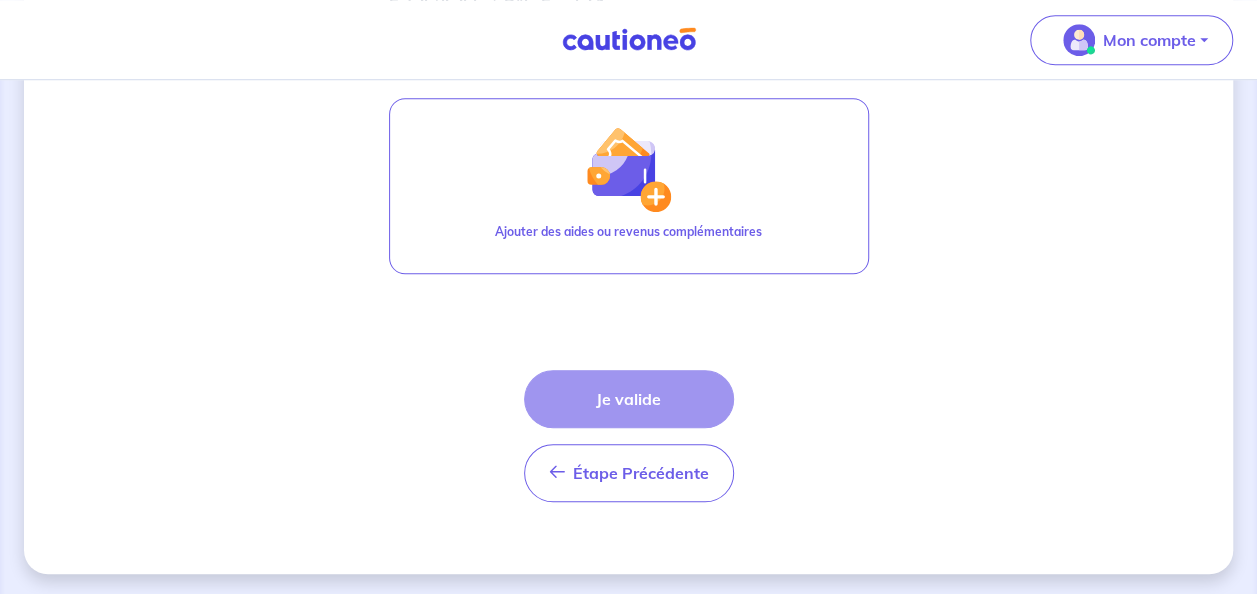 type on "[LAST]" 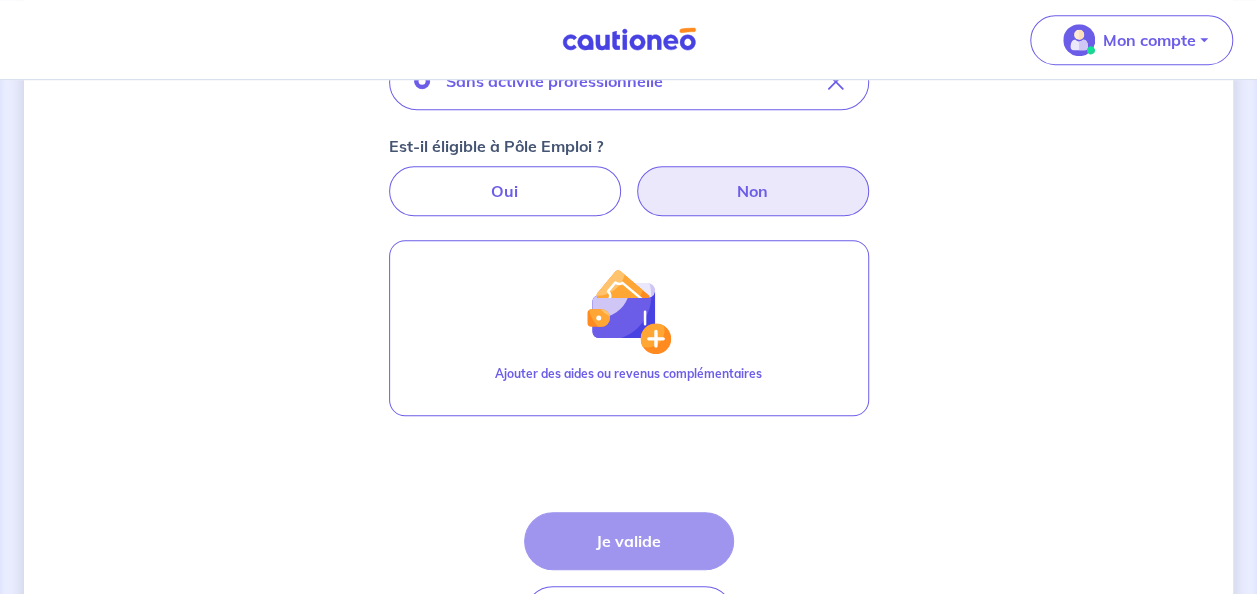 scroll, scrollTop: 620, scrollLeft: 0, axis: vertical 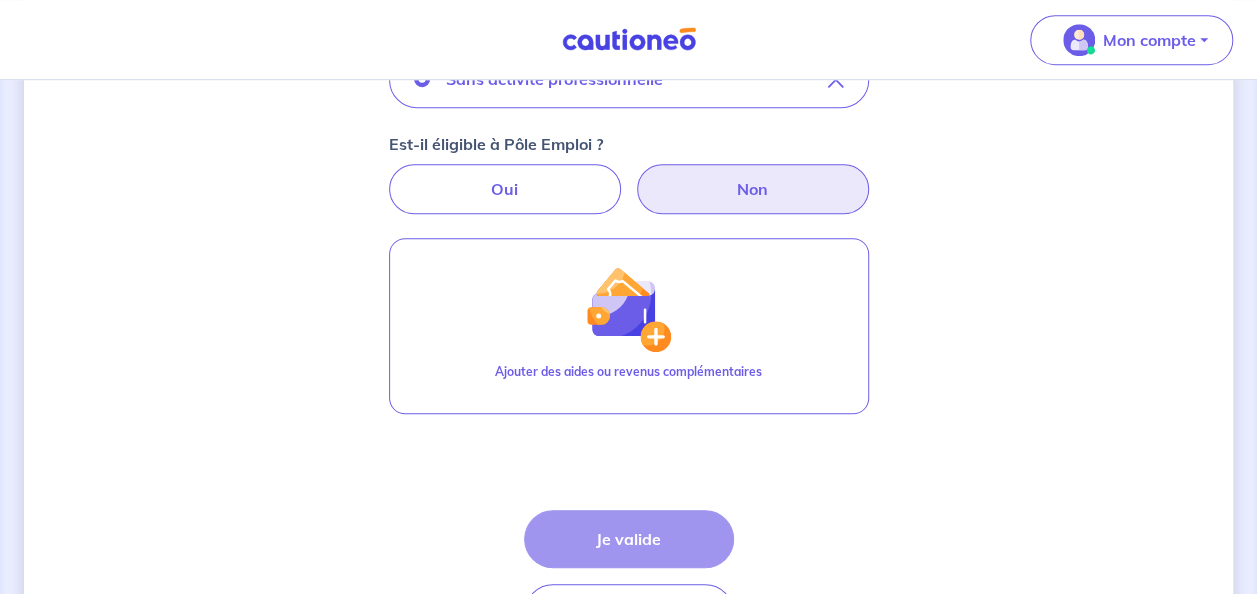 click on "Non" at bounding box center (753, 189) 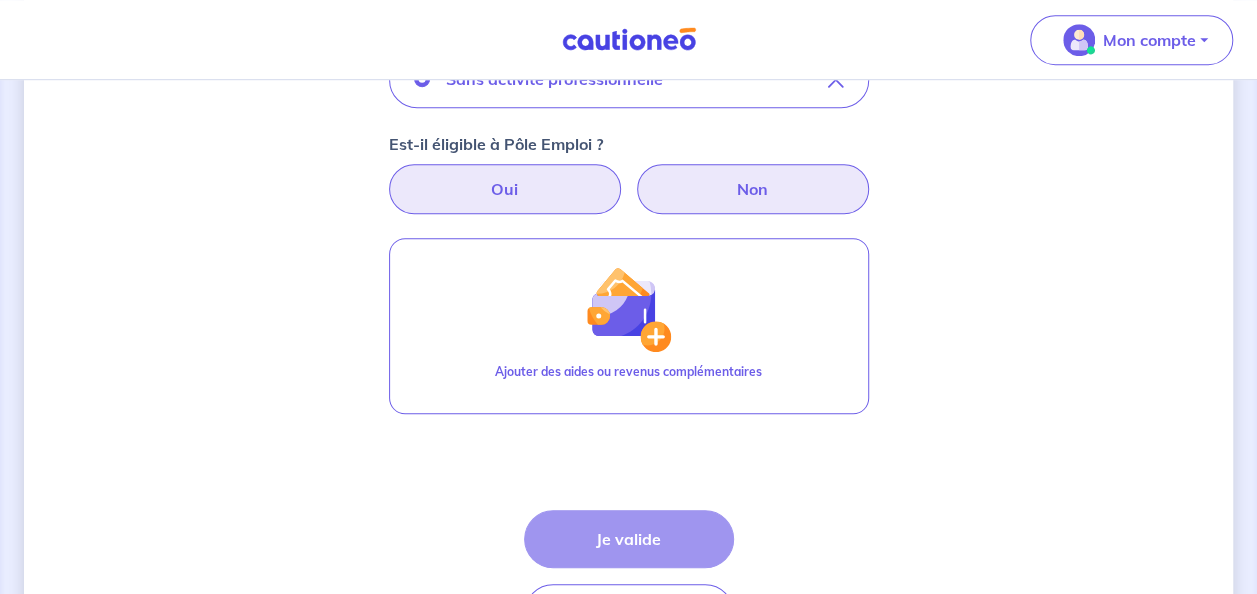 click on "Oui" at bounding box center [505, 189] 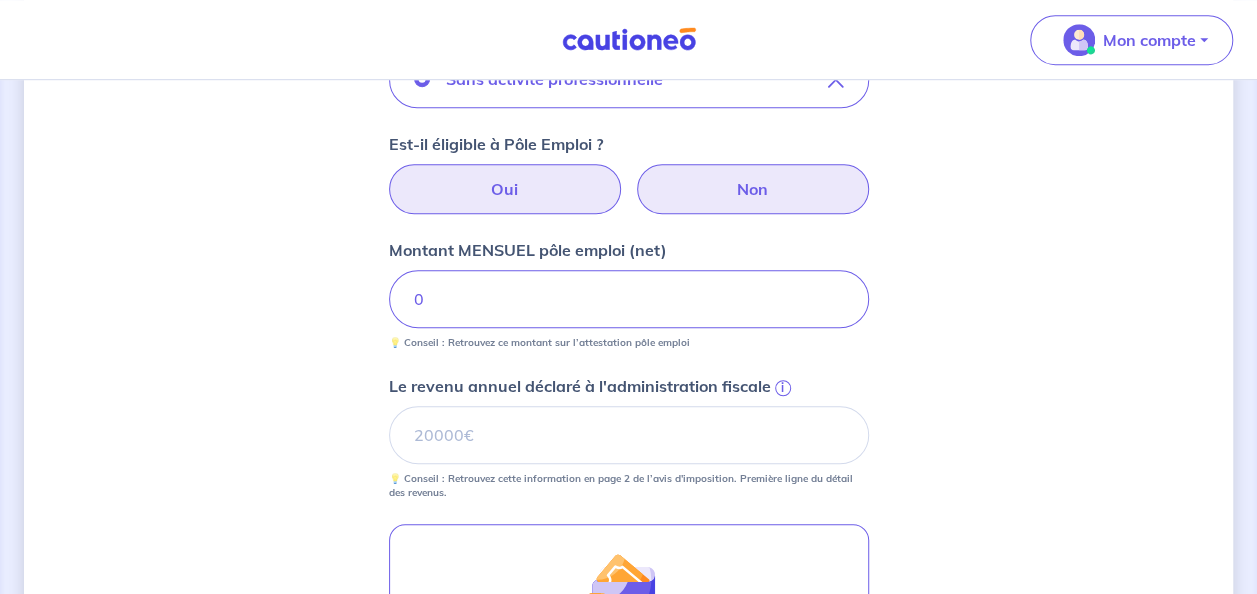 click on "Non" at bounding box center (753, 189) 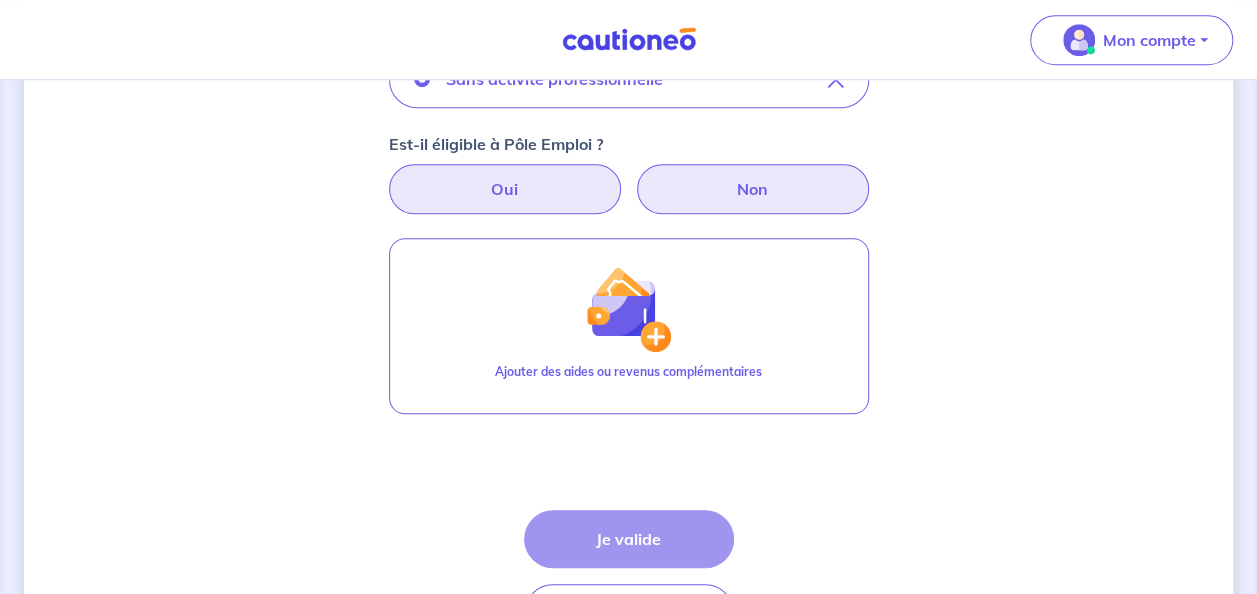 click on "Oui" at bounding box center (505, 189) 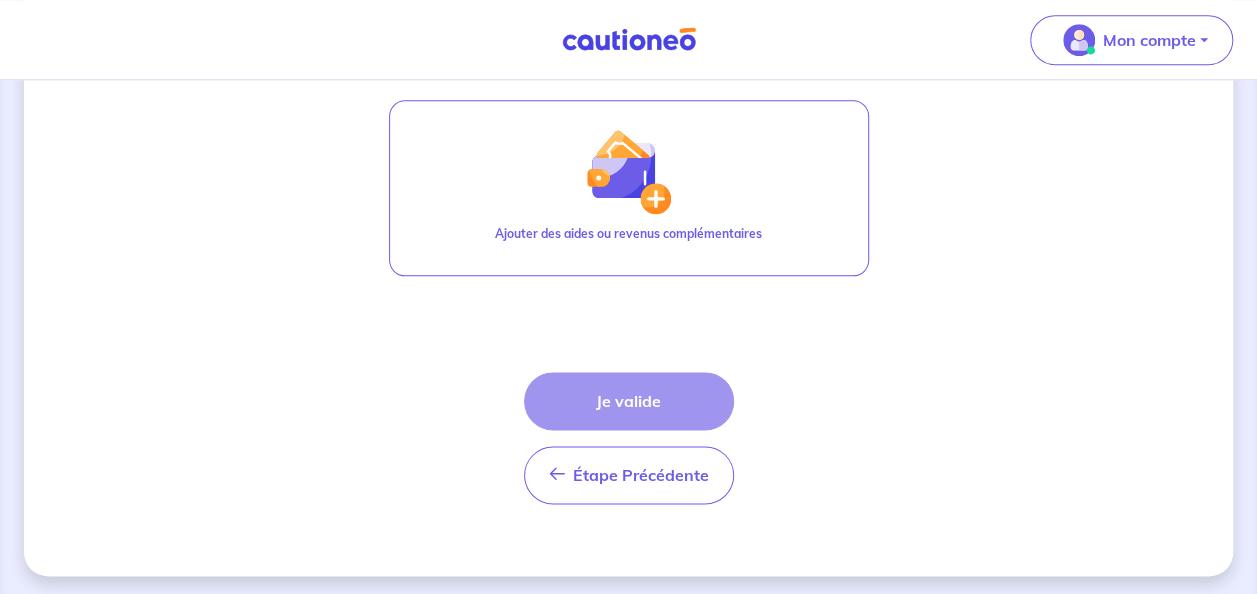 scroll, scrollTop: 248, scrollLeft: 0, axis: vertical 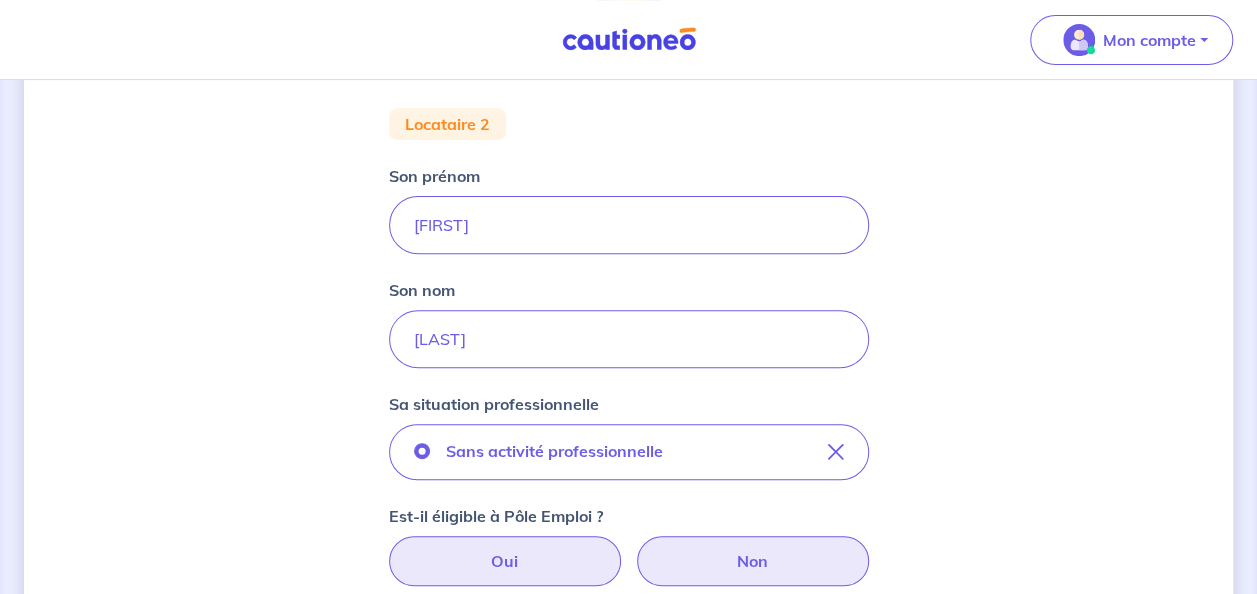click on "Non" at bounding box center (753, 561) 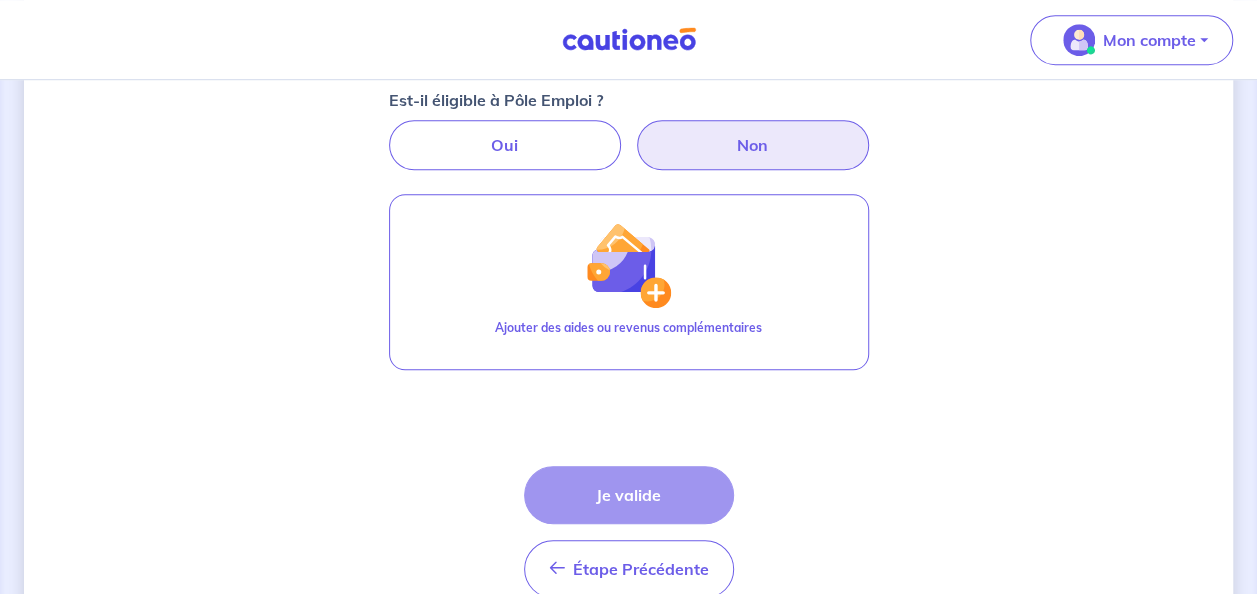 scroll, scrollTop: 760, scrollLeft: 0, axis: vertical 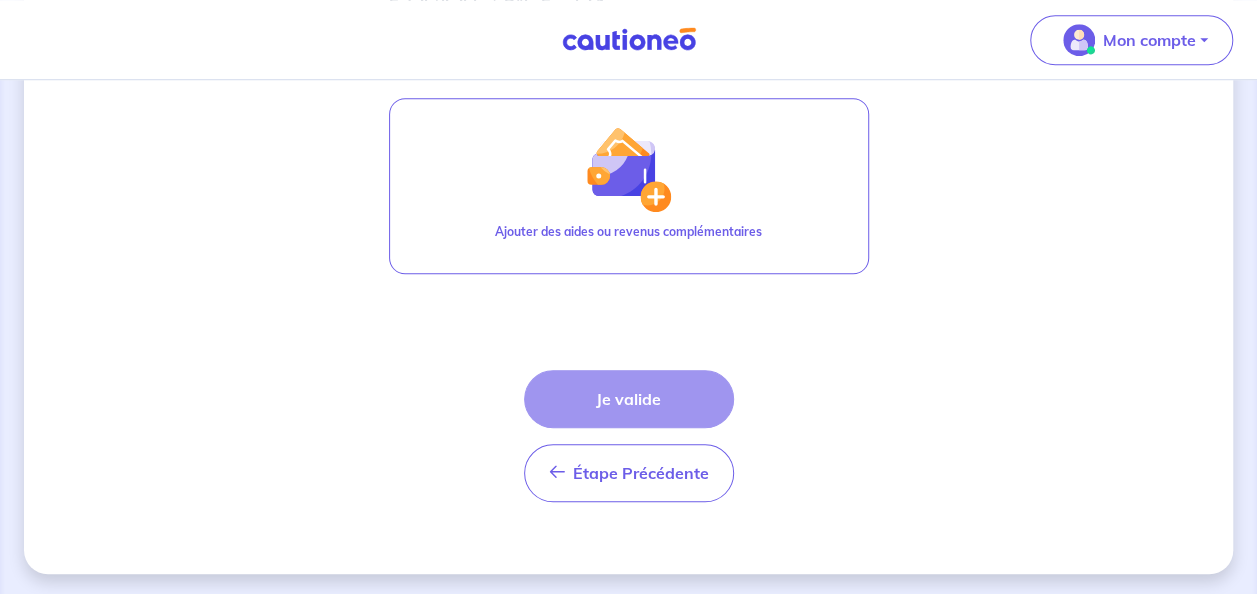 click on "Étape Précédente Précédent Je valide Je valide" at bounding box center (629, 436) 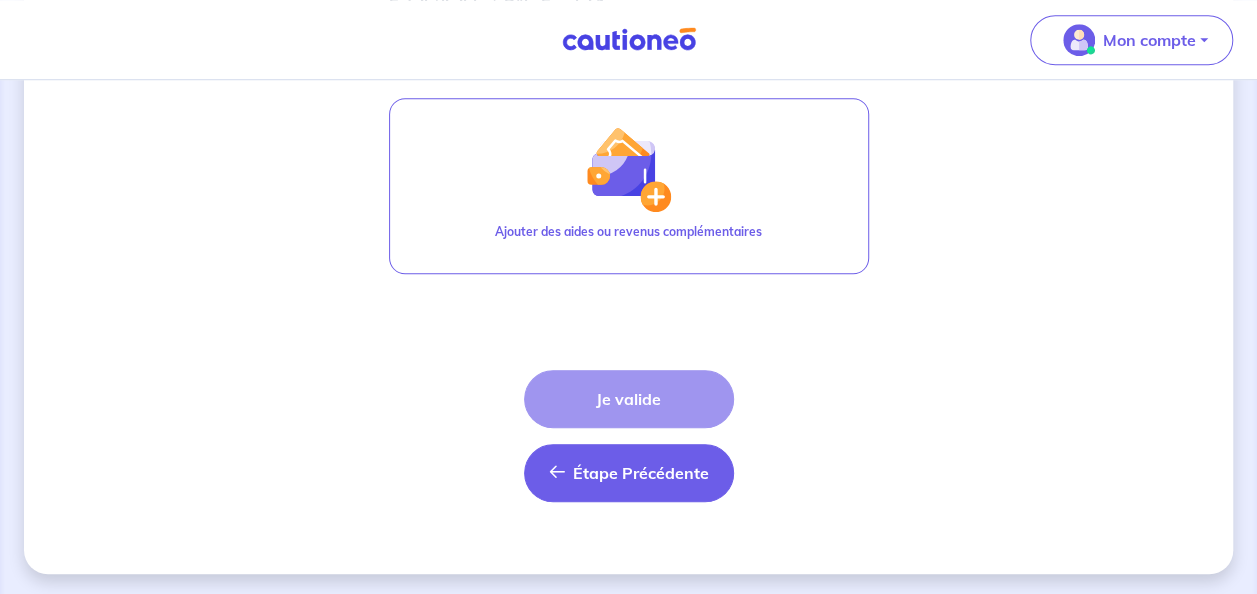 drag, startPoint x: 648, startPoint y: 375, endPoint x: 636, endPoint y: 487, distance: 112.64102 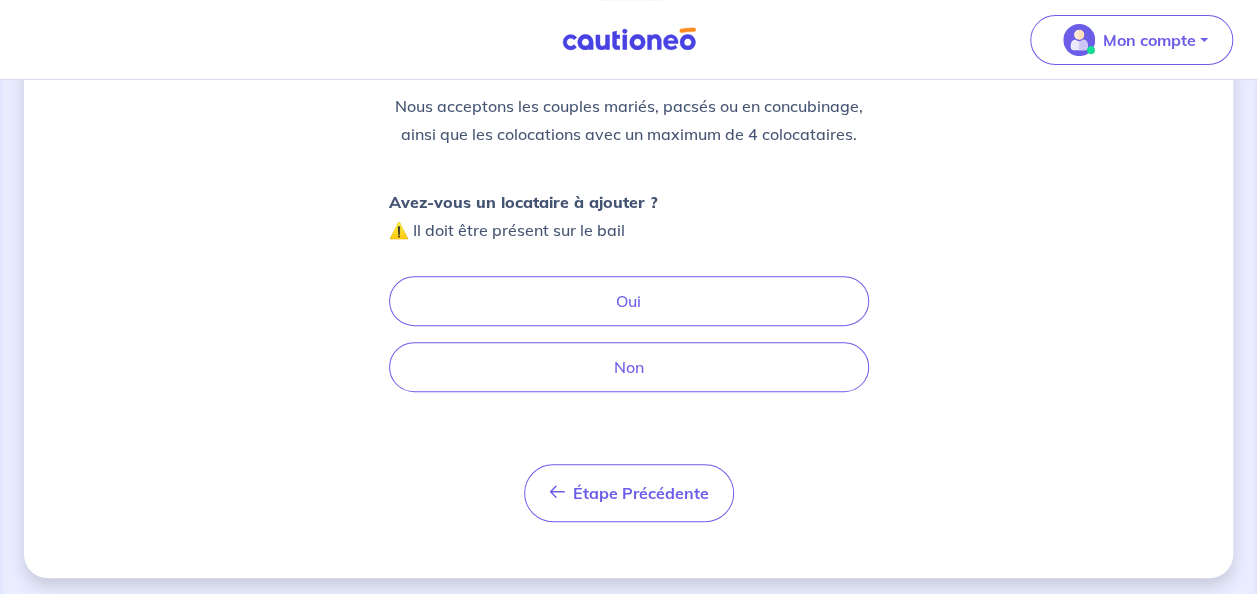 scroll, scrollTop: 254, scrollLeft: 0, axis: vertical 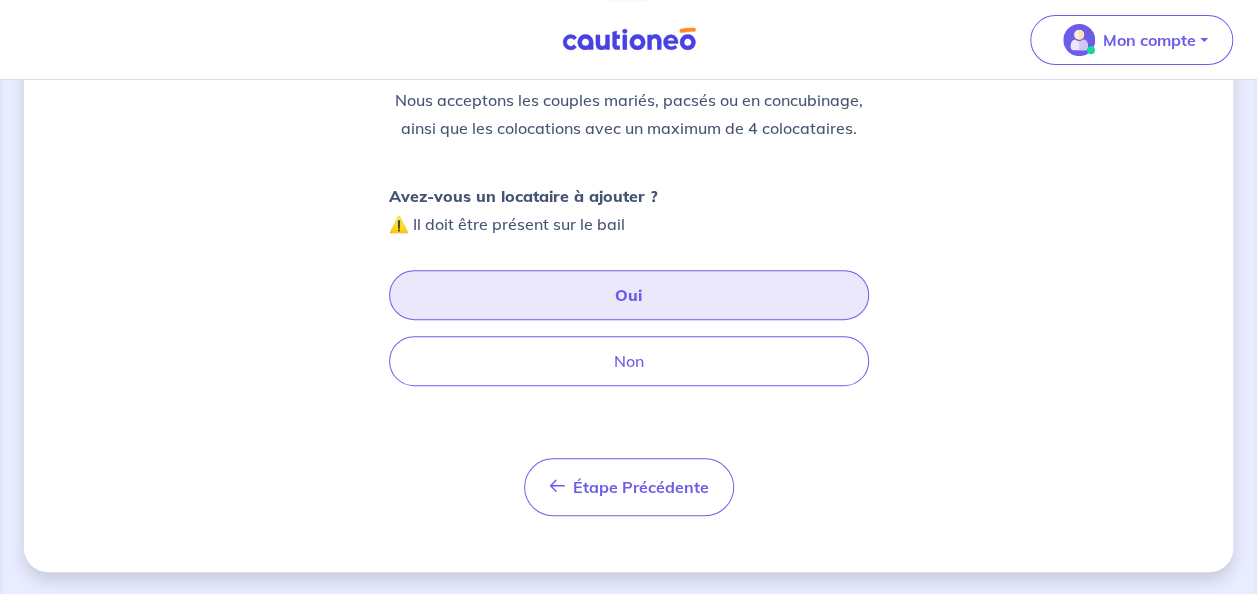 click on "Oui" at bounding box center (629, 295) 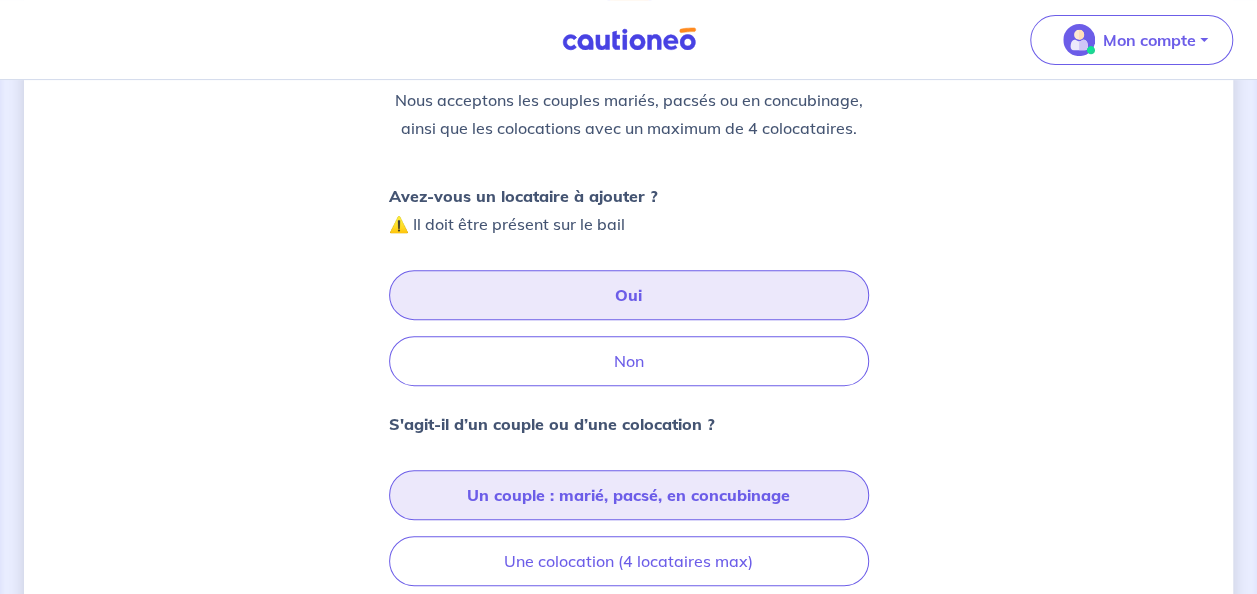 click on "Un couple : marié, pacsé, en concubinage" at bounding box center (629, 495) 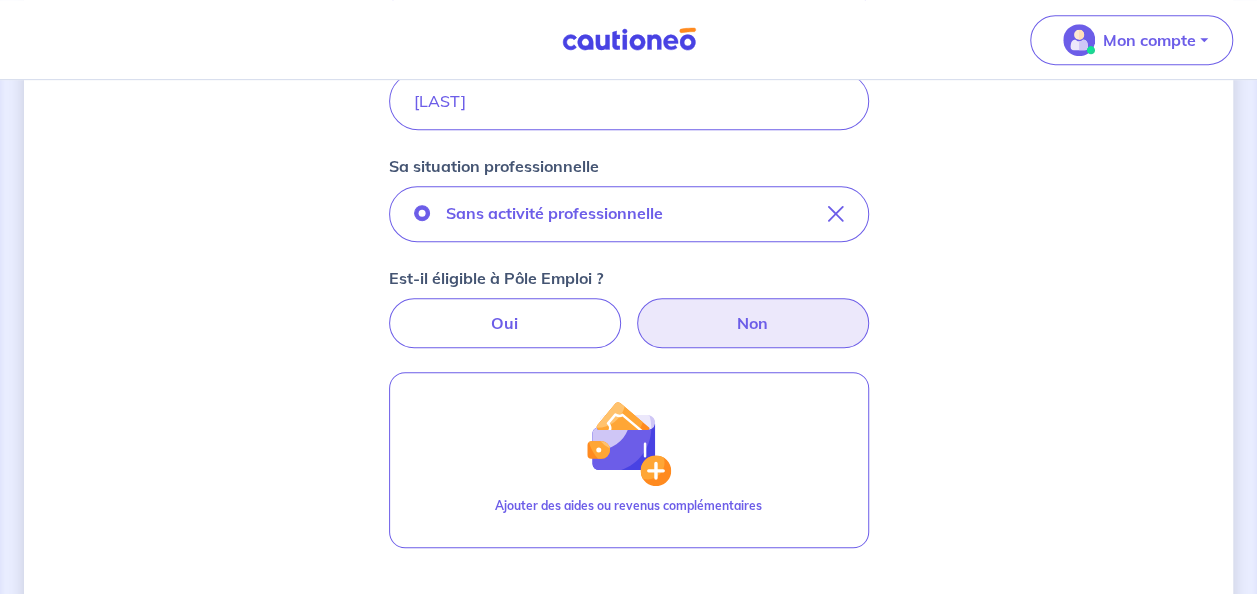 scroll, scrollTop: 484, scrollLeft: 0, axis: vertical 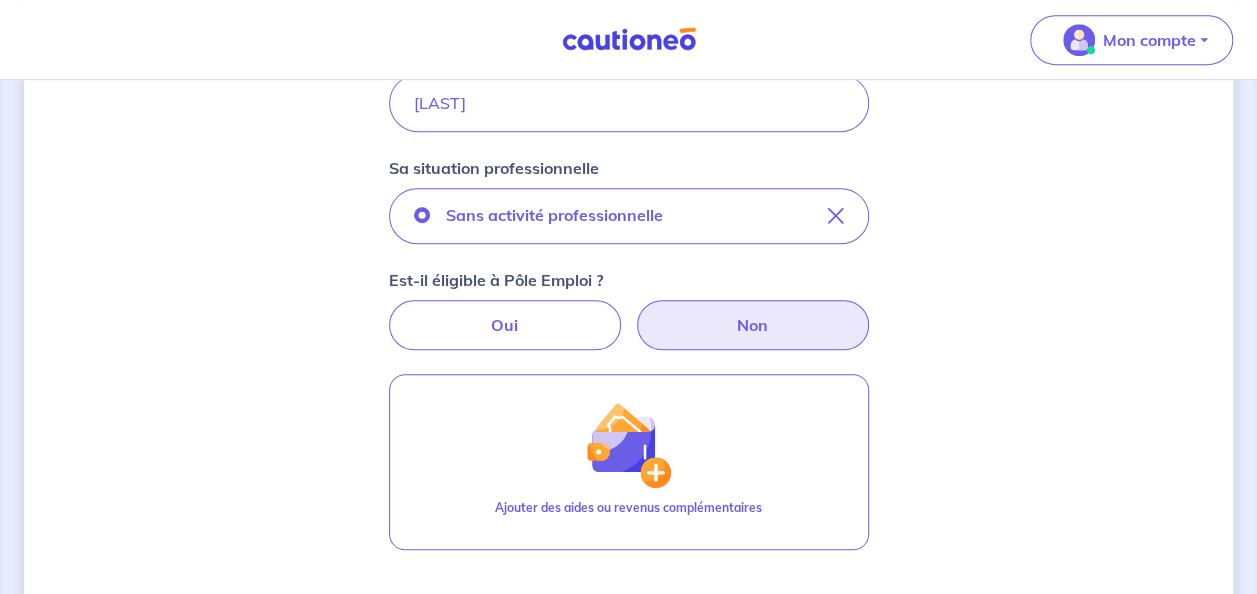 click on "Non" at bounding box center (753, 325) 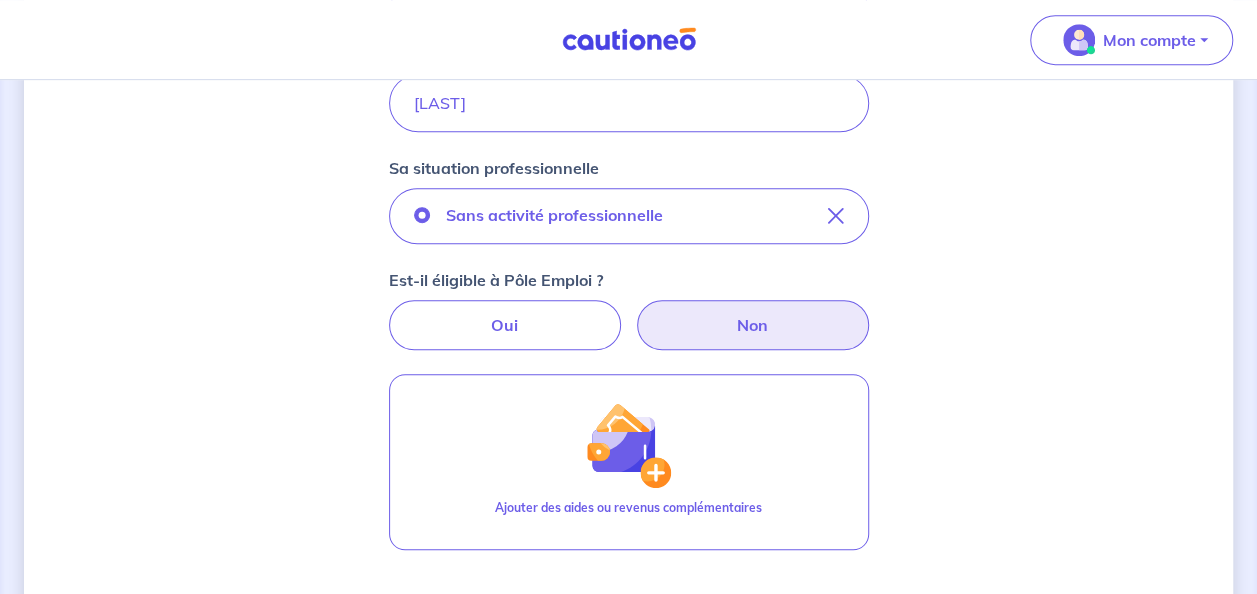 click on "Non" at bounding box center [628, 306] 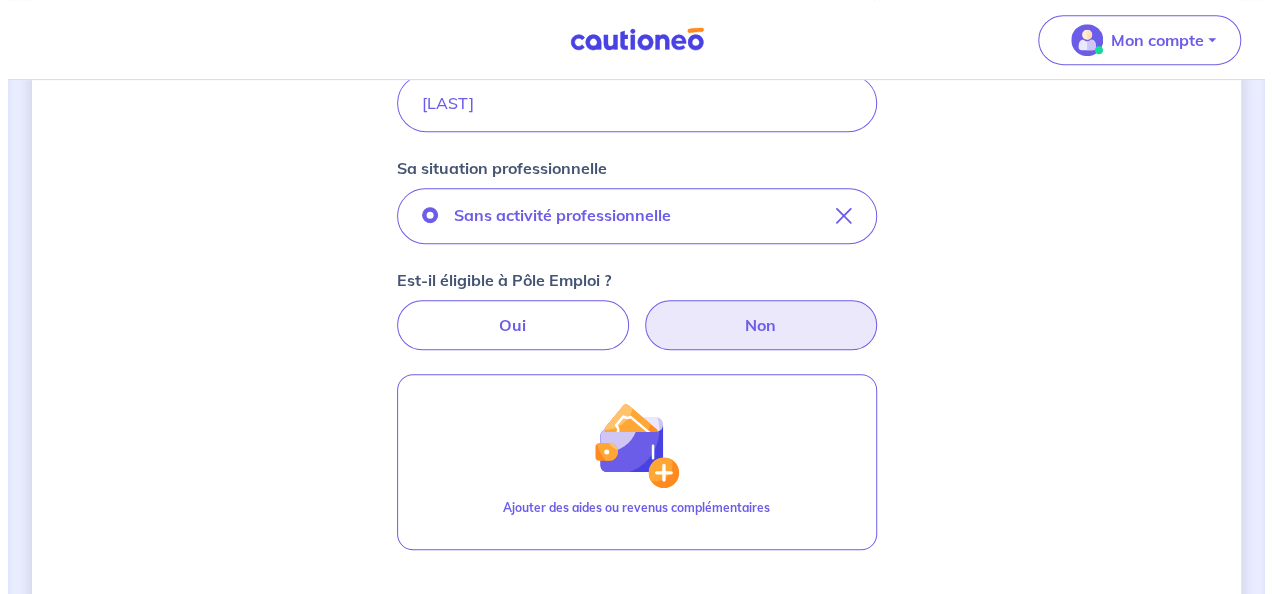 scroll, scrollTop: 760, scrollLeft: 0, axis: vertical 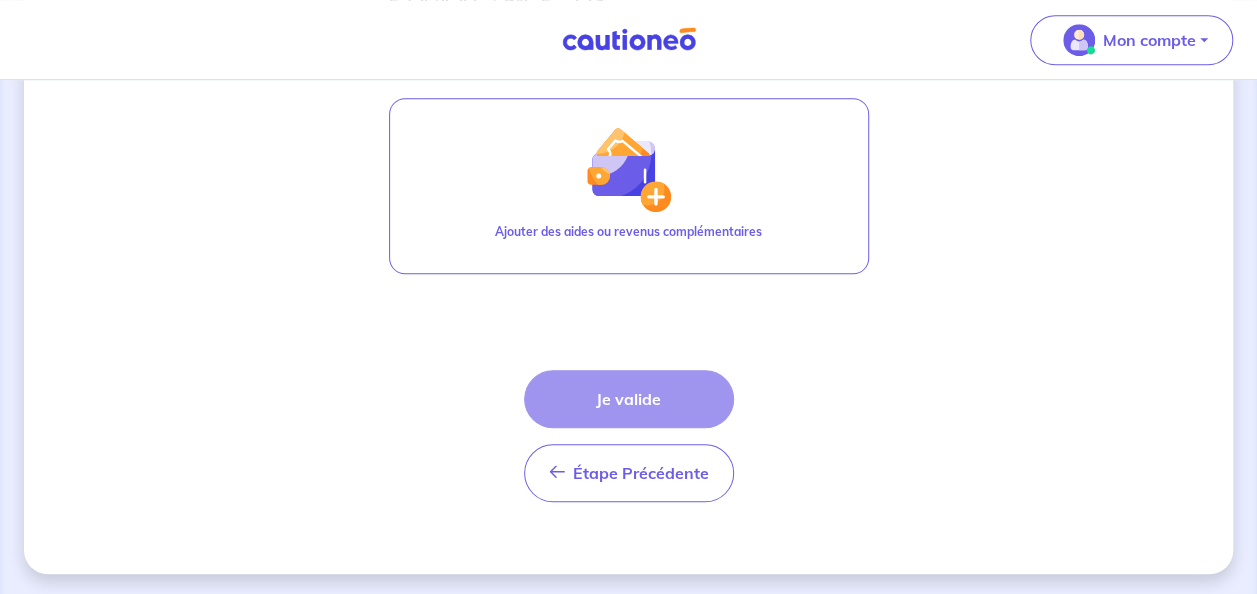 click on "Étape Précédente Précédent Je valide Je valide" at bounding box center [629, 436] 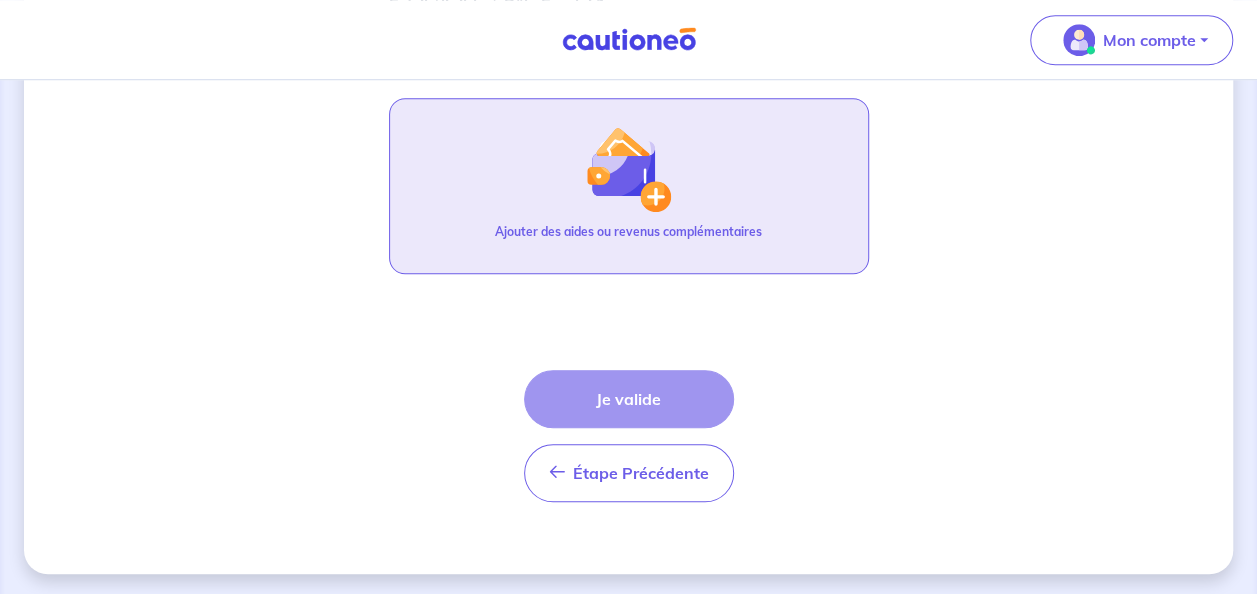 click at bounding box center (628, 169) 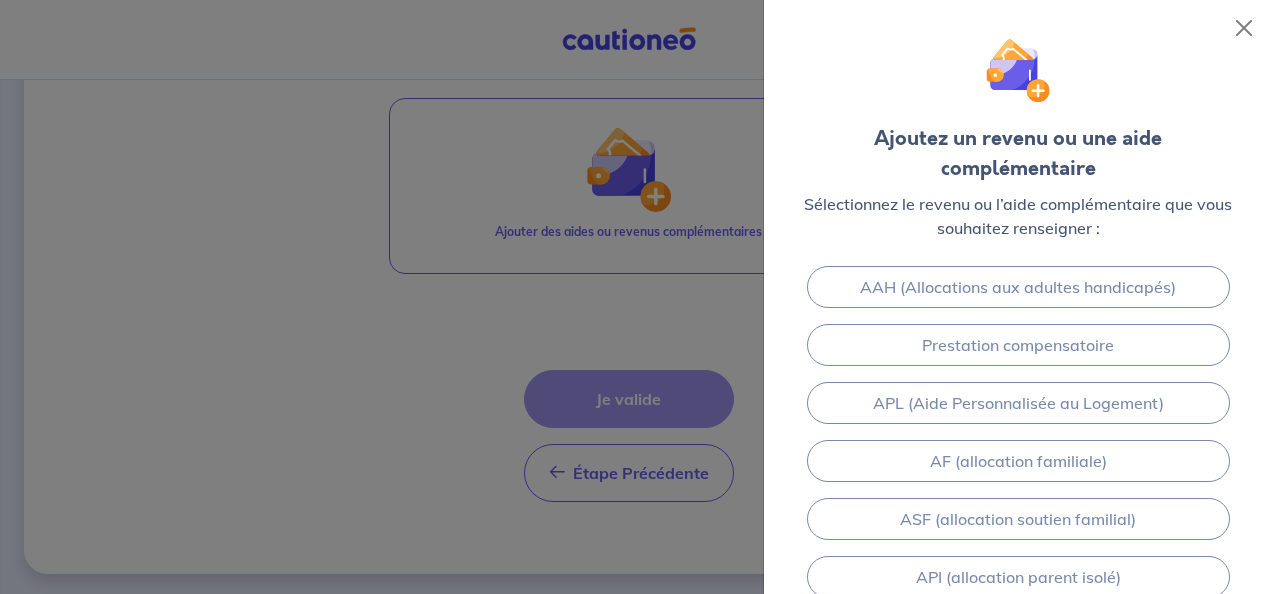 scroll, scrollTop: 110, scrollLeft: 0, axis: vertical 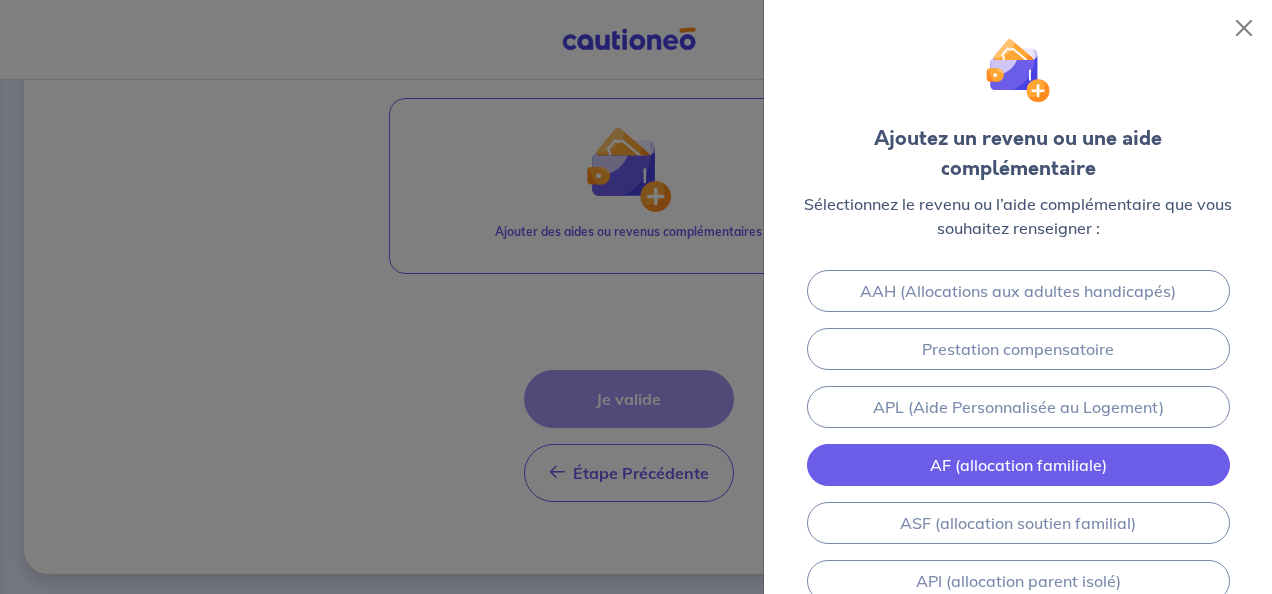 click on "AF (allocation familiale)" at bounding box center (1018, 465) 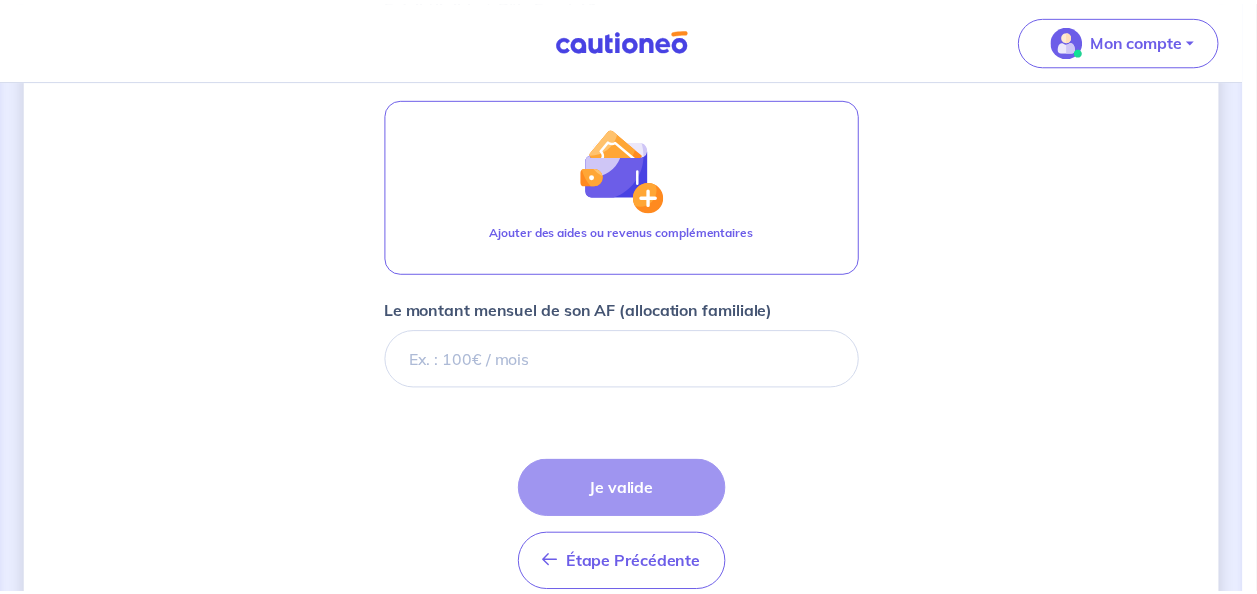 scroll, scrollTop: 849, scrollLeft: 0, axis: vertical 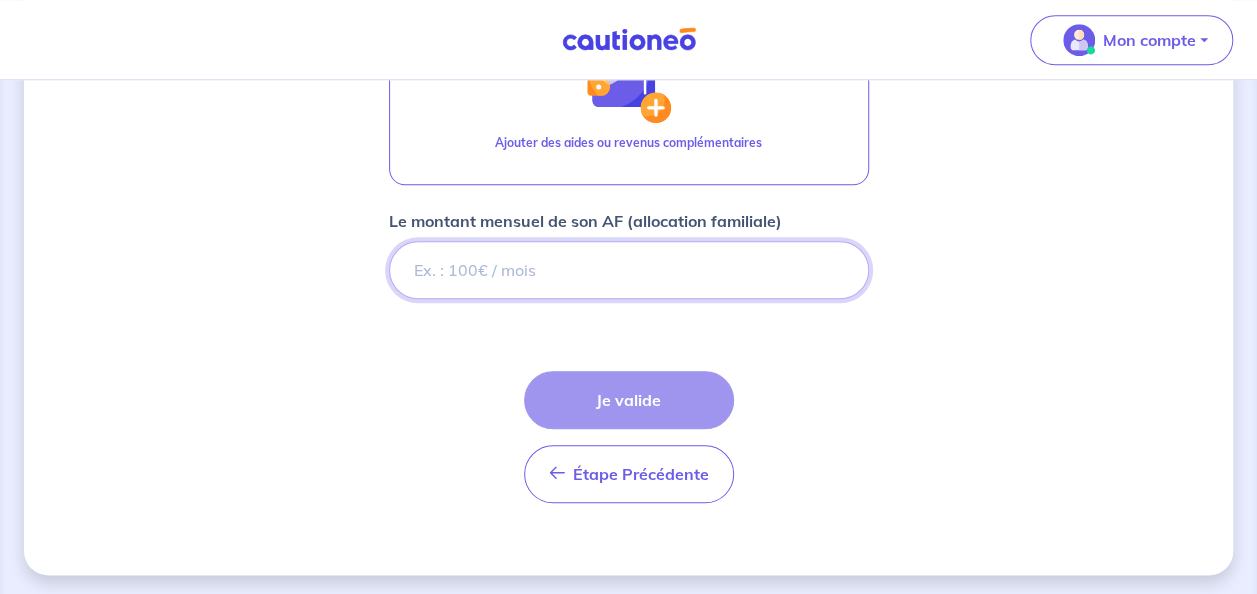 click on "Le montant mensuel de son AF (allocation familiale)" at bounding box center (629, 270) 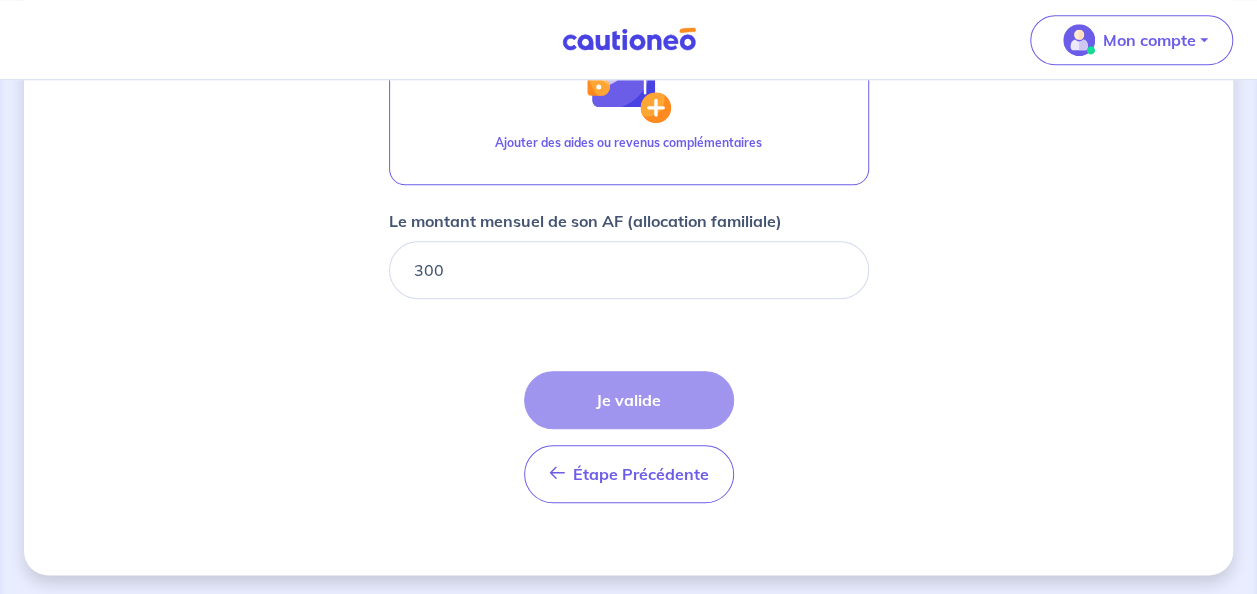 click on "Locataire 2 Son prénom [FIRST] Son nom [LAST] Sa situation professionnelle Sans activité professionnelle Est-il éligible à Pôle Emploi ? Oui Non Ajouter des aides ou revenus complémentaires Le montant mensuel de son AF (allocation familiale) 300 Étape Précédente Précédent Je valide Je valide" at bounding box center [629, 13] 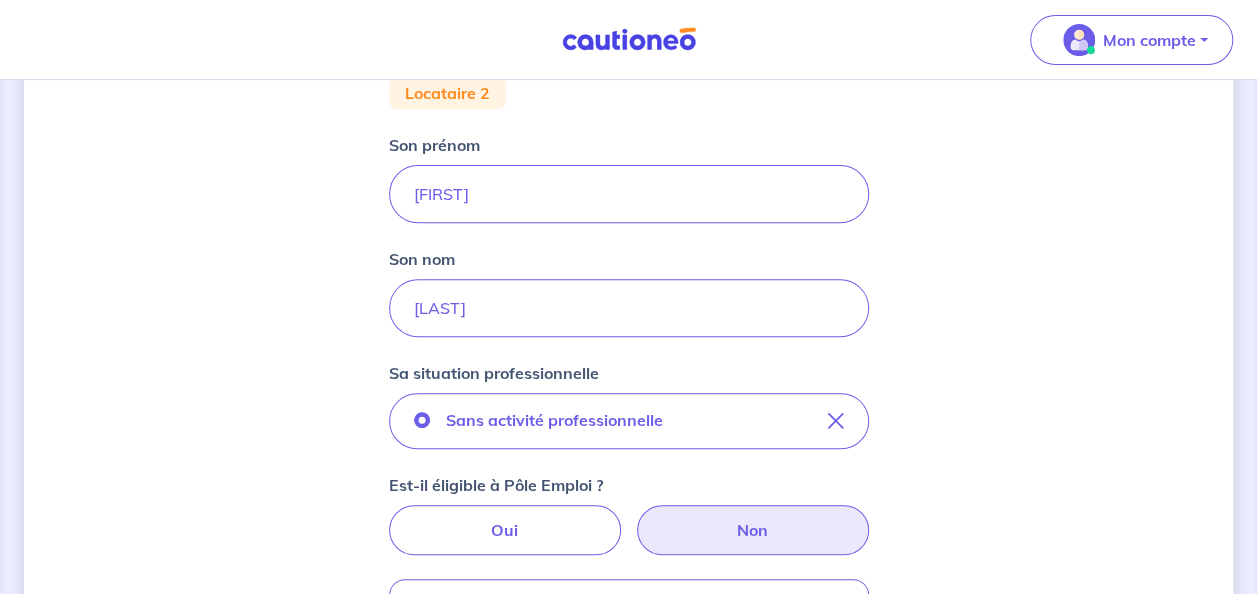 scroll, scrollTop: 0, scrollLeft: 0, axis: both 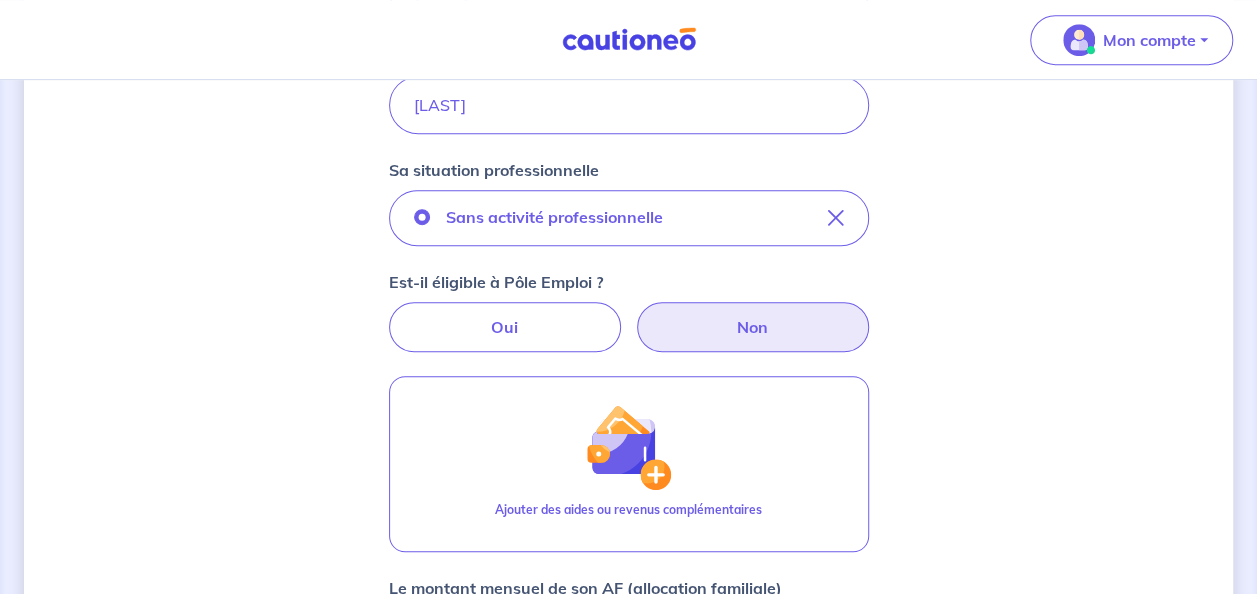 click on "Non" at bounding box center [753, 327] 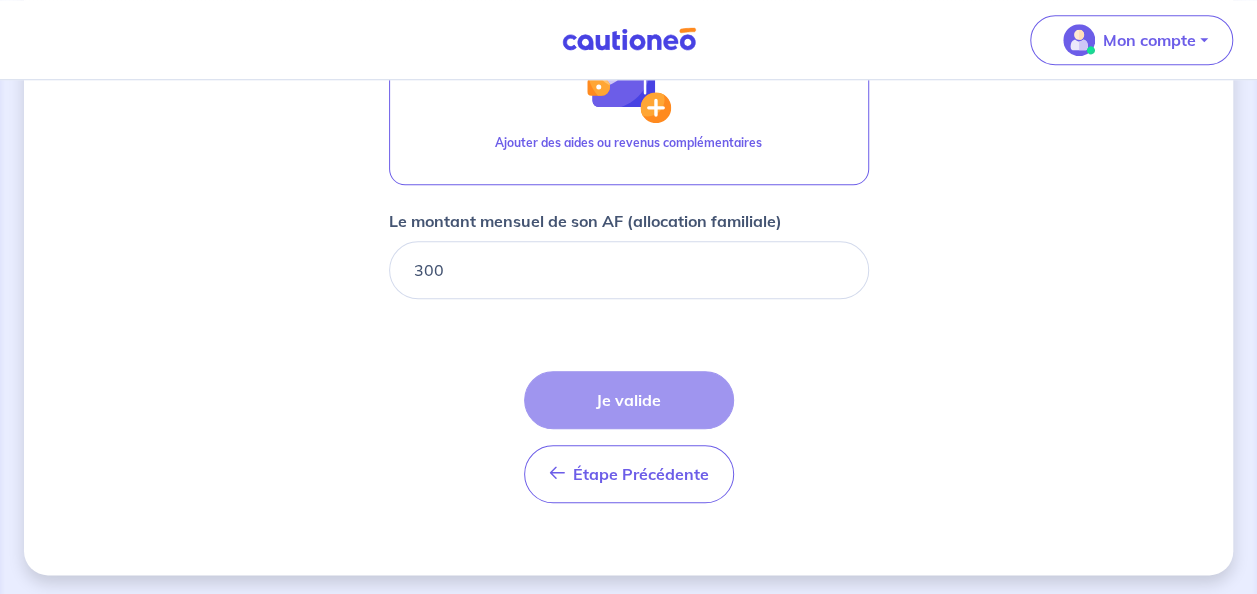click on "Étape Précédente Précédent Je valide Je valide" at bounding box center (629, 437) 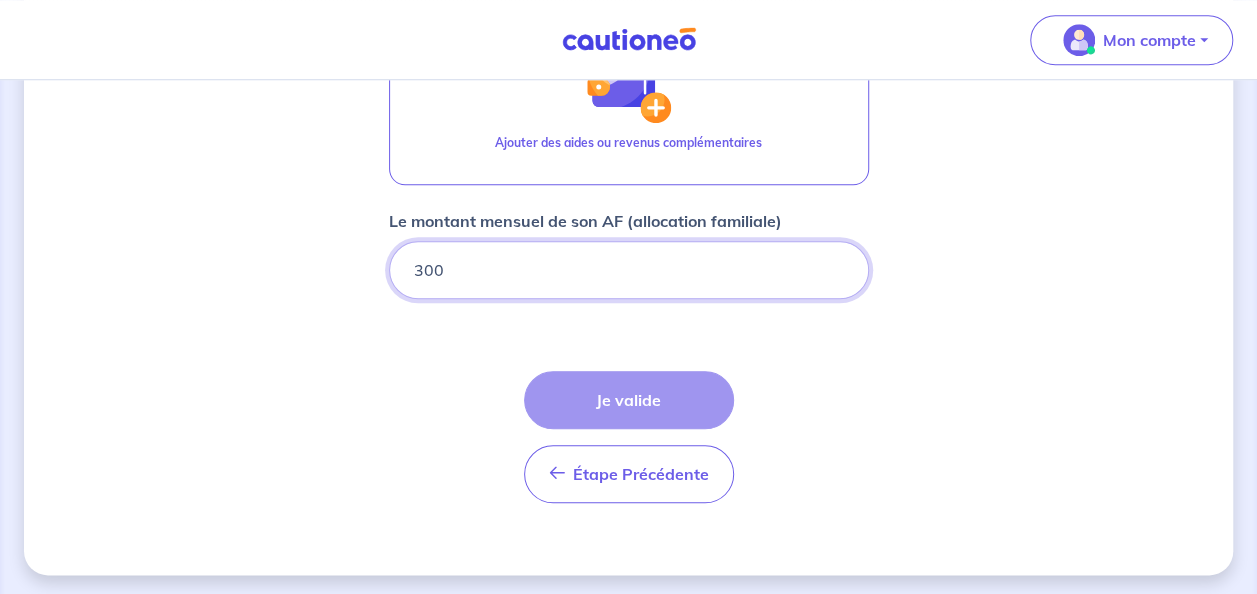 click on "300" at bounding box center (629, 270) 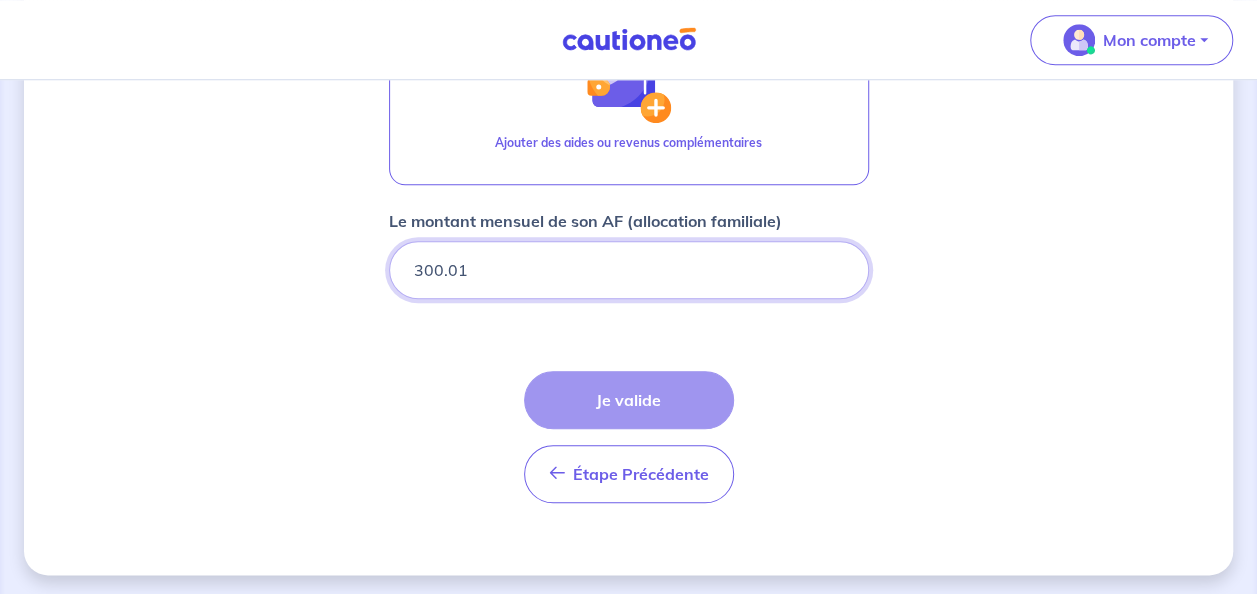 click on "300.01" at bounding box center [629, 270] 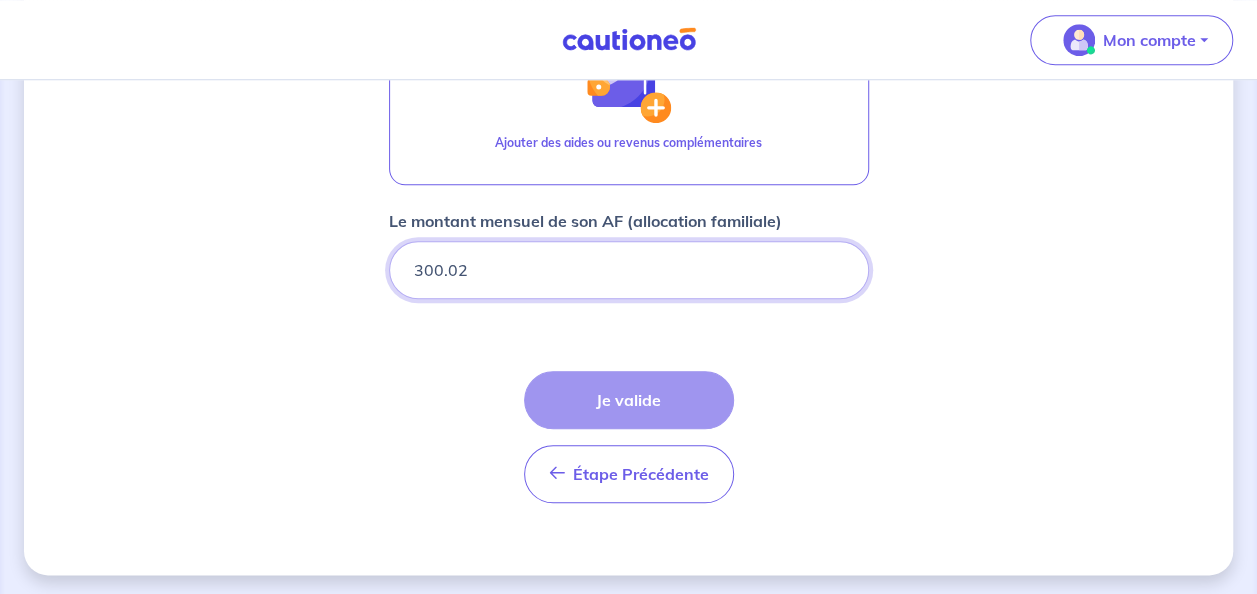click on "300.02" at bounding box center [629, 270] 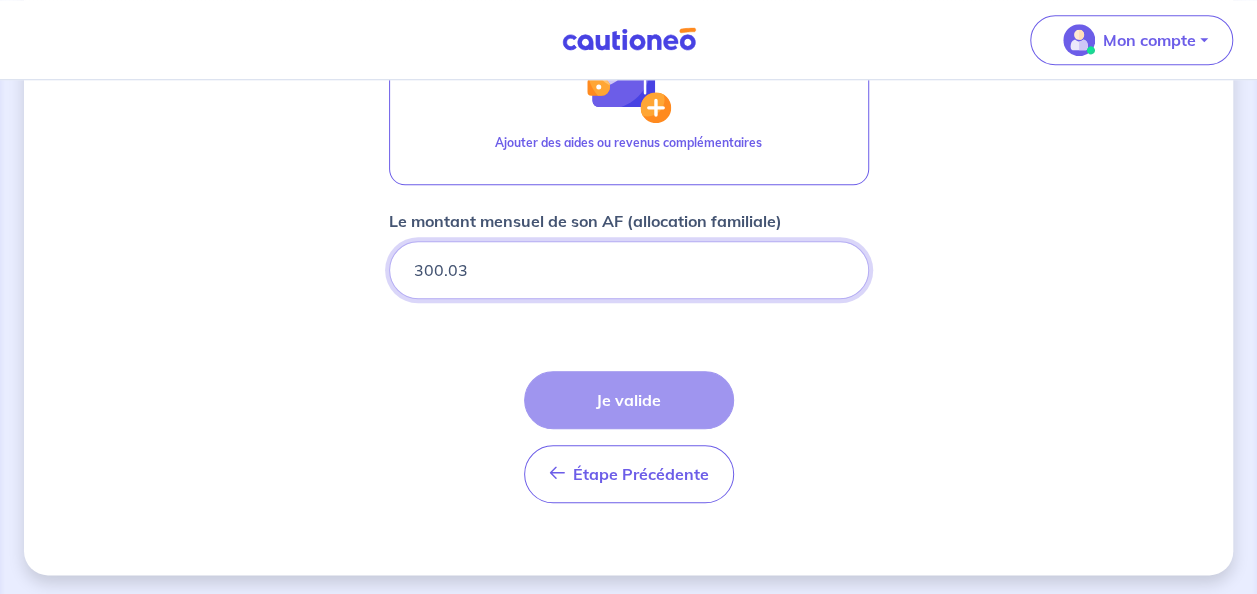 click on "300.03" at bounding box center [629, 270] 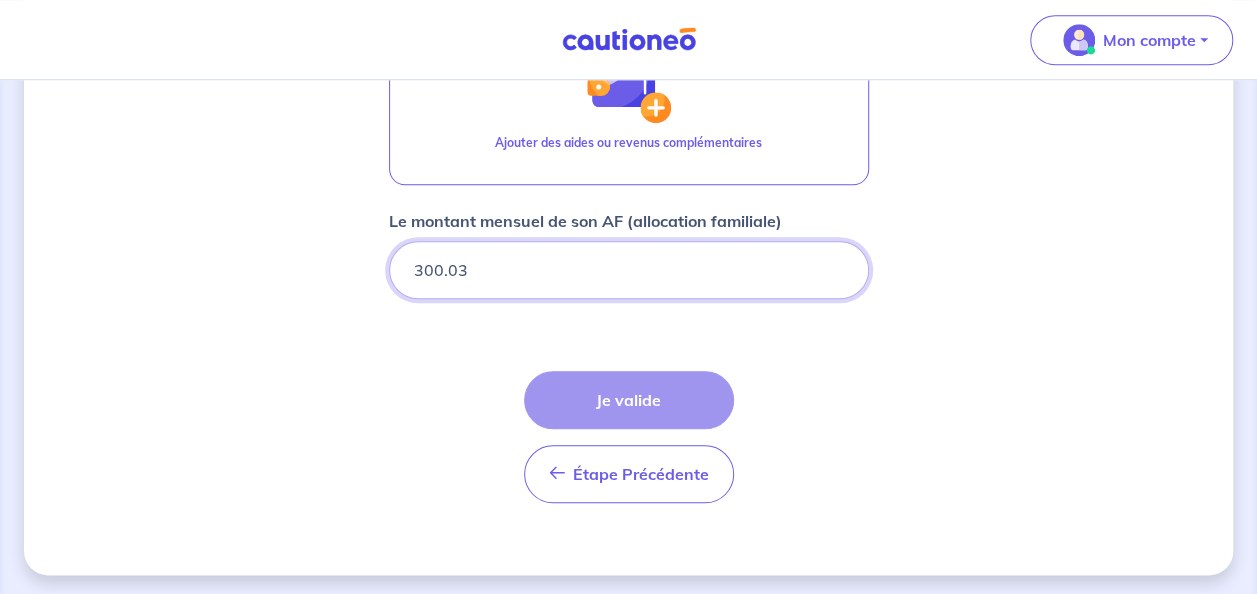 click on "300.03" at bounding box center [629, 270] 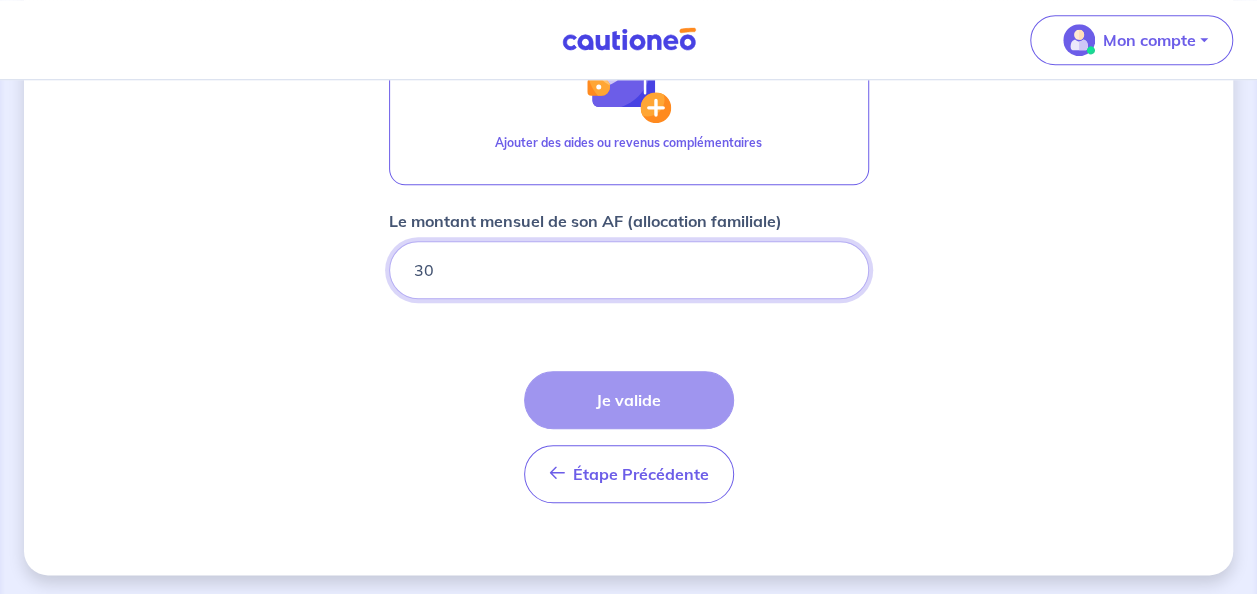 type on "3" 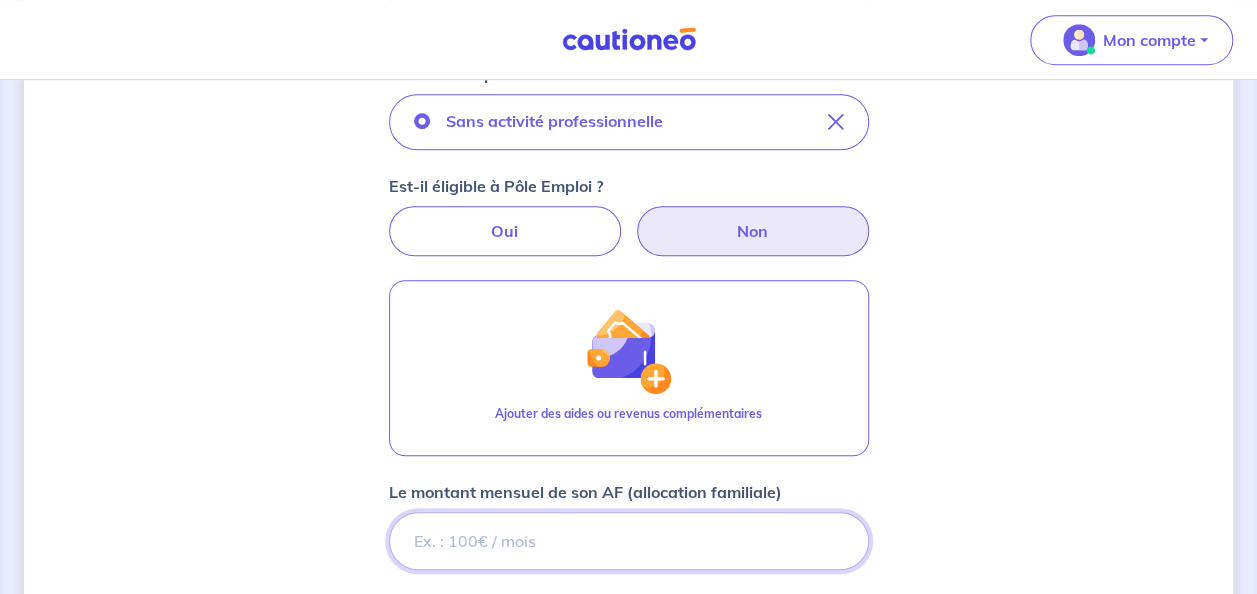 scroll, scrollTop: 557, scrollLeft: 0, axis: vertical 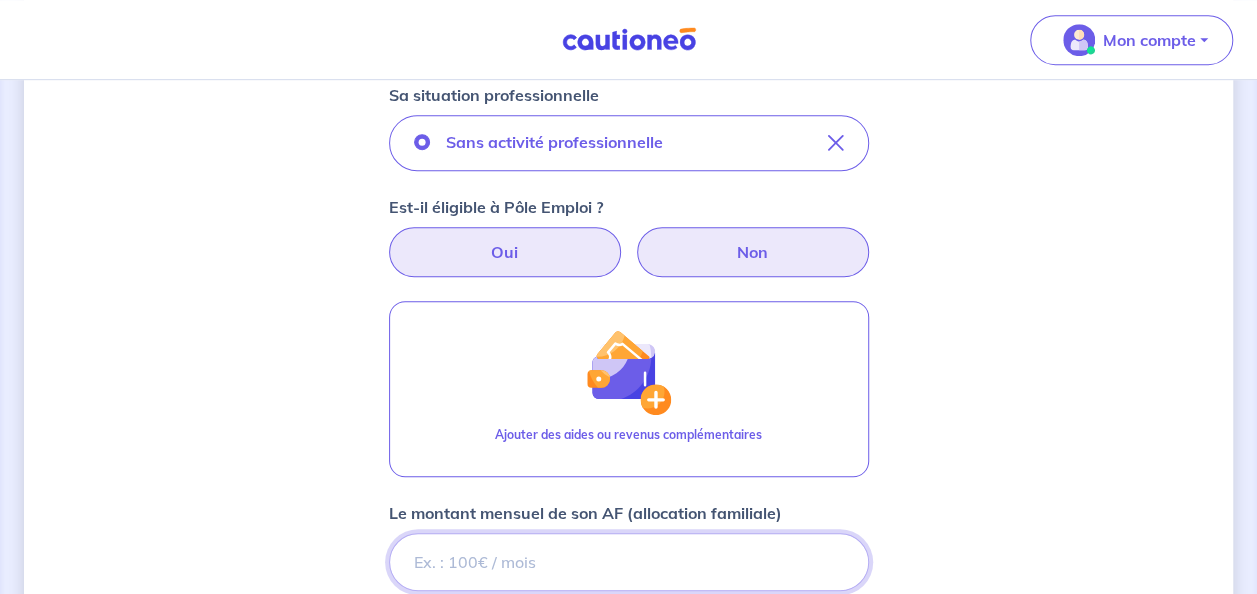 type 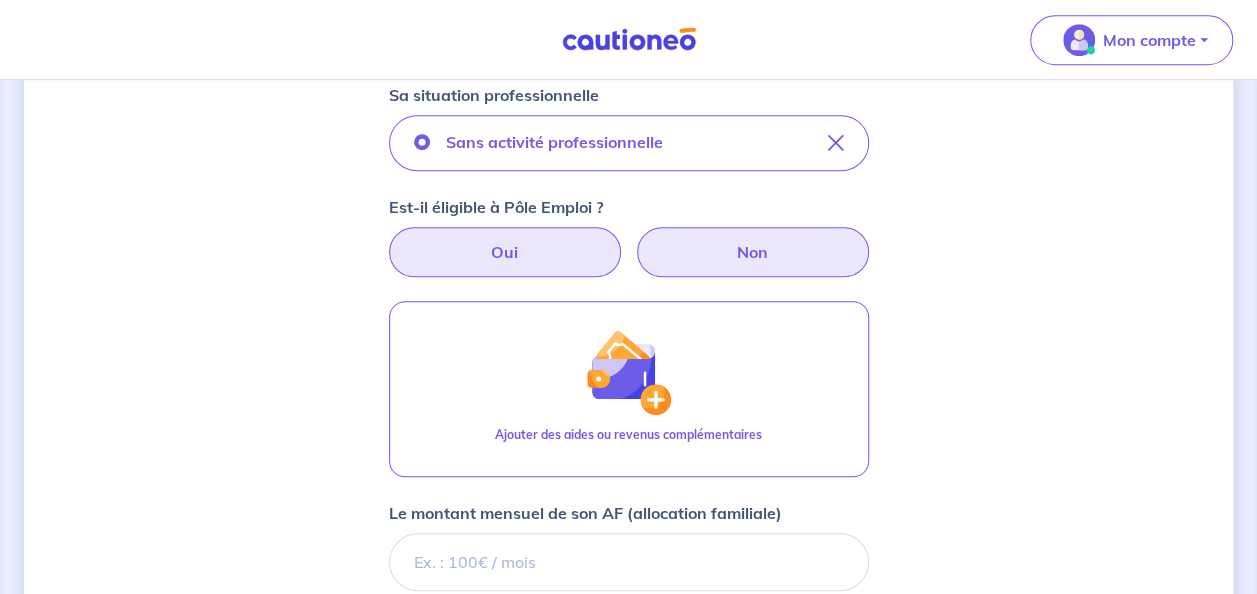 click on "Oui" at bounding box center [505, 252] 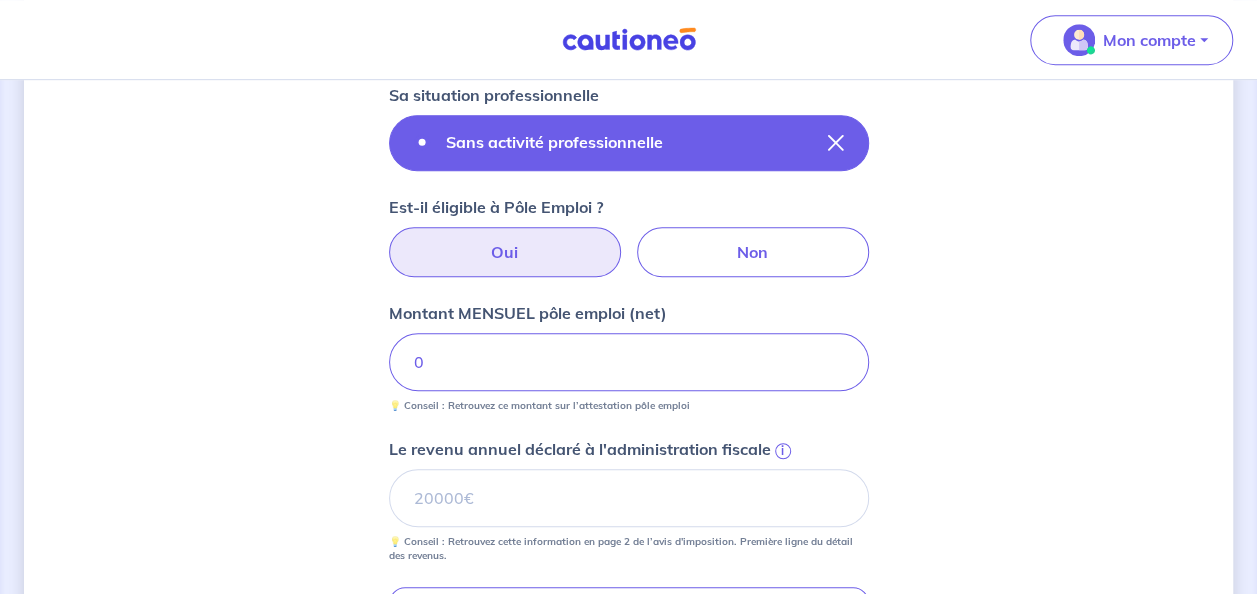click at bounding box center [836, 143] 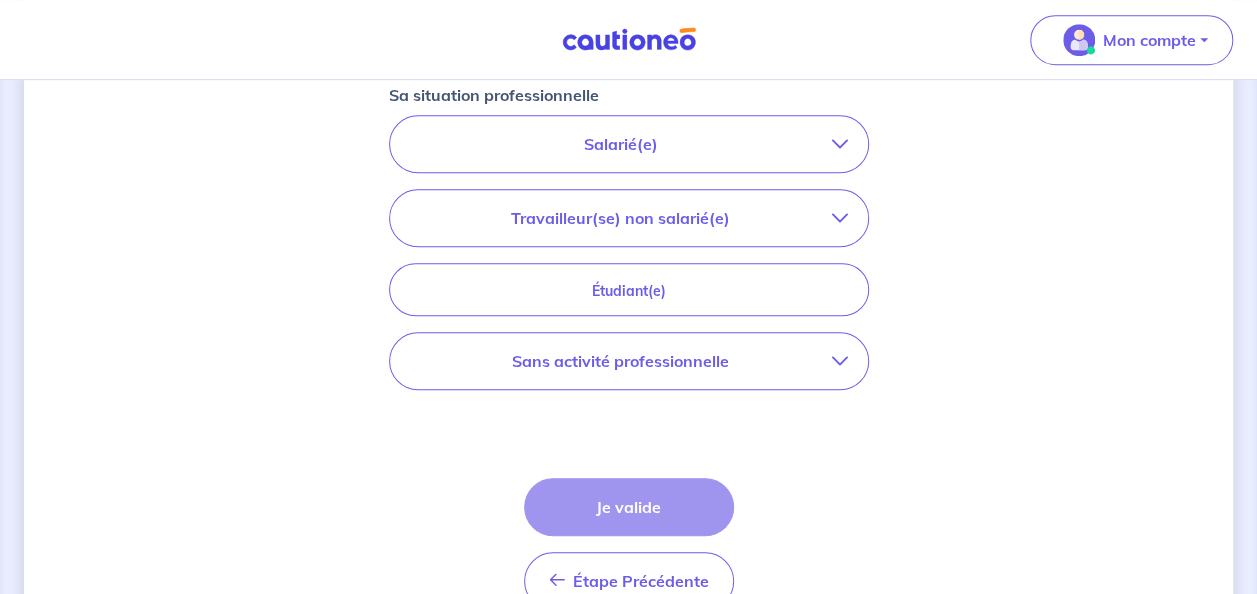 click at bounding box center (840, 361) 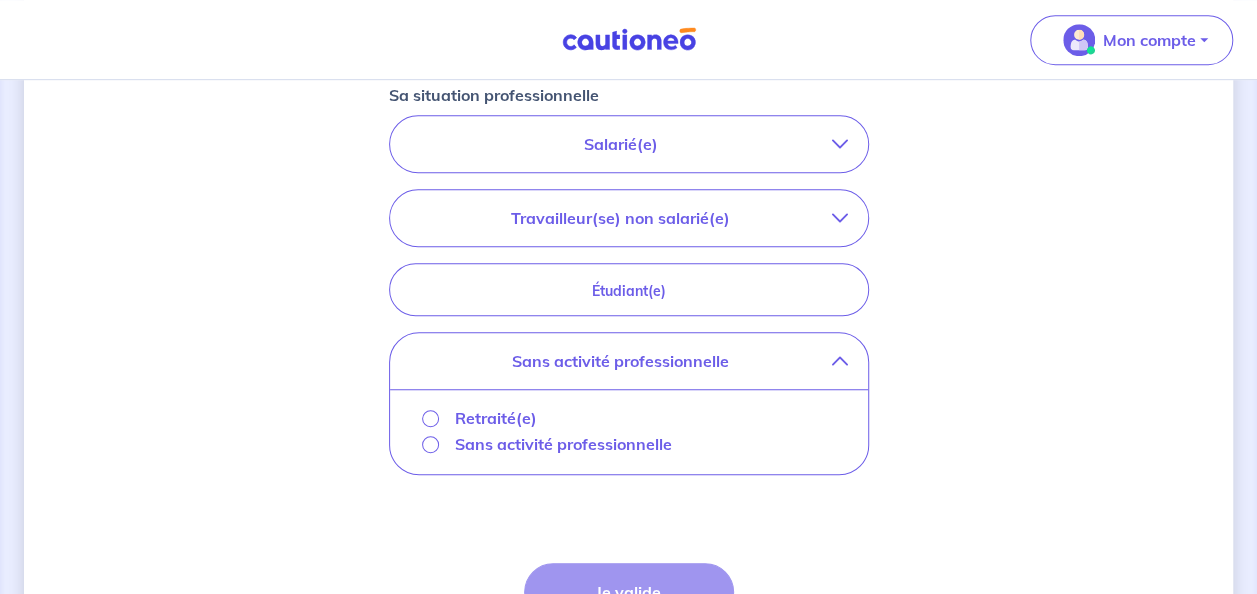 click on "Sans activité professionnelle" at bounding box center [563, 444] 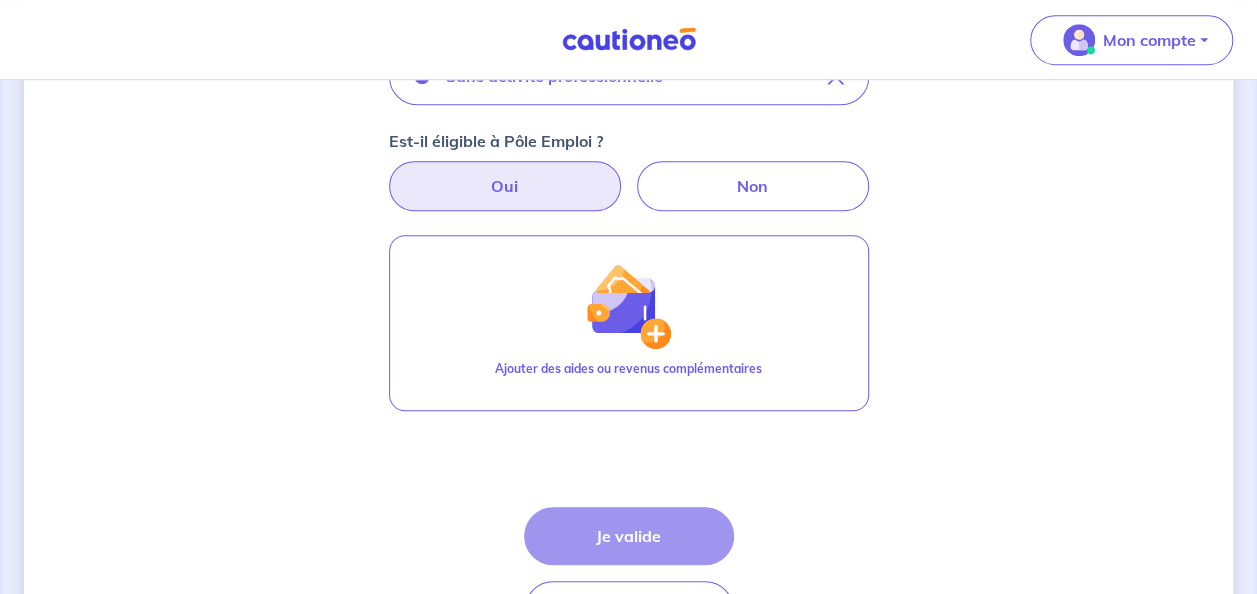scroll, scrollTop: 615, scrollLeft: 0, axis: vertical 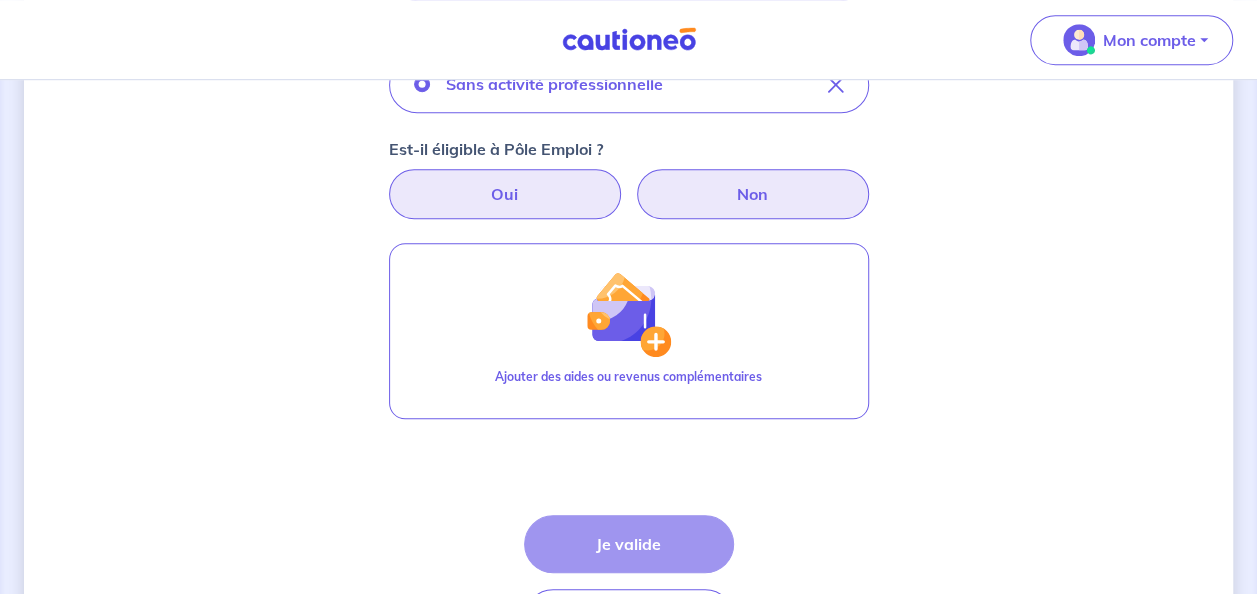 click on "Non" at bounding box center [753, 194] 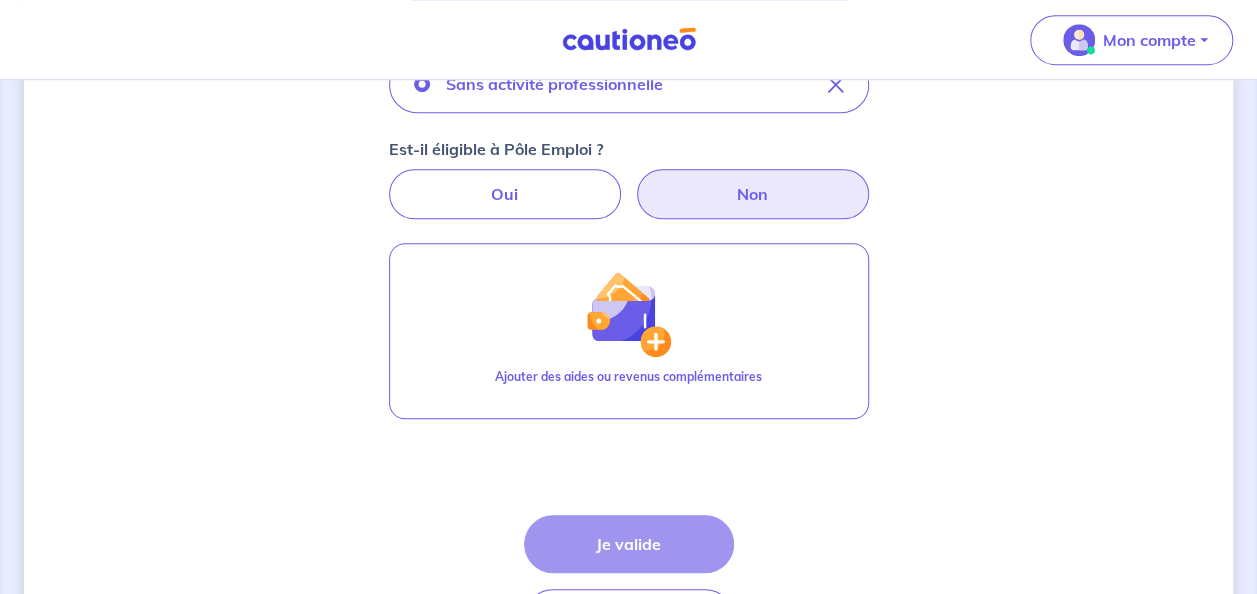 click on "Étape Précédente Précédent Je valide Je valide" at bounding box center (629, 581) 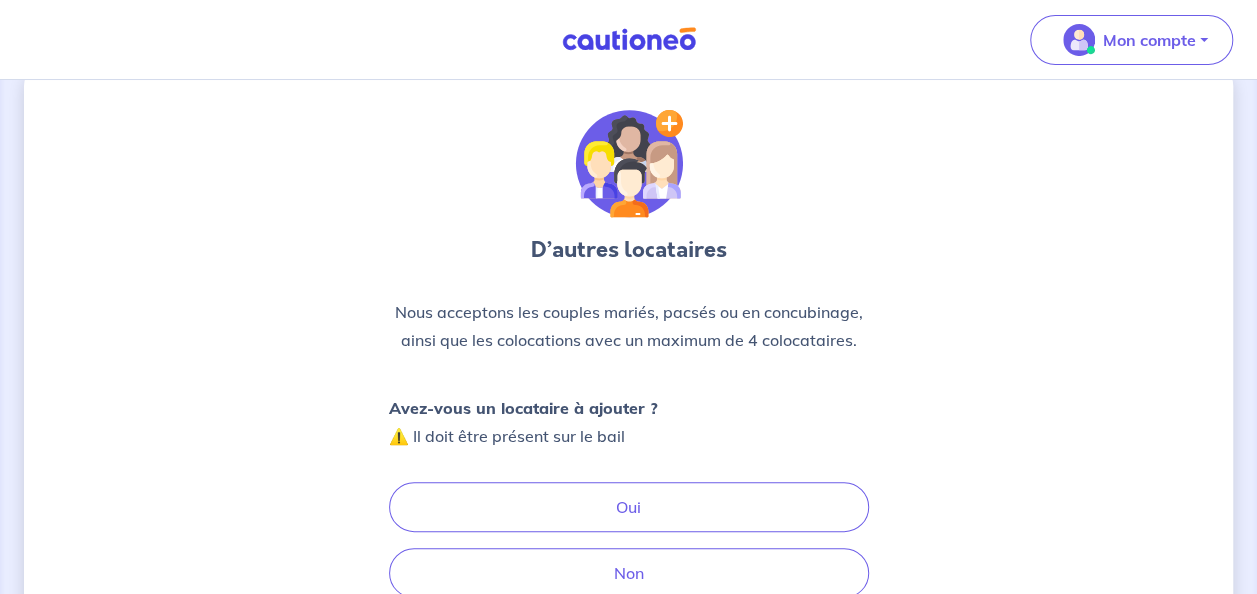 scroll, scrollTop: 0, scrollLeft: 0, axis: both 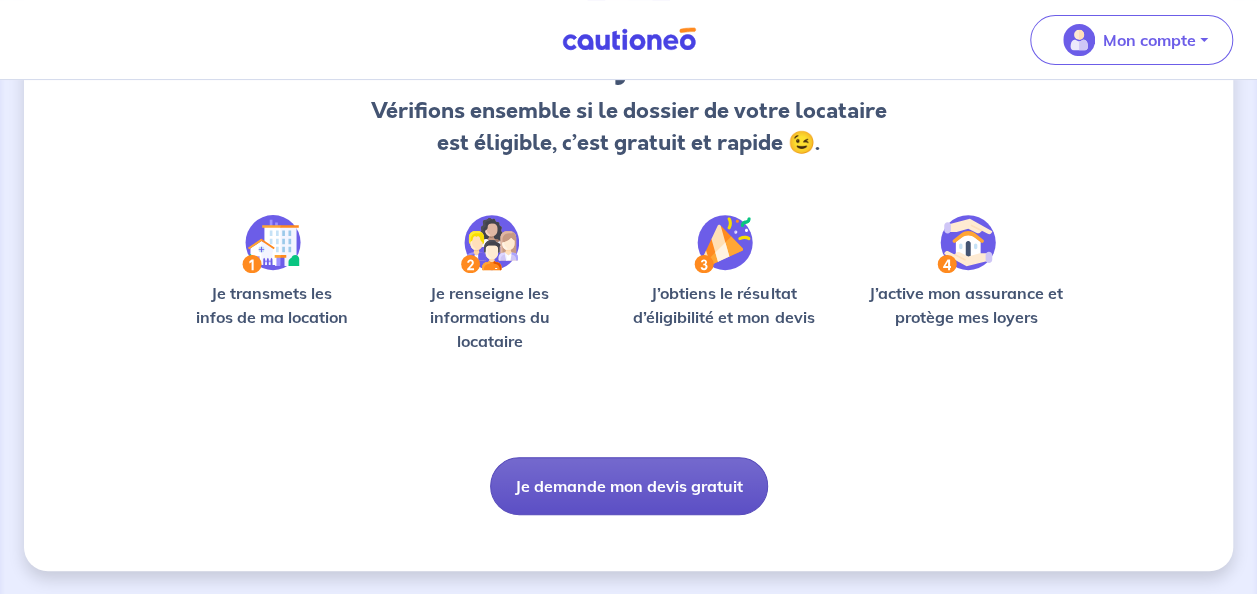 click on "Je demande mon devis gratuit" at bounding box center [629, 486] 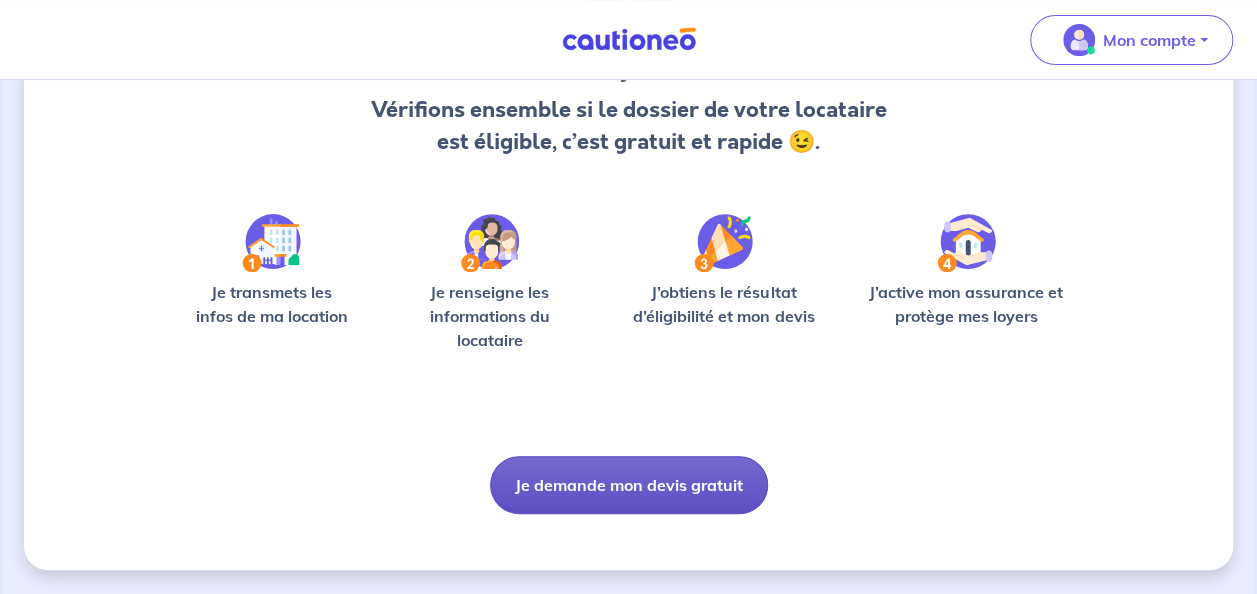 scroll, scrollTop: 0, scrollLeft: 0, axis: both 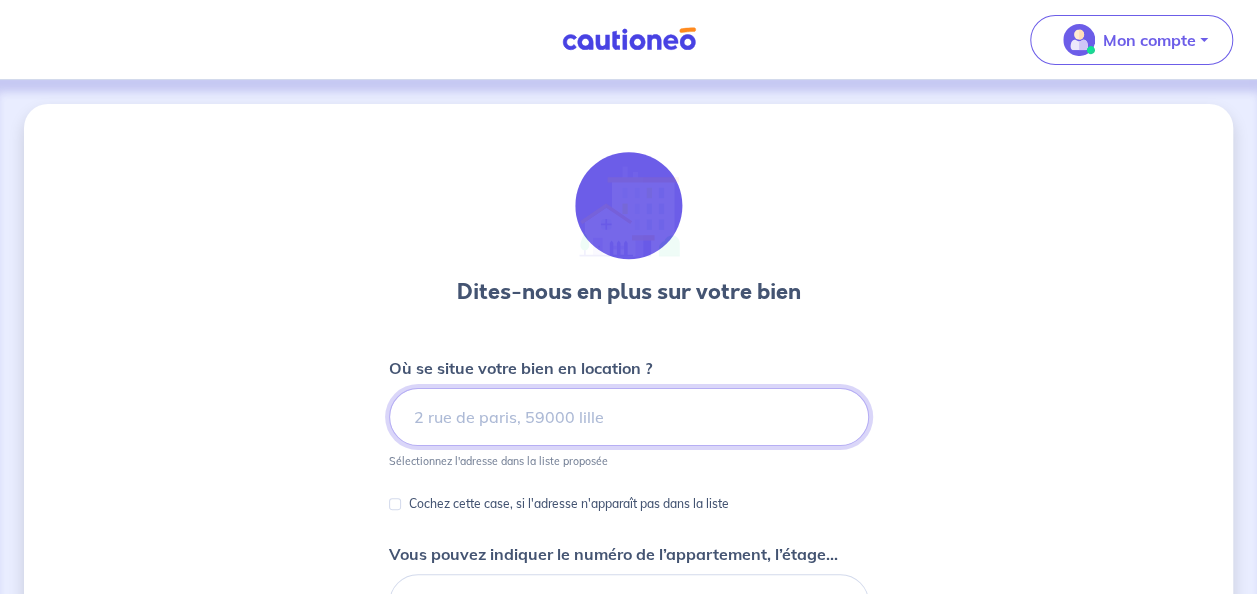 click at bounding box center (629, 417) 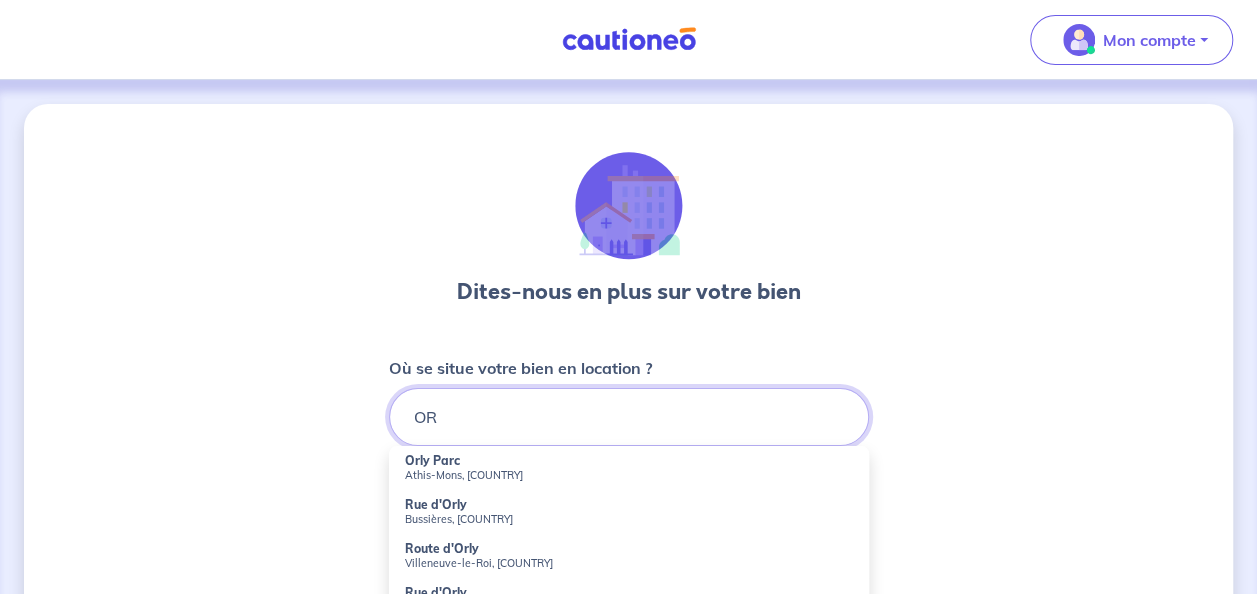 type on "O" 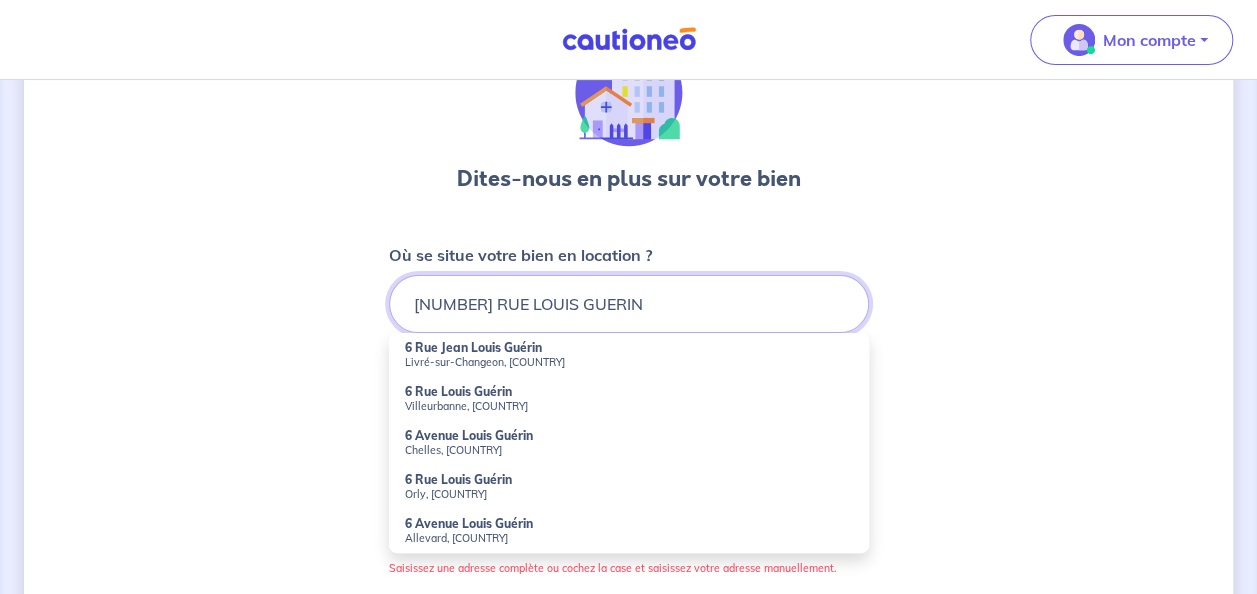 scroll, scrollTop: 158, scrollLeft: 0, axis: vertical 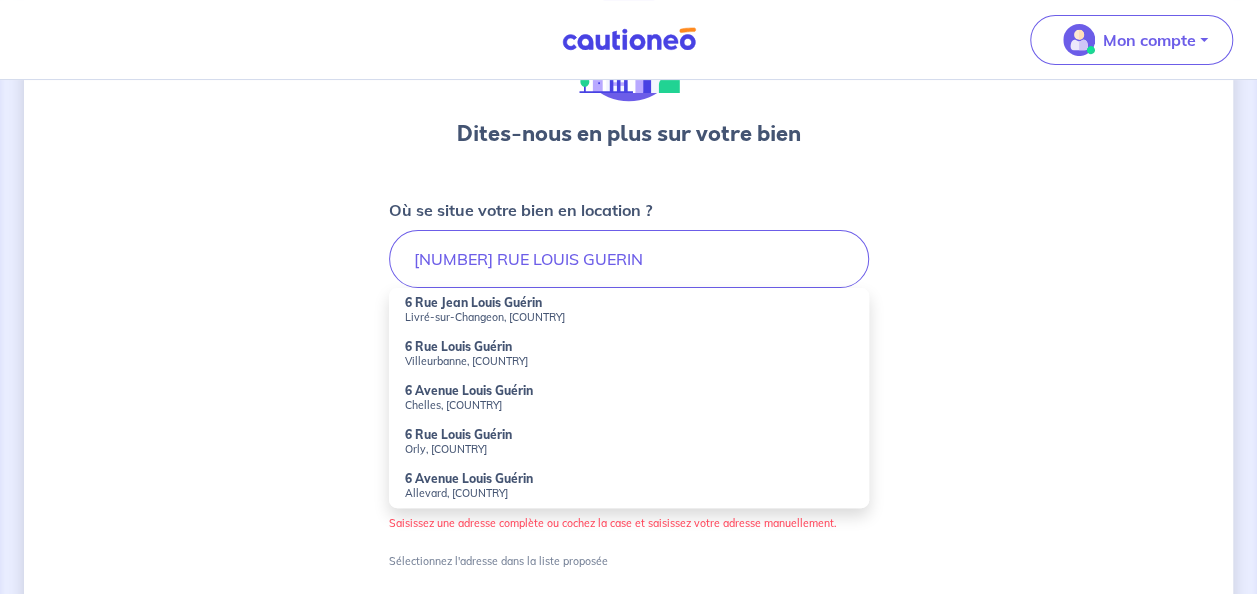 click on "[CITY], France" at bounding box center (629, 449) 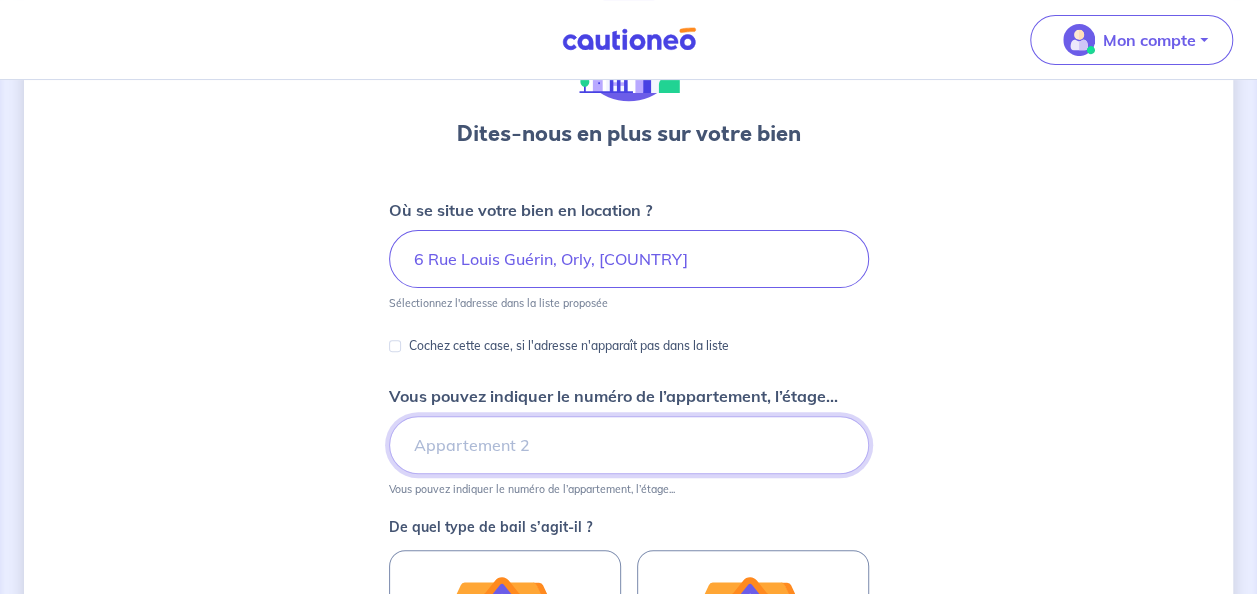 click on "Vous pouvez indiquer le numéro de l’appartement, l’étage..." at bounding box center (629, 445) 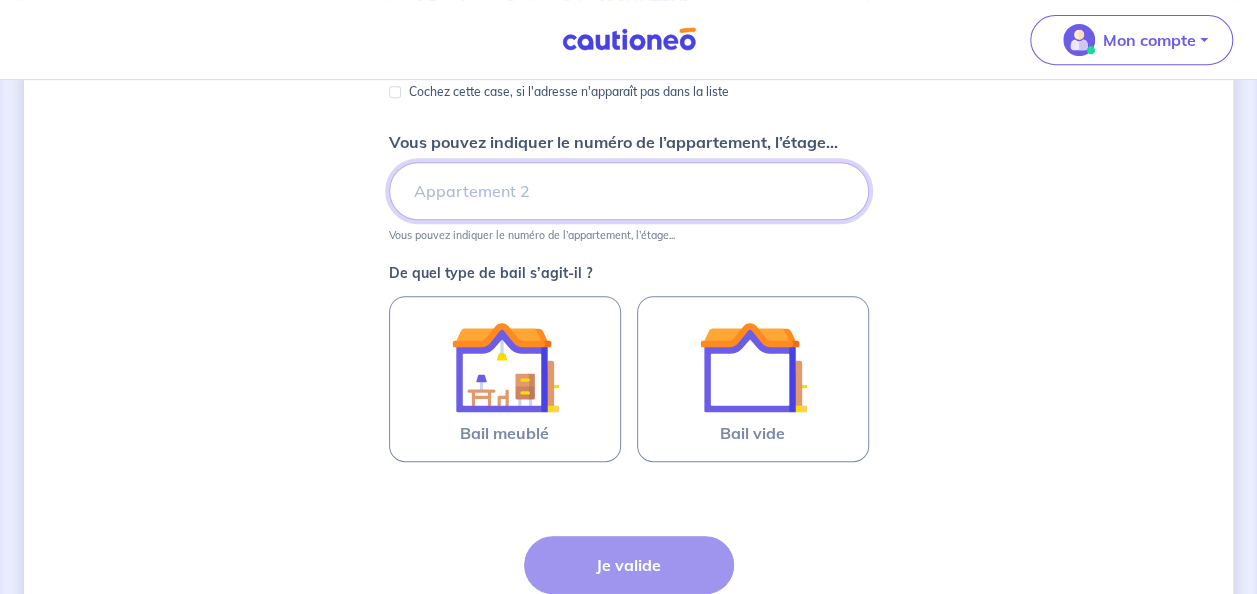 scroll, scrollTop: 419, scrollLeft: 0, axis: vertical 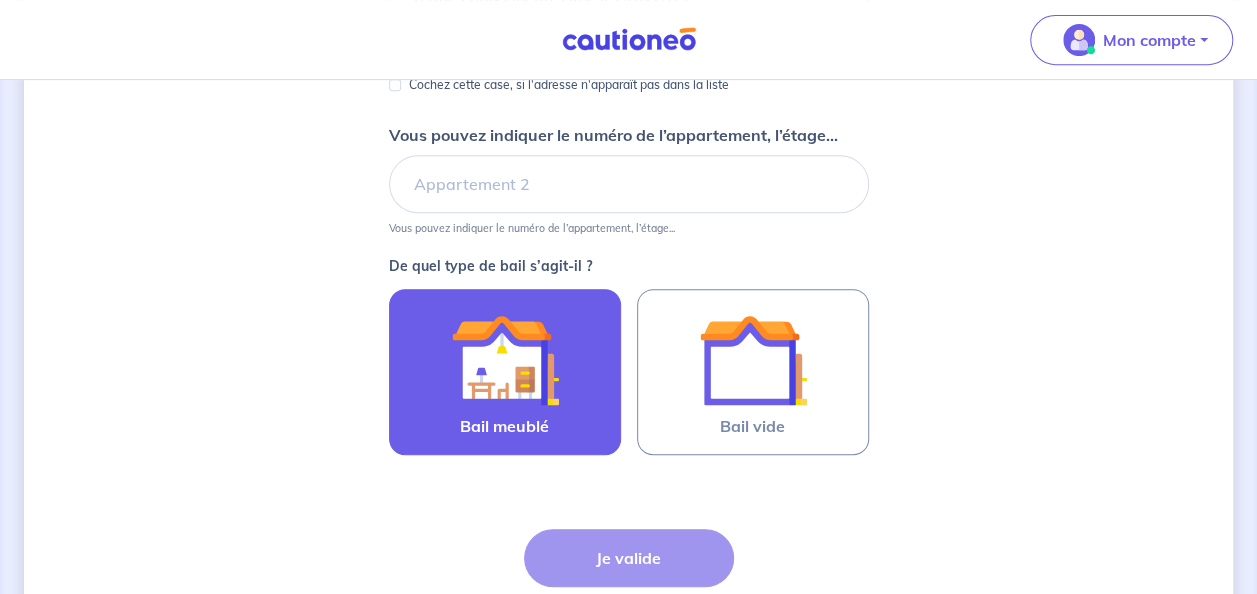 click at bounding box center [505, 360] 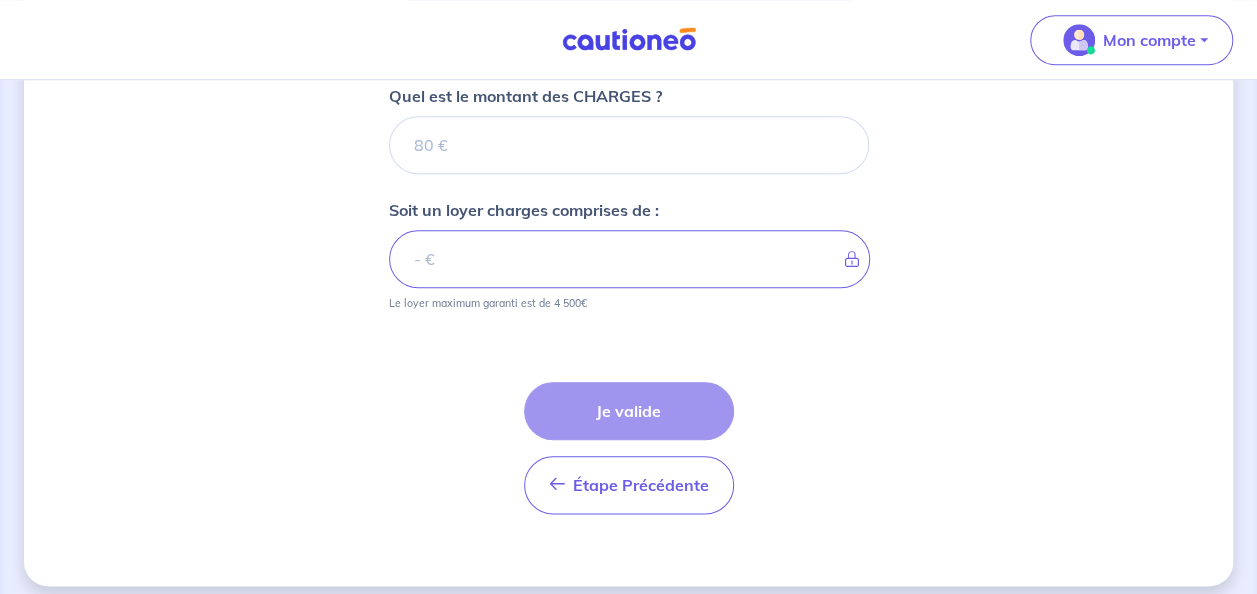 scroll, scrollTop: 932, scrollLeft: 0, axis: vertical 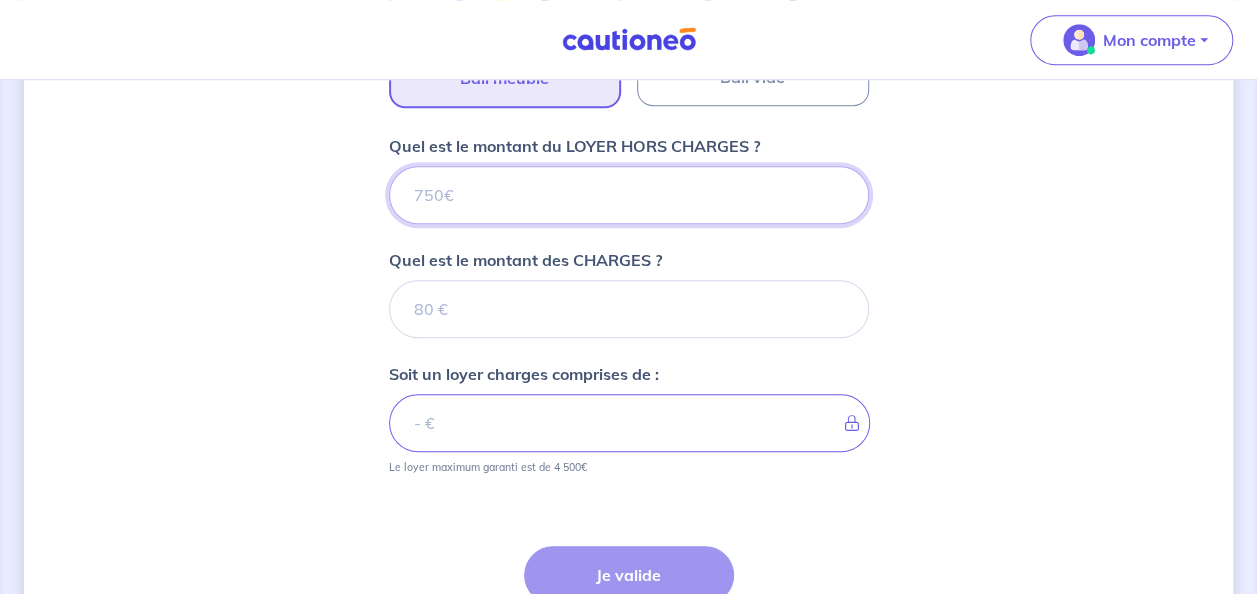 click on "Quel est le montant du LOYER HORS CHARGES ?" at bounding box center (629, 195) 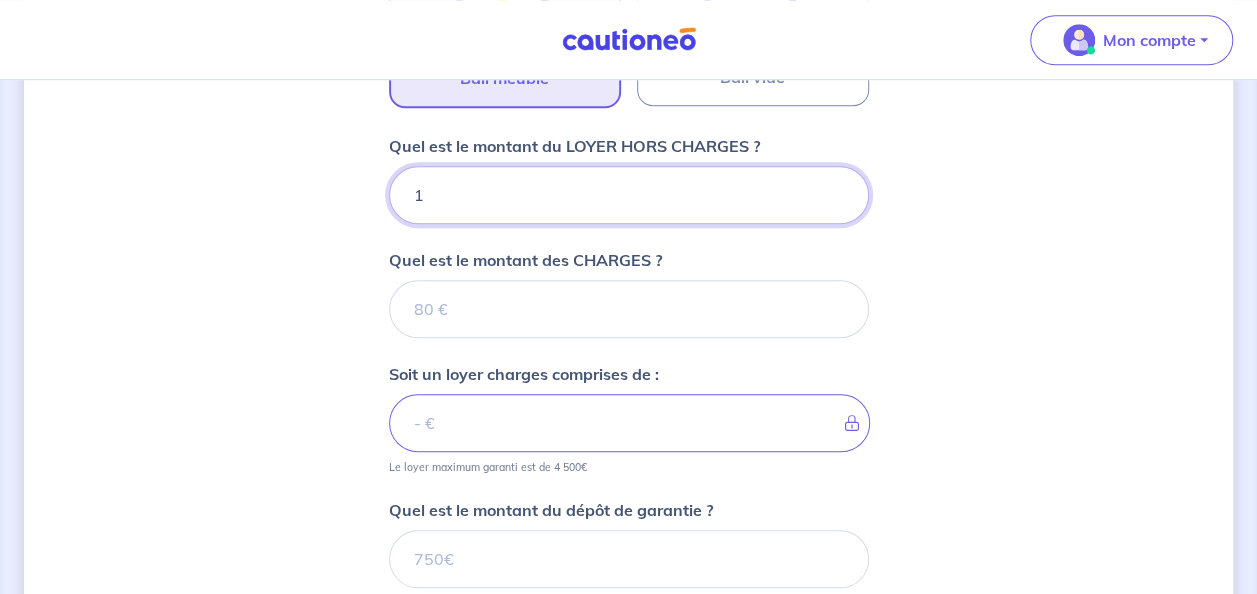 type 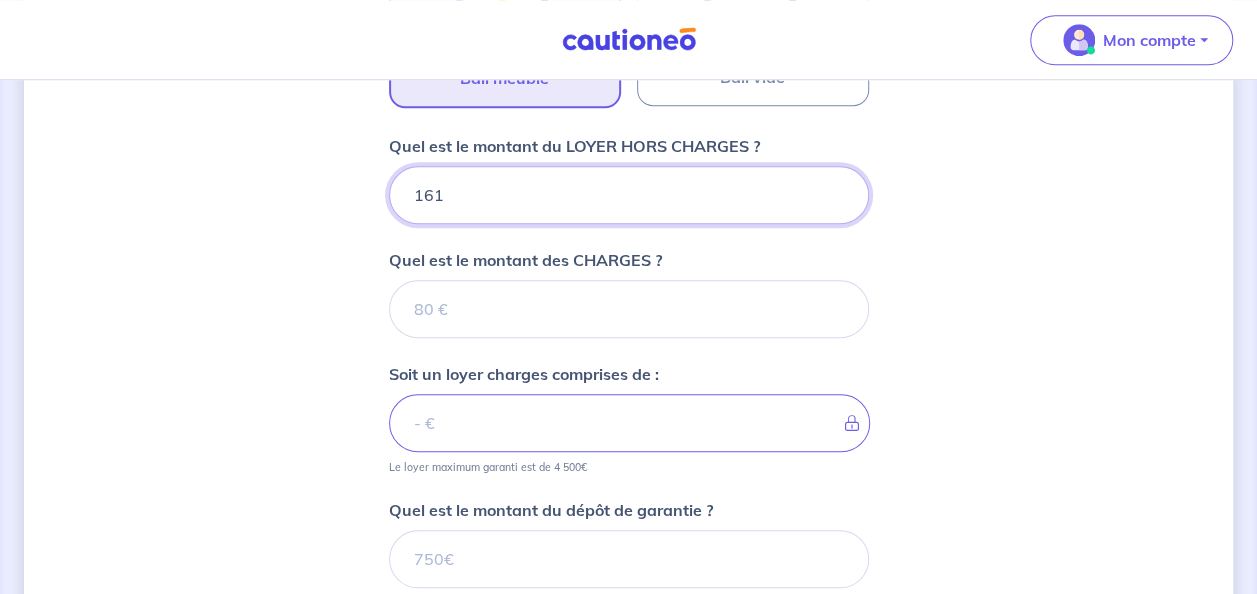 type on "[NUMBER]" 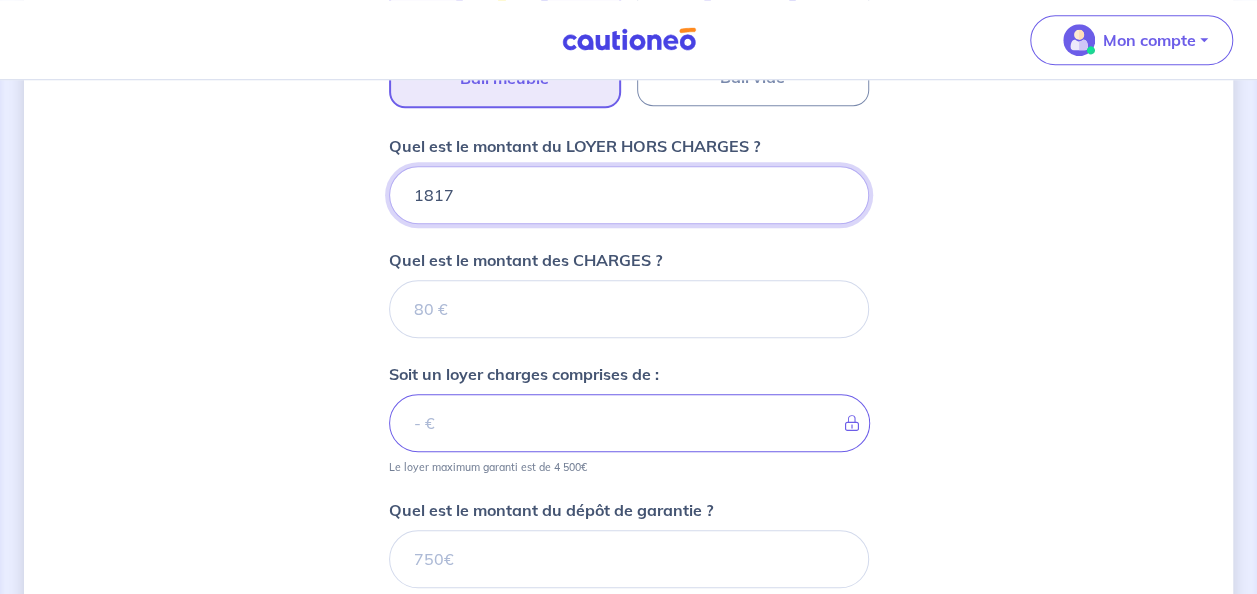type 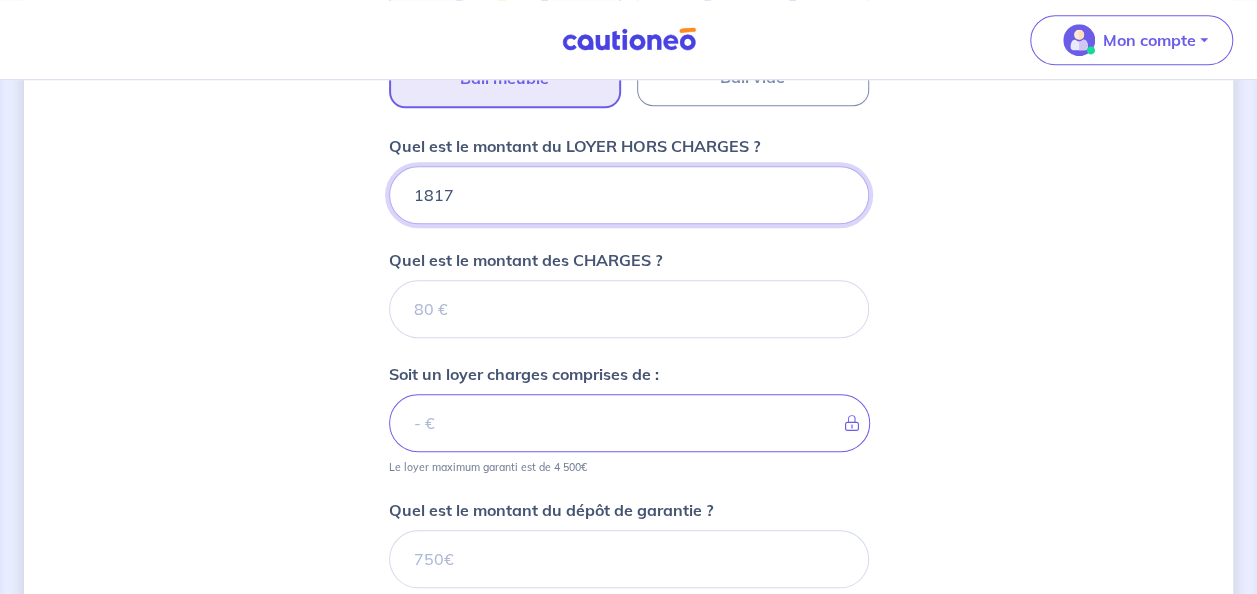 type on "[NUMBER]" 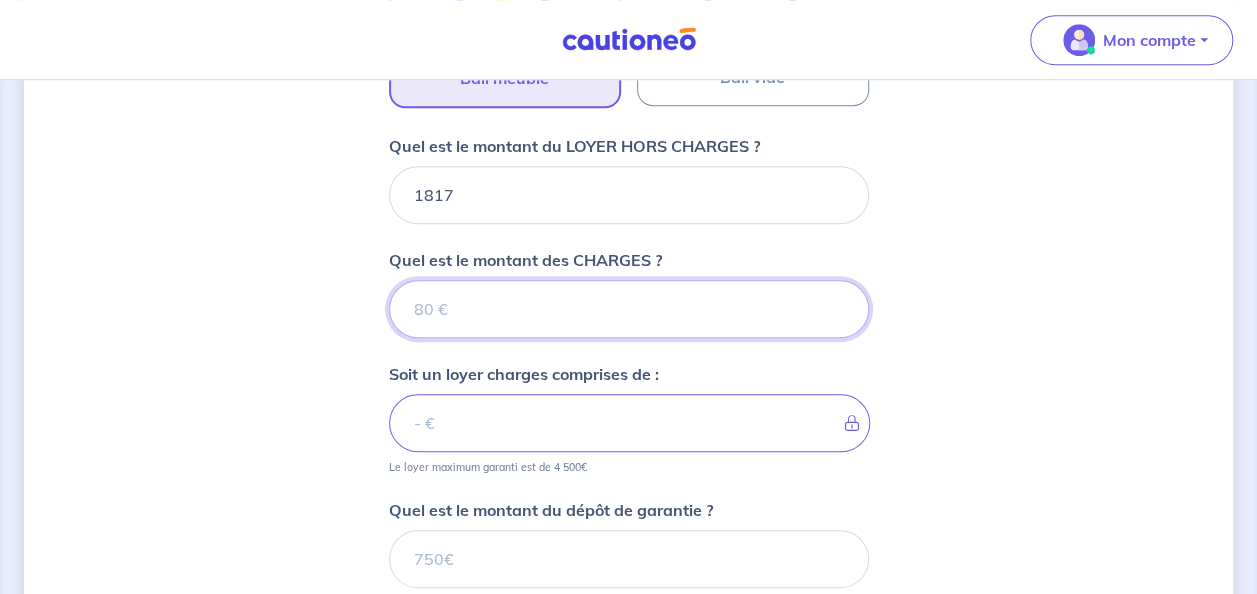 click on "Quel est le montant des CHARGES ?" at bounding box center [629, 309] 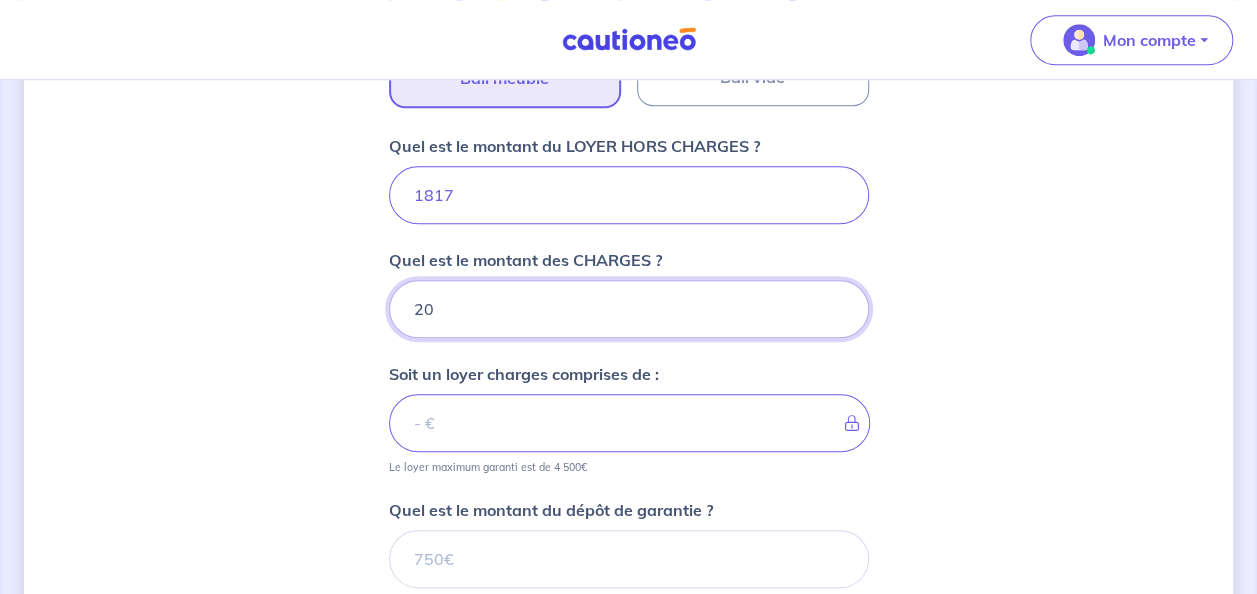 type on "200" 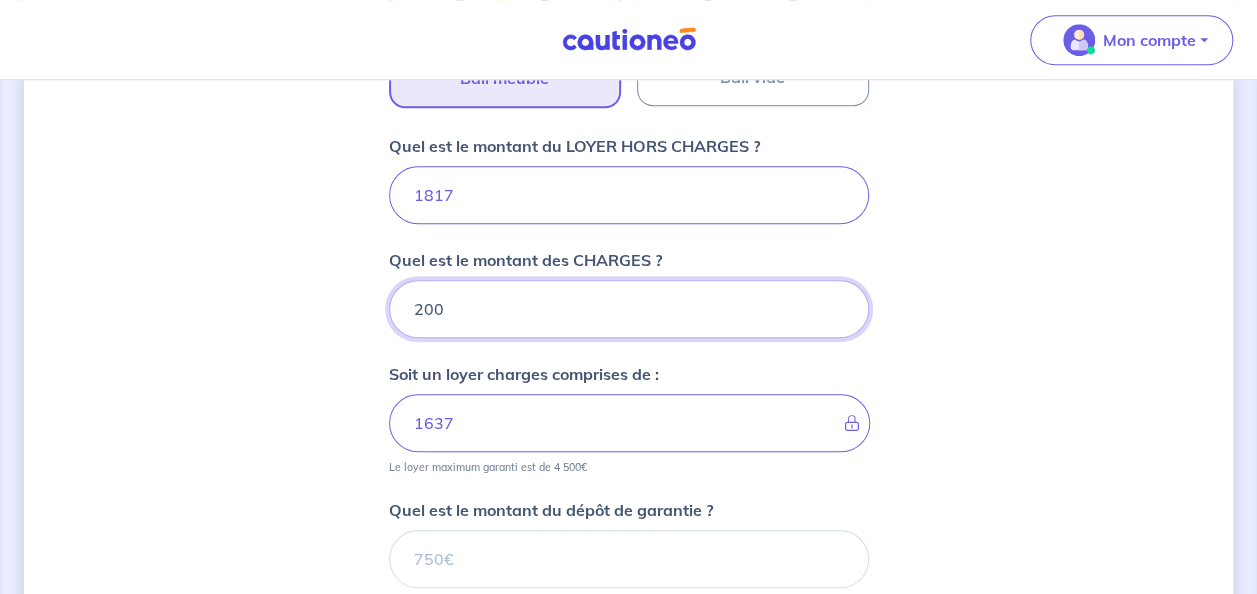 type on "1817" 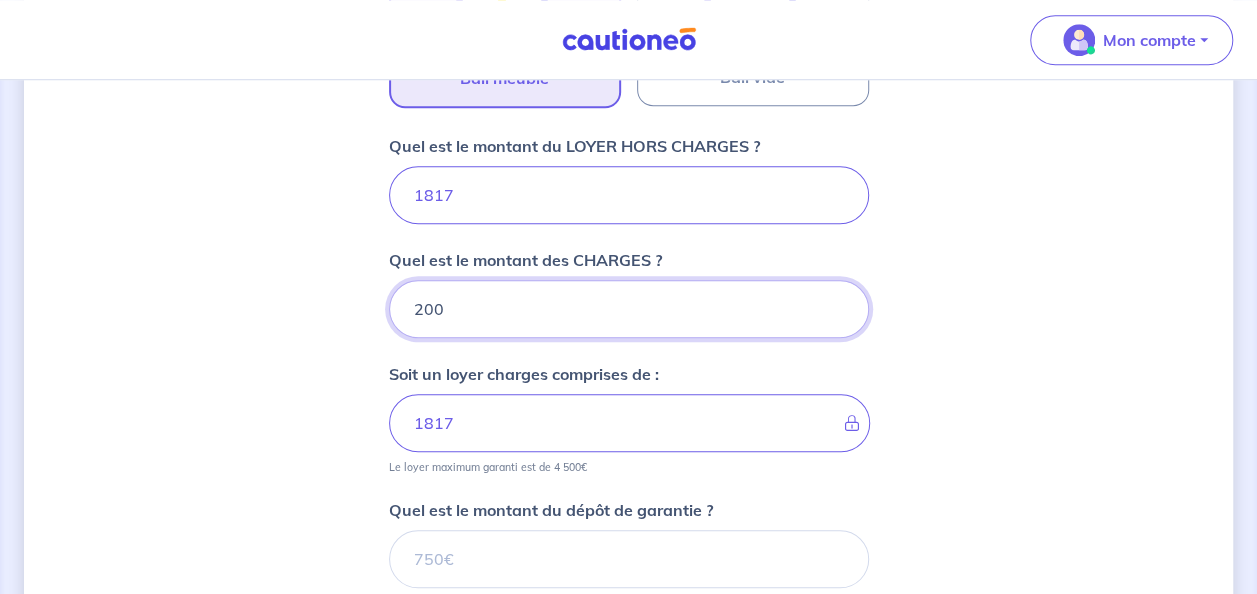 scroll, scrollTop: 1008, scrollLeft: 0, axis: vertical 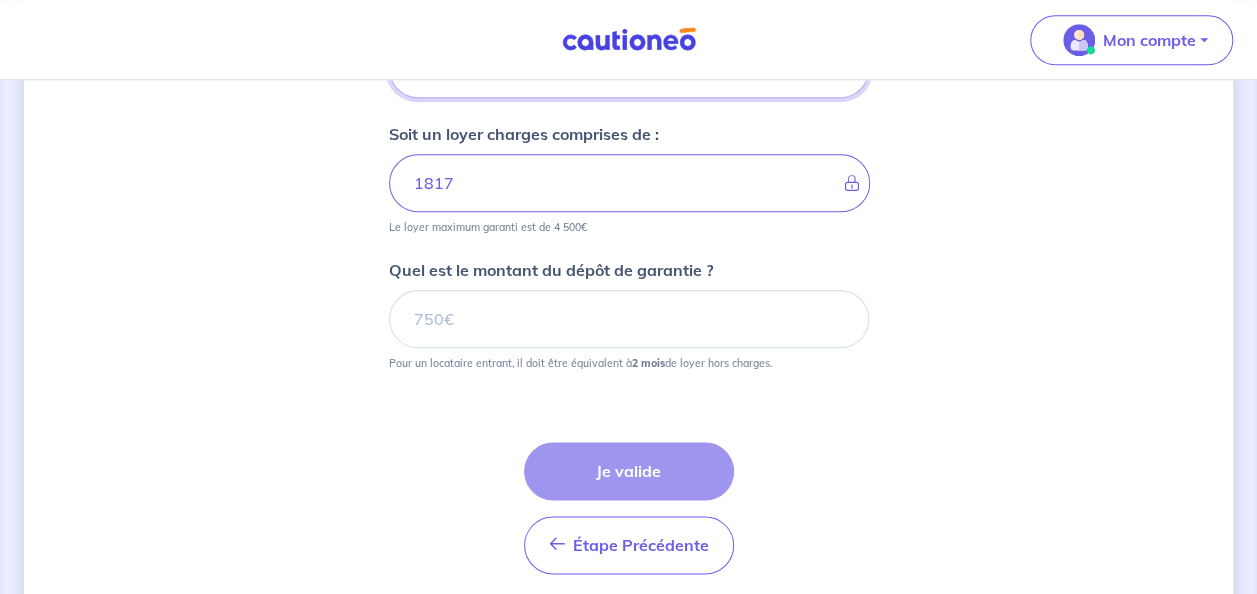 type on "200" 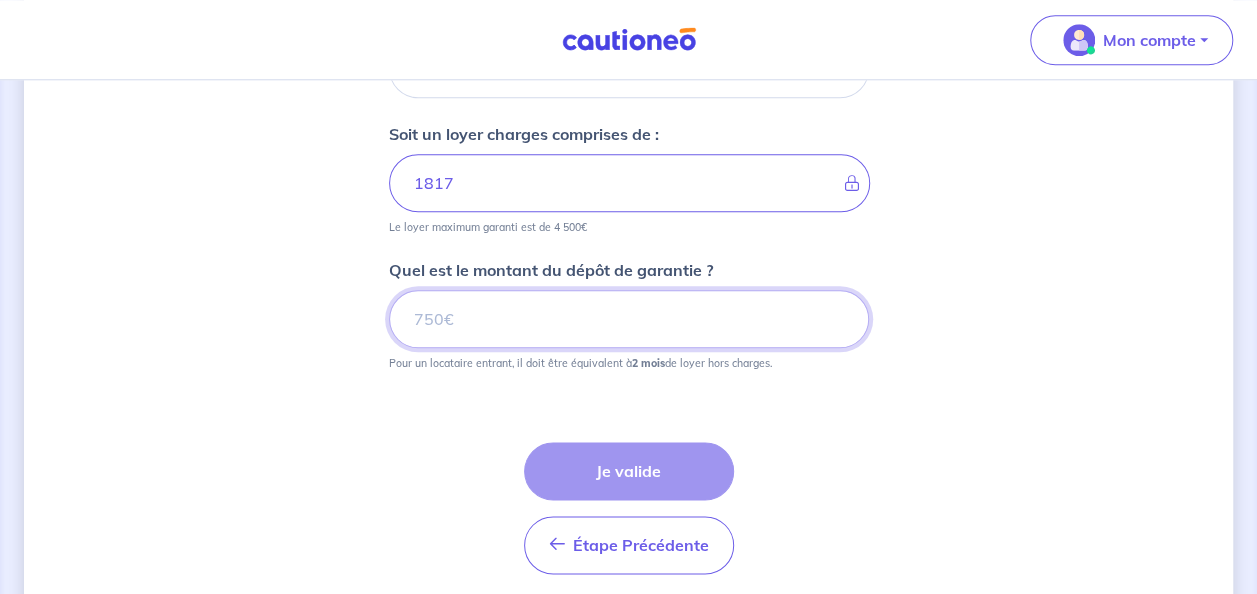 click on "Quel est le montant du dépôt de garantie ?" at bounding box center [629, 319] 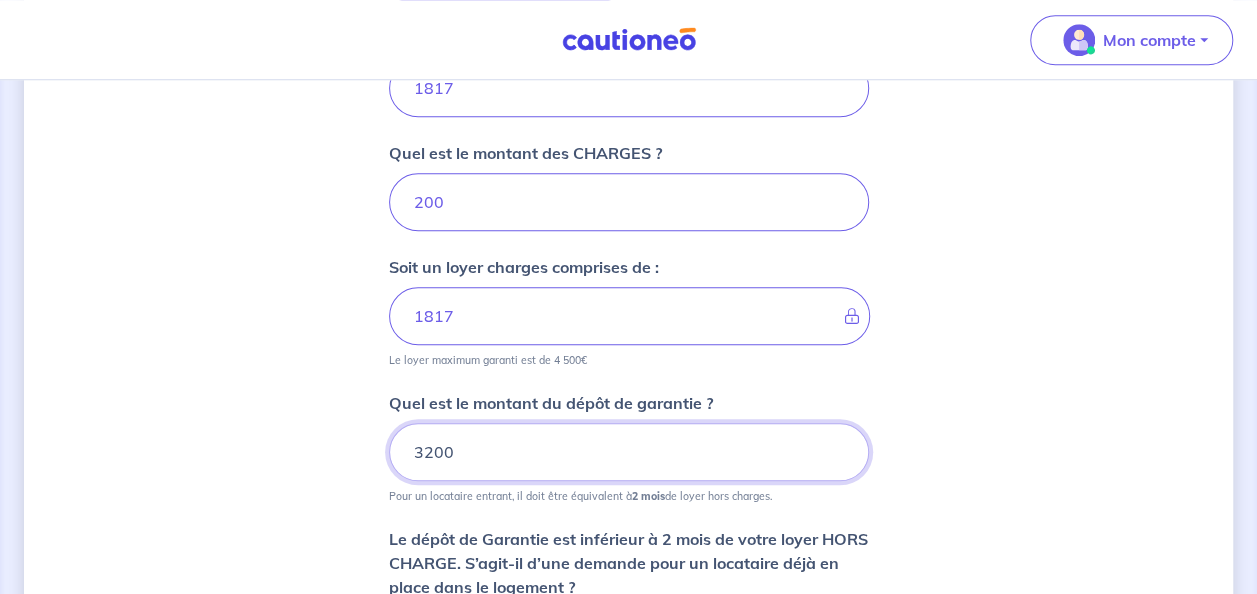 scroll, scrollTop: 870, scrollLeft: 0, axis: vertical 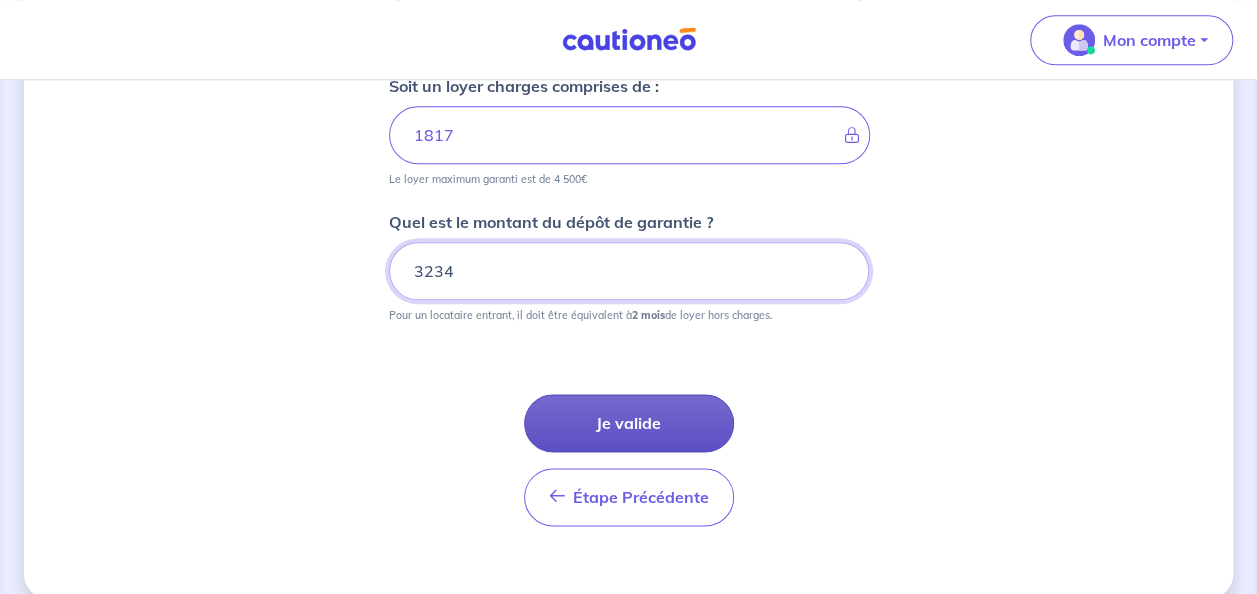 type on "3234" 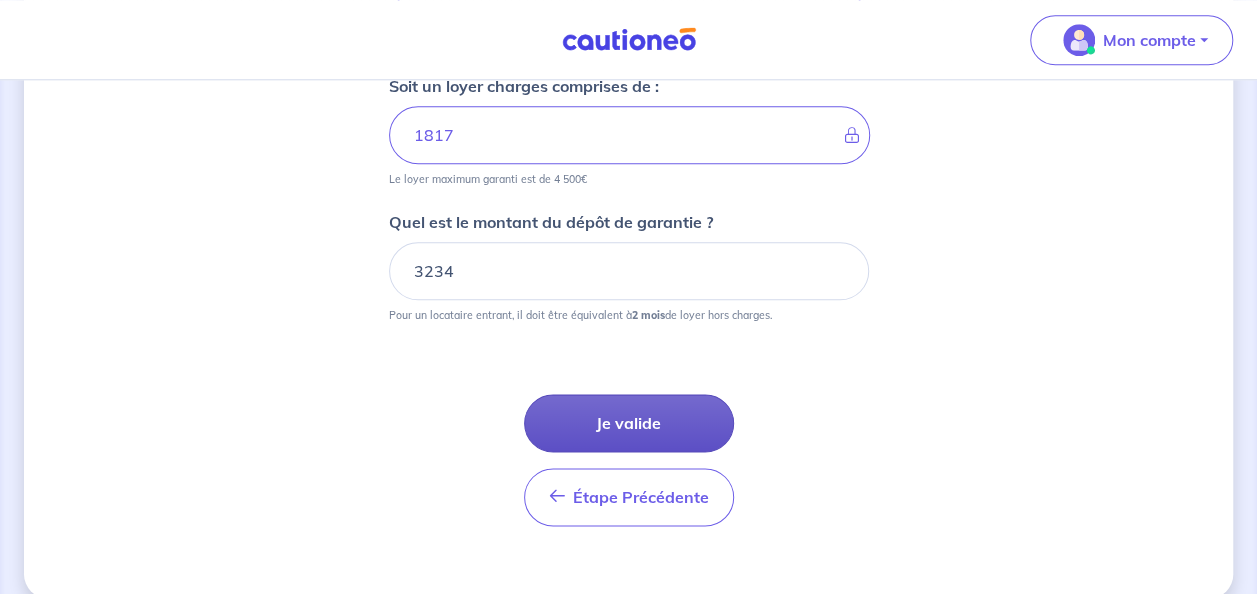 click on "Je valide" at bounding box center (629, 423) 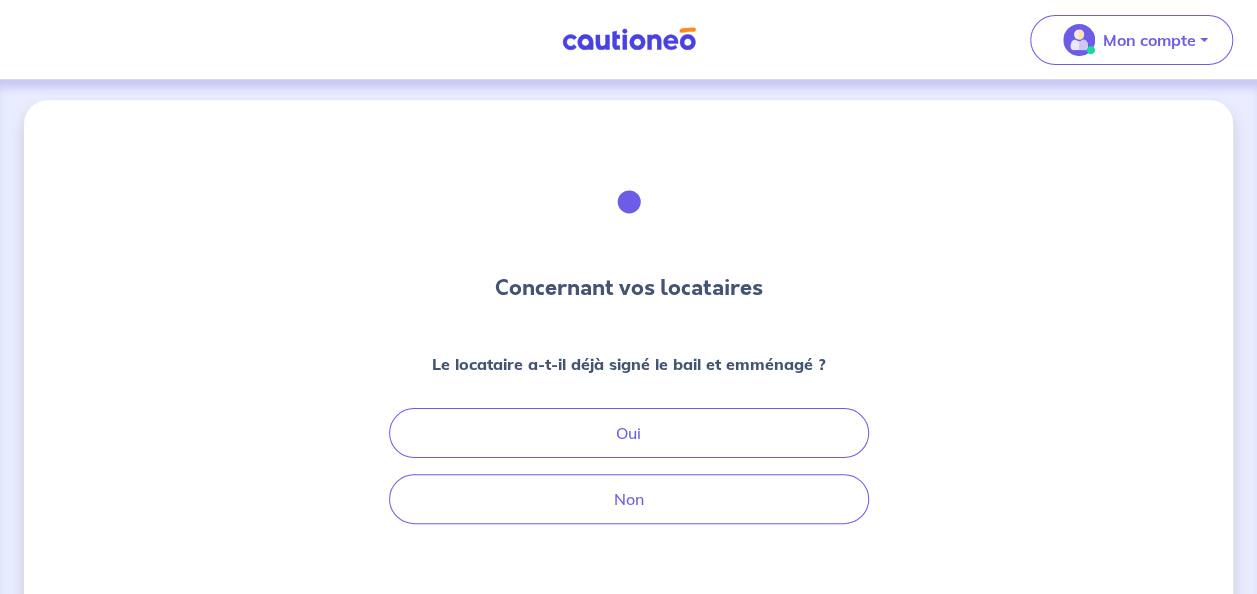 scroll, scrollTop: 0, scrollLeft: 0, axis: both 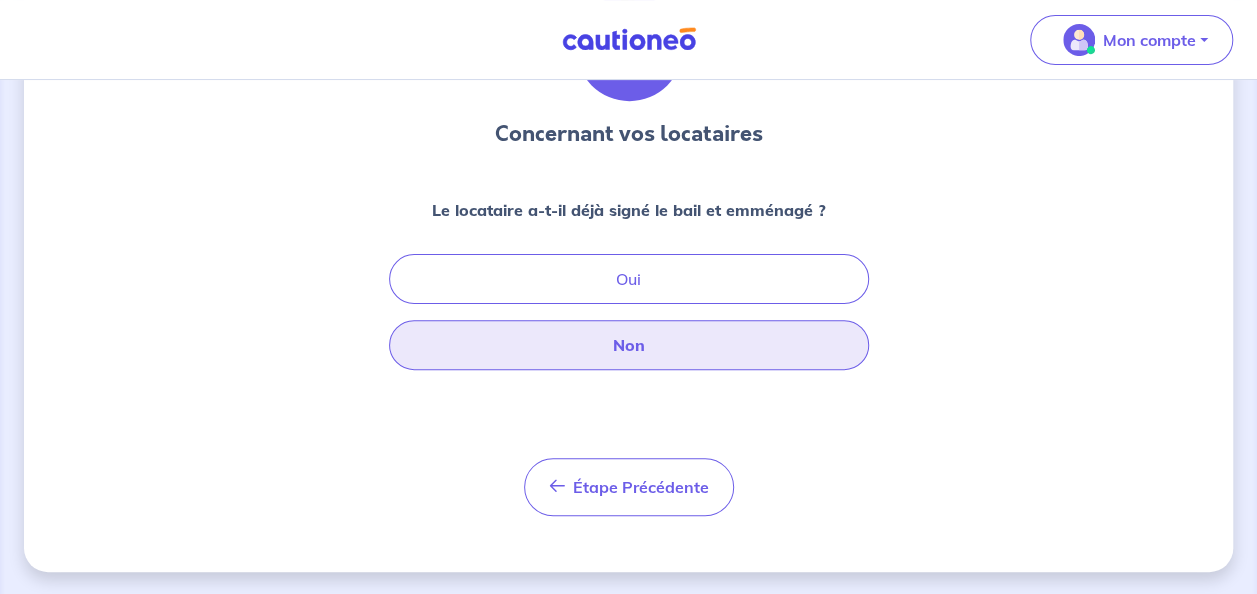 click on "Non" at bounding box center [629, 345] 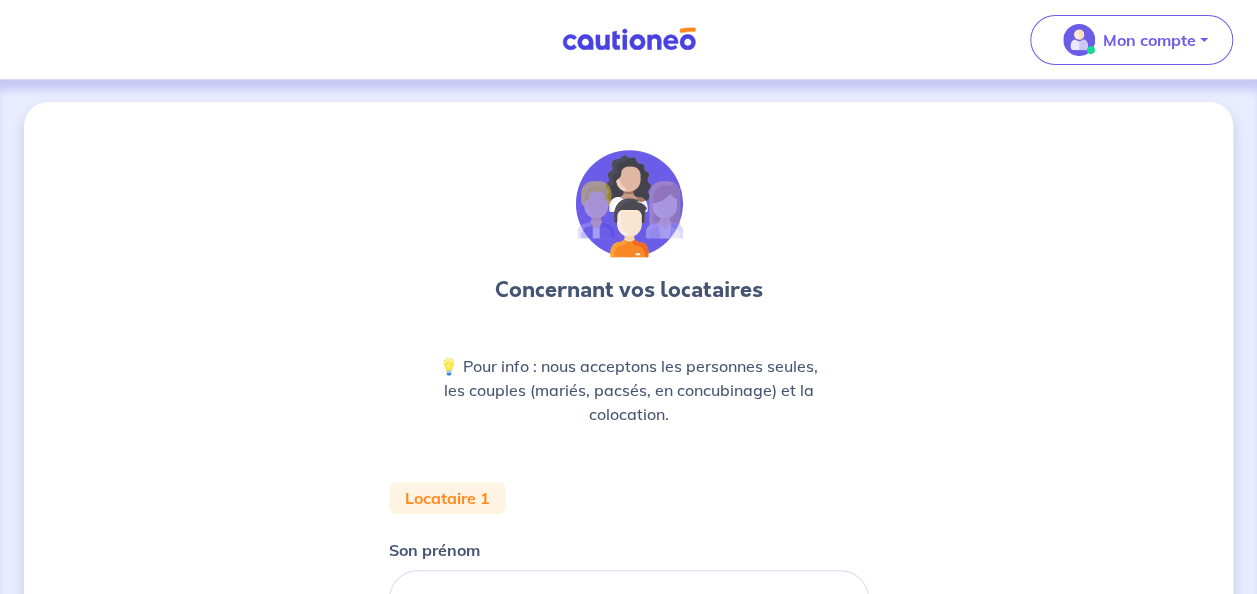 scroll, scrollTop: 0, scrollLeft: 0, axis: both 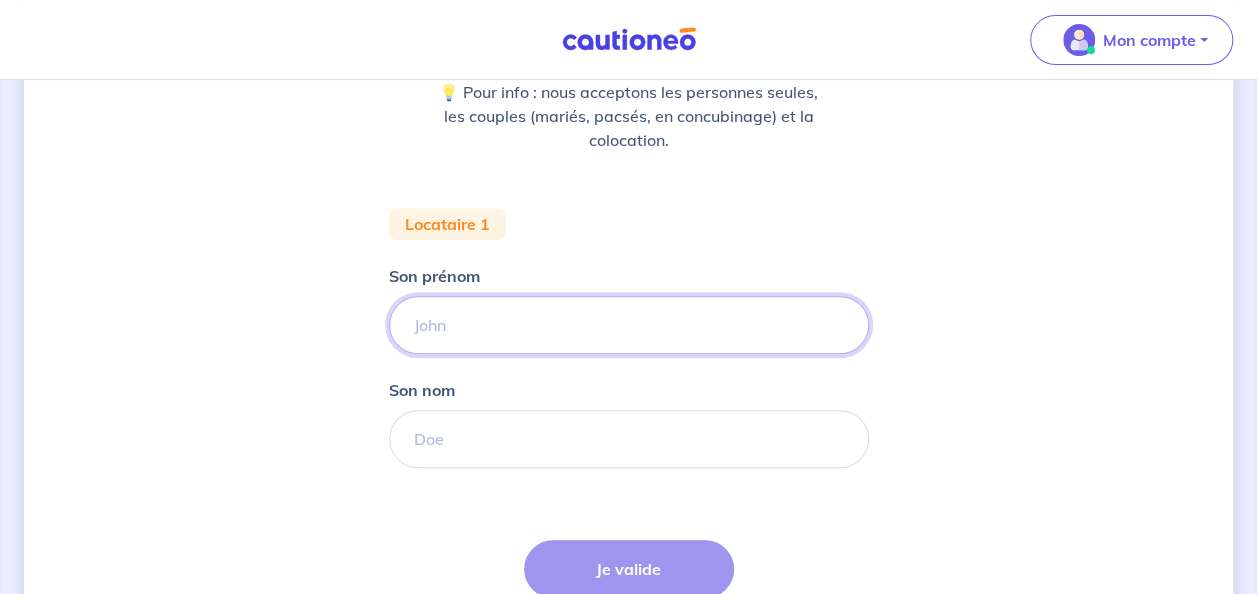 click on "Son prénom" at bounding box center (629, 325) 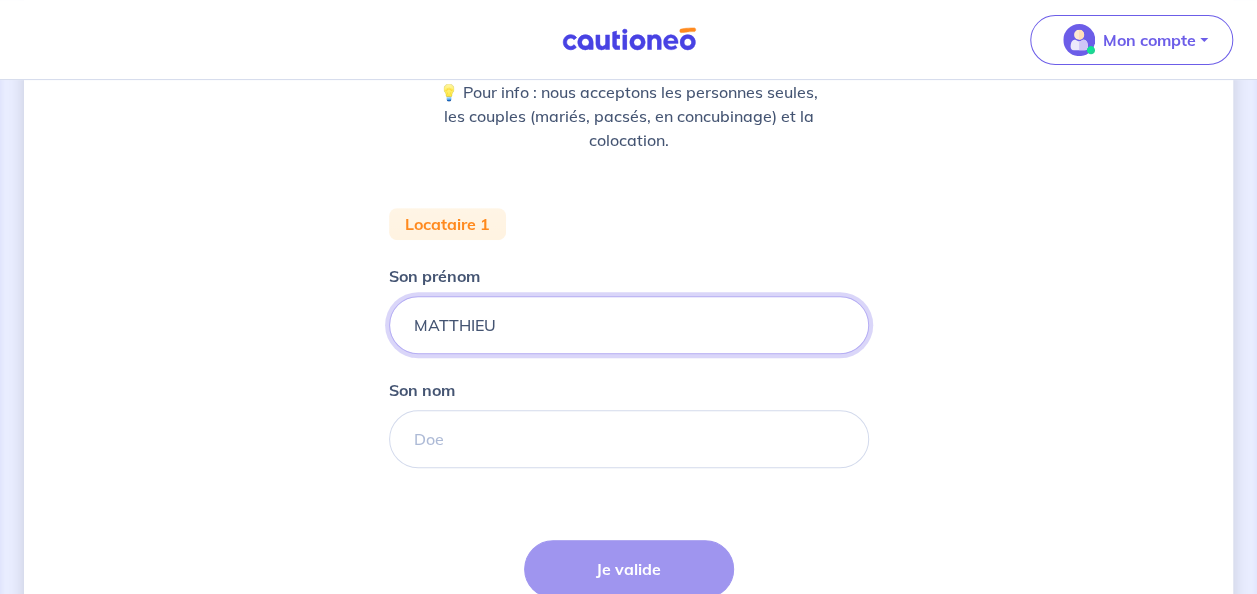 type on "MATTHIEU" 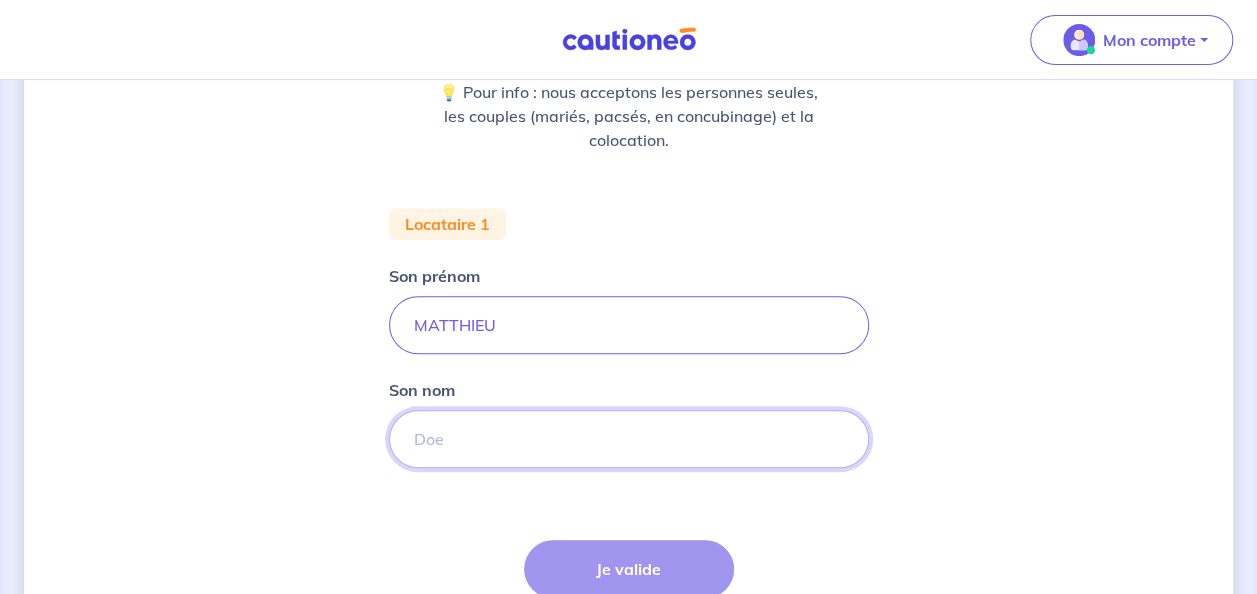 click on "Son nom" at bounding box center (629, 439) 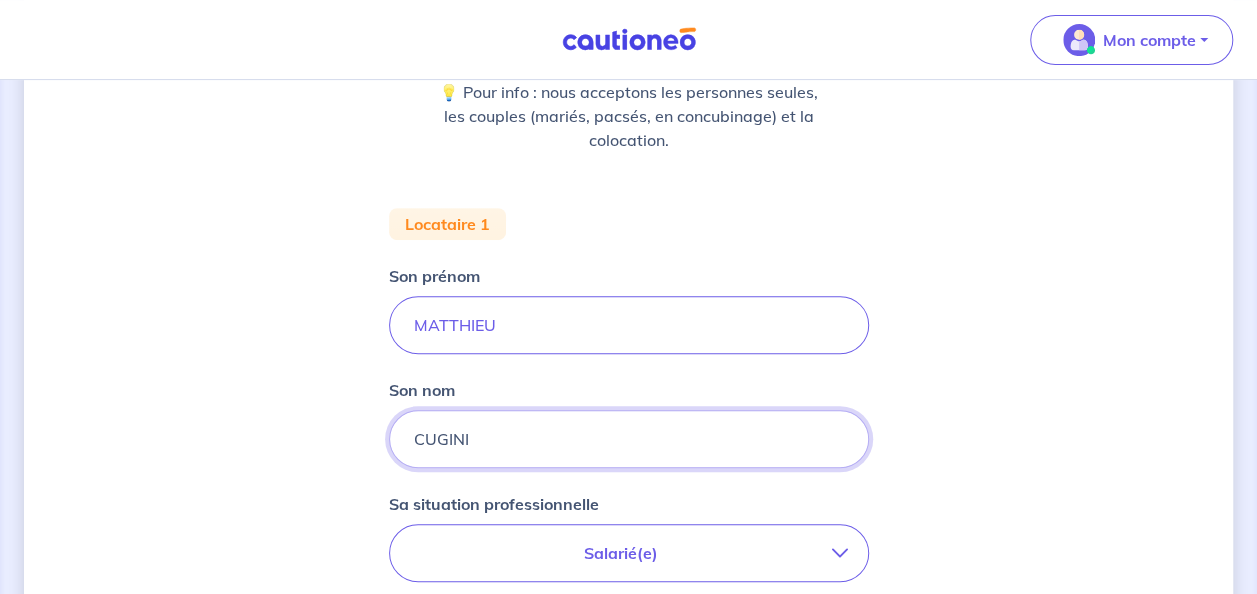 type on "CUGINI" 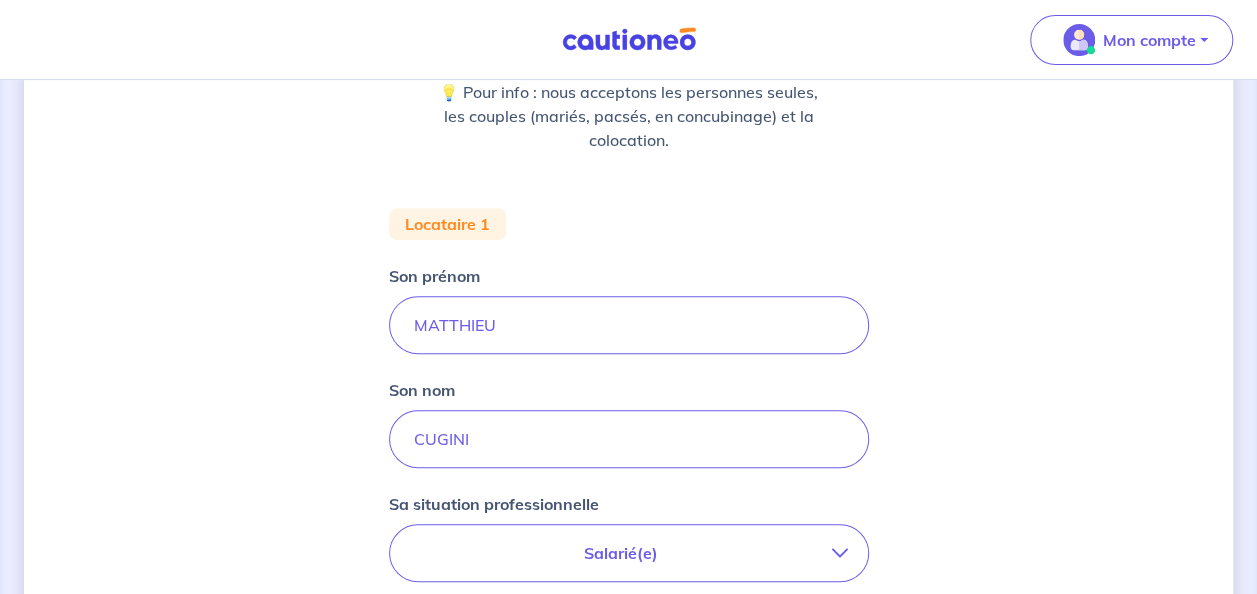 click on "Salarié(e) CDI  hors période d'essai CDI  en période d'essai  (min. 3 bulletins de salaire) Fonctionnaire CDD : Privé ou contractuel / En alternance Intérimaire Intermittent·e du spectacle Militaire" at bounding box center (629, 553) 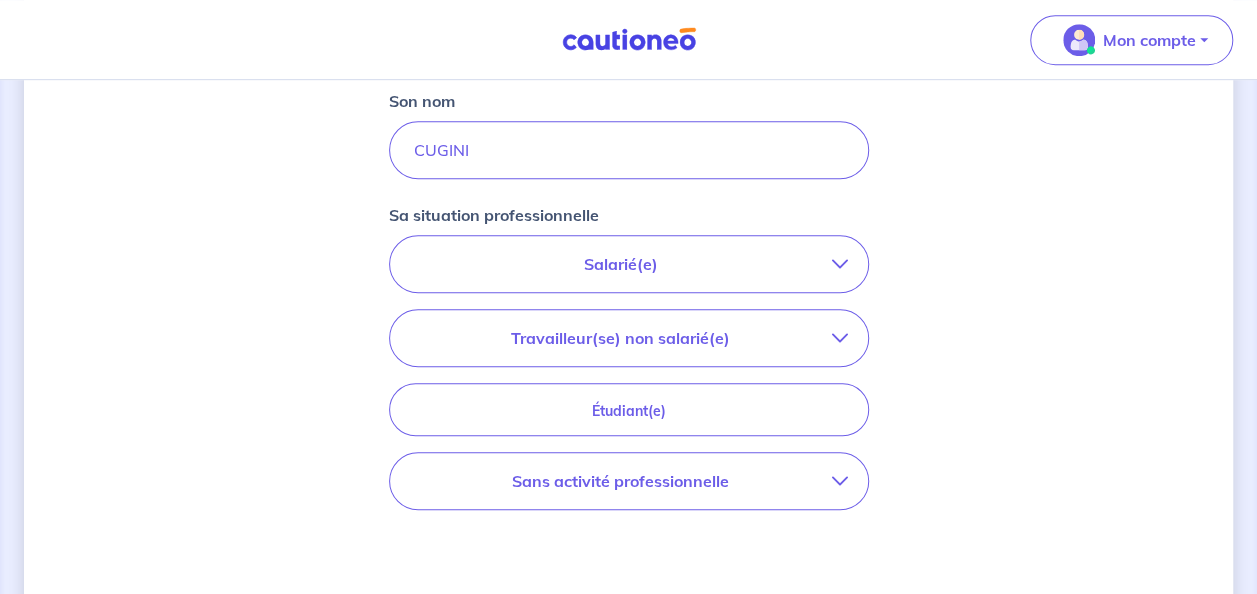 scroll, scrollTop: 566, scrollLeft: 0, axis: vertical 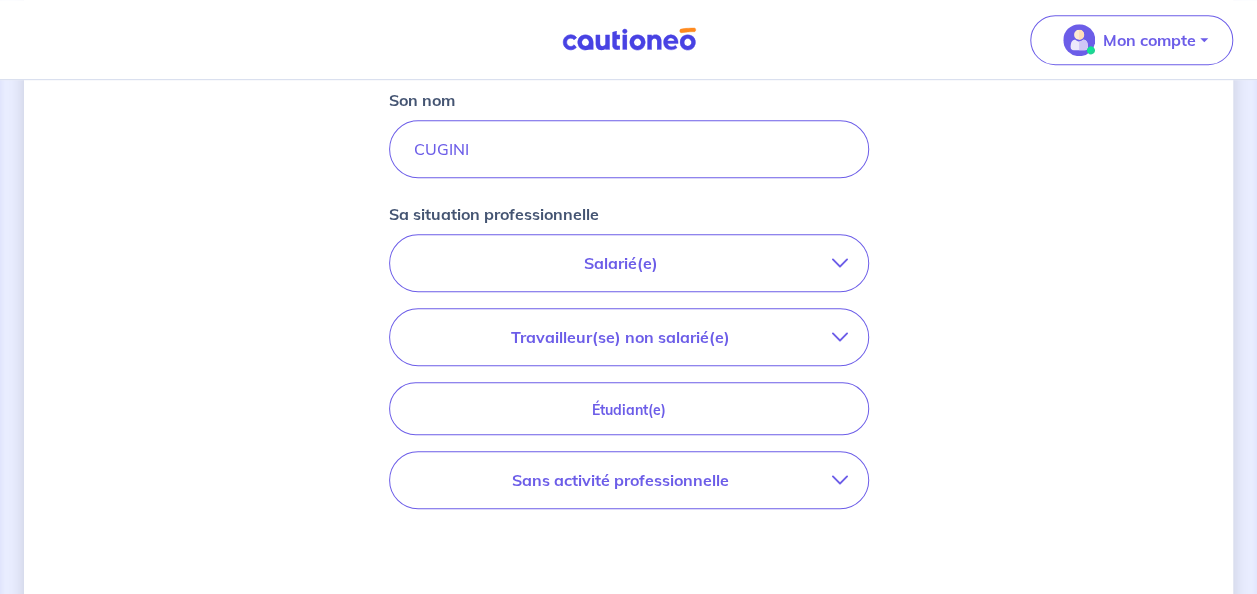 click on "Salarié(e)" at bounding box center (629, 263) 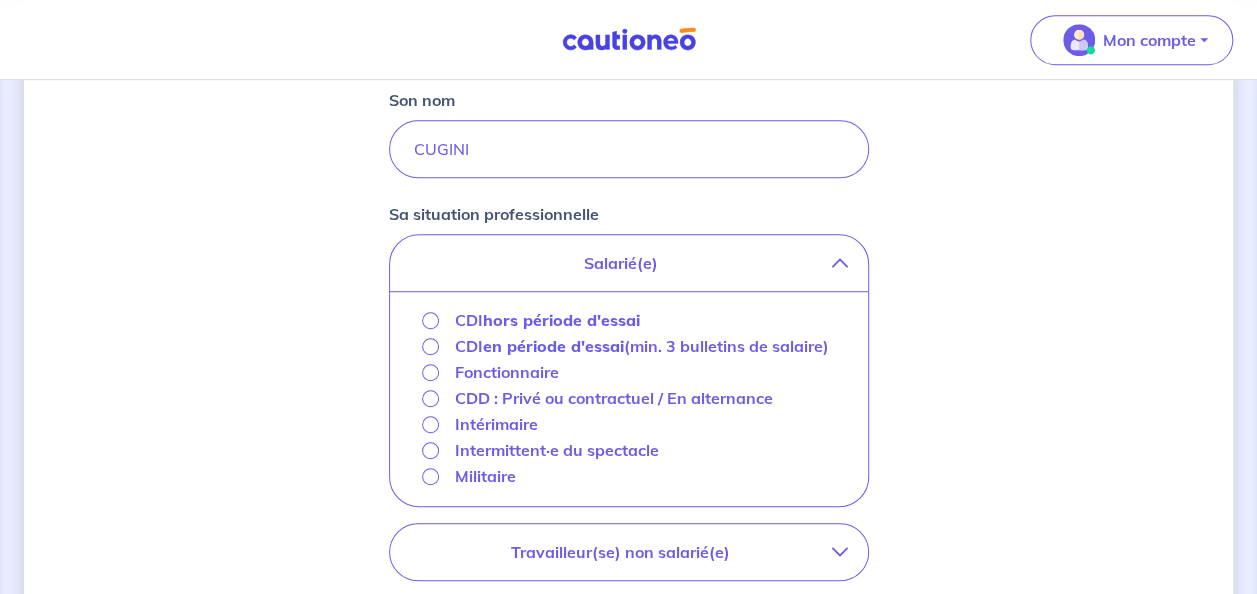 click on "hors période d'essai" at bounding box center [561, 320] 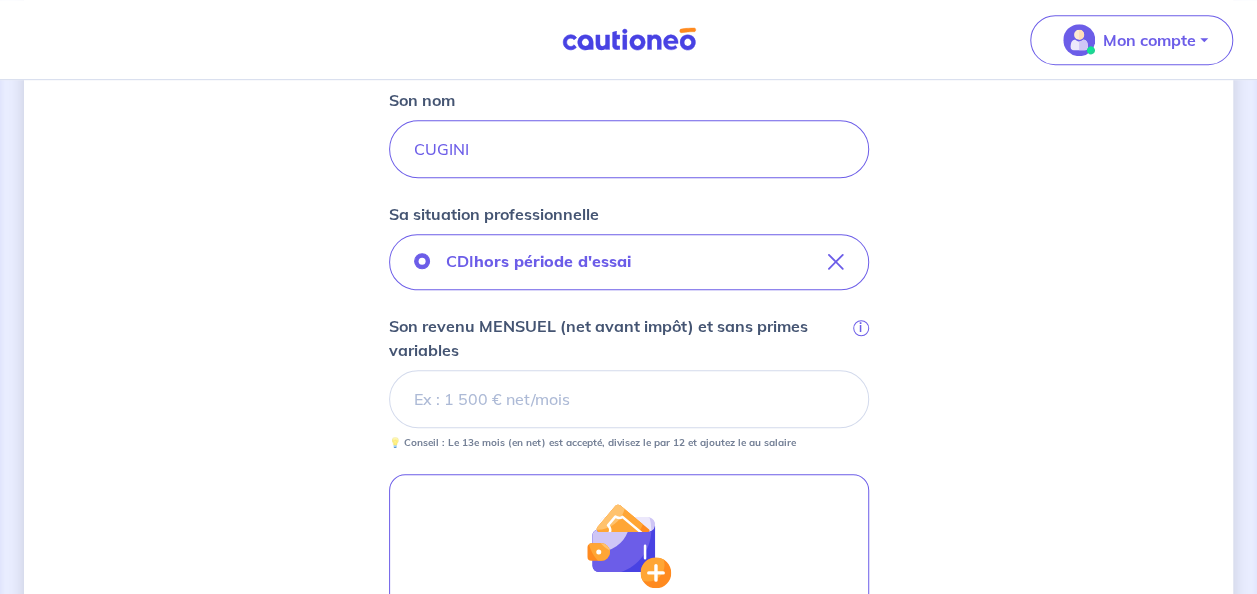 click on "Son revenu MENSUEL (net avant impôt) et sans primes variables i" at bounding box center (629, 399) 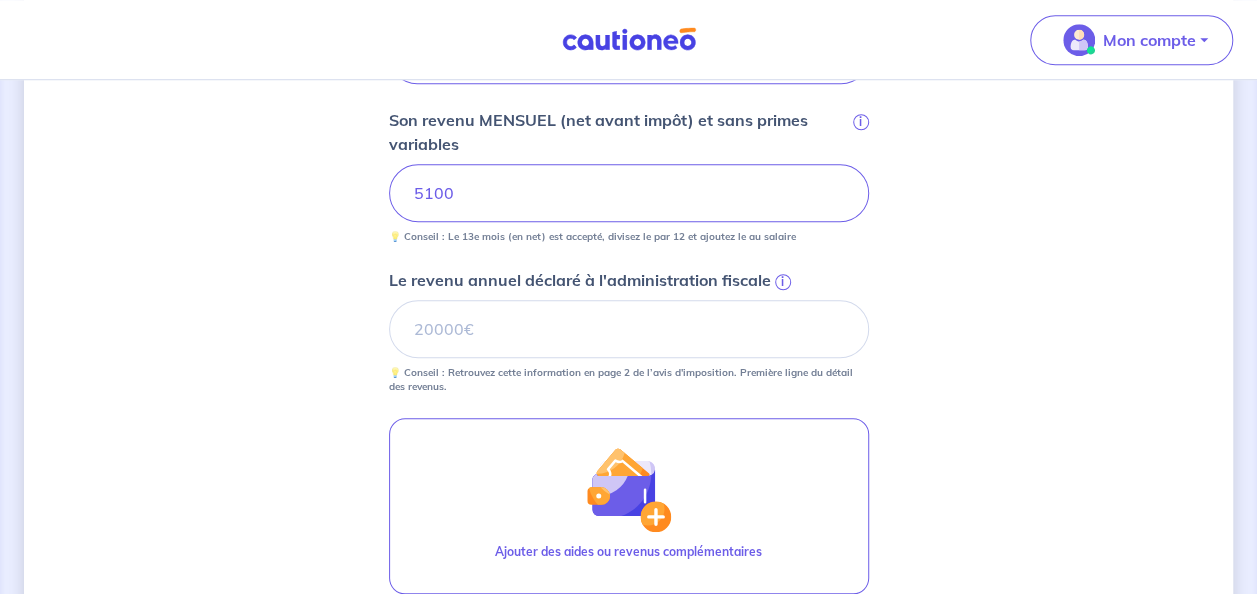 scroll, scrollTop: 780, scrollLeft: 0, axis: vertical 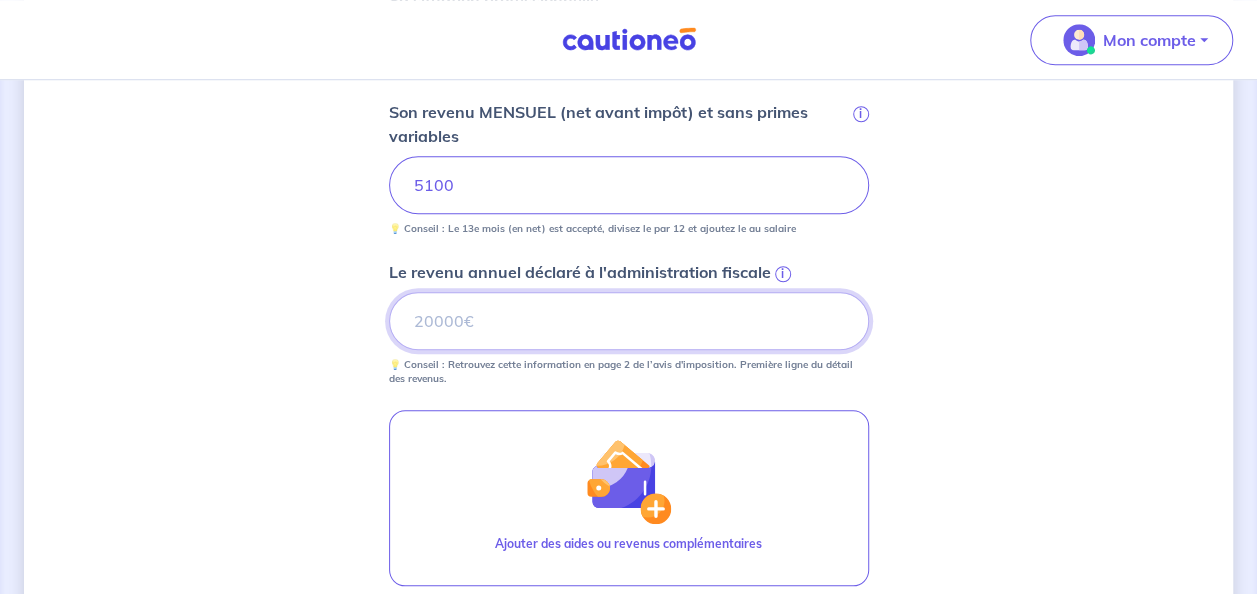 click on "Le revenu annuel déclaré à l'administration fiscale i" at bounding box center [629, 321] 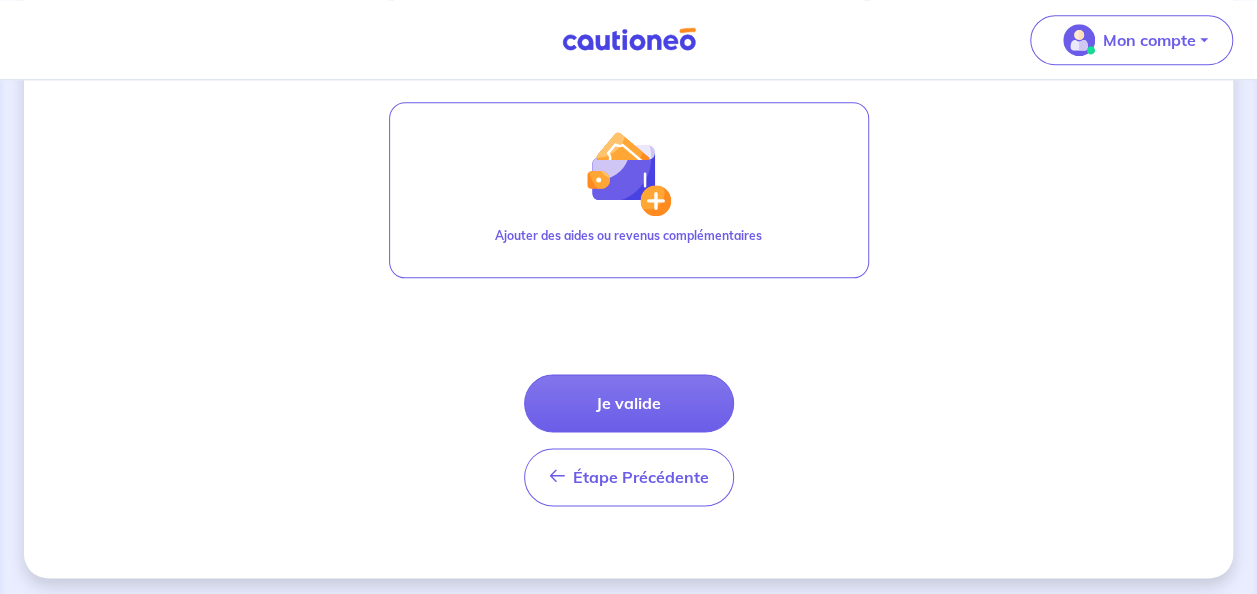 scroll, scrollTop: 1091, scrollLeft: 0, axis: vertical 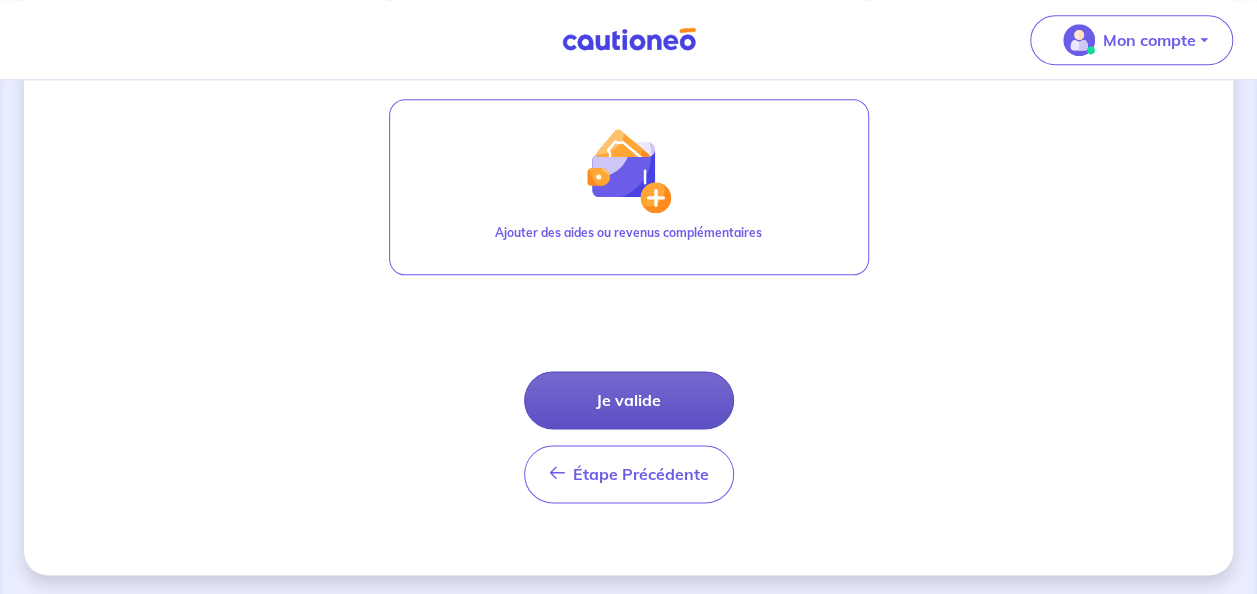 type on "[POSTAL_CODE]" 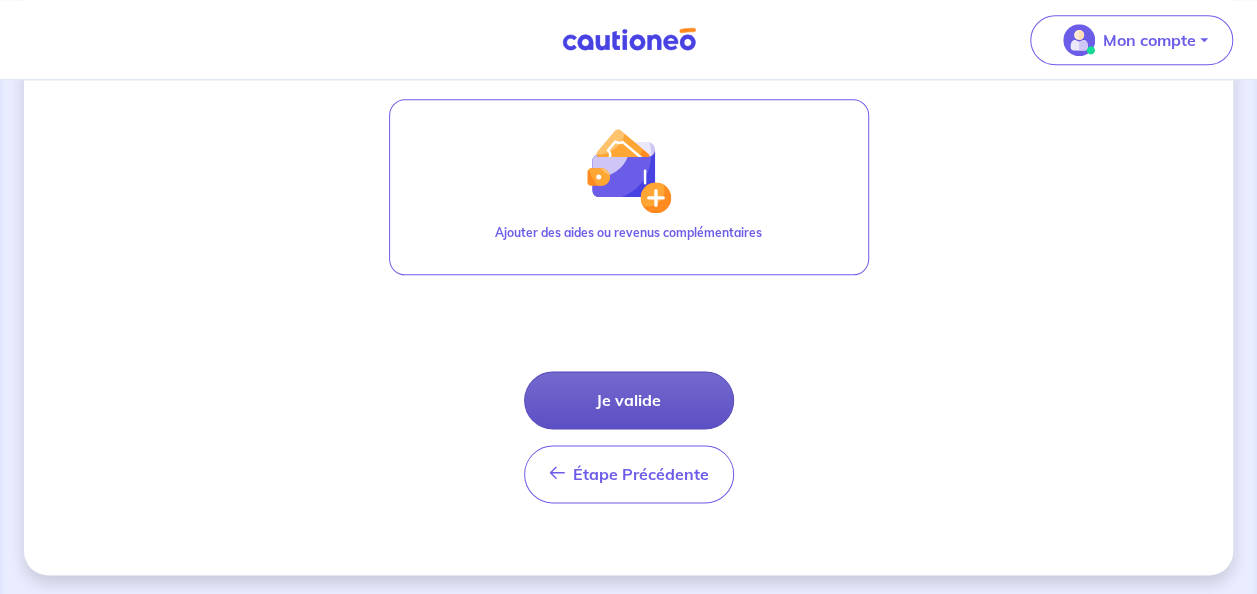 click on "Je valide" at bounding box center (629, 400) 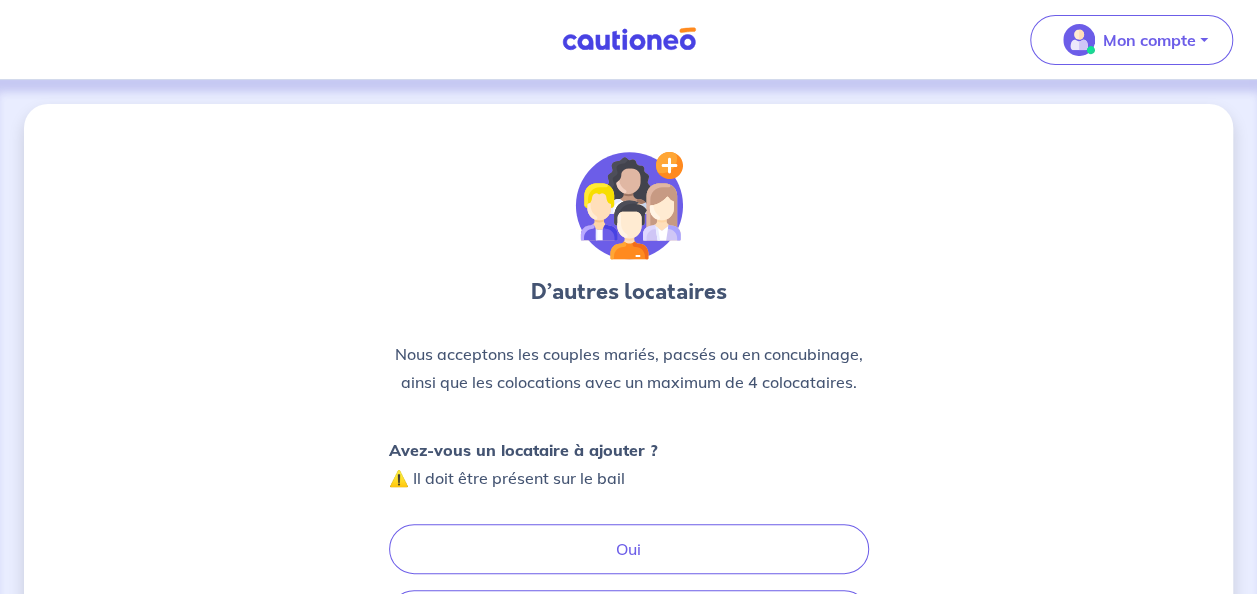 scroll, scrollTop: 0, scrollLeft: 0, axis: both 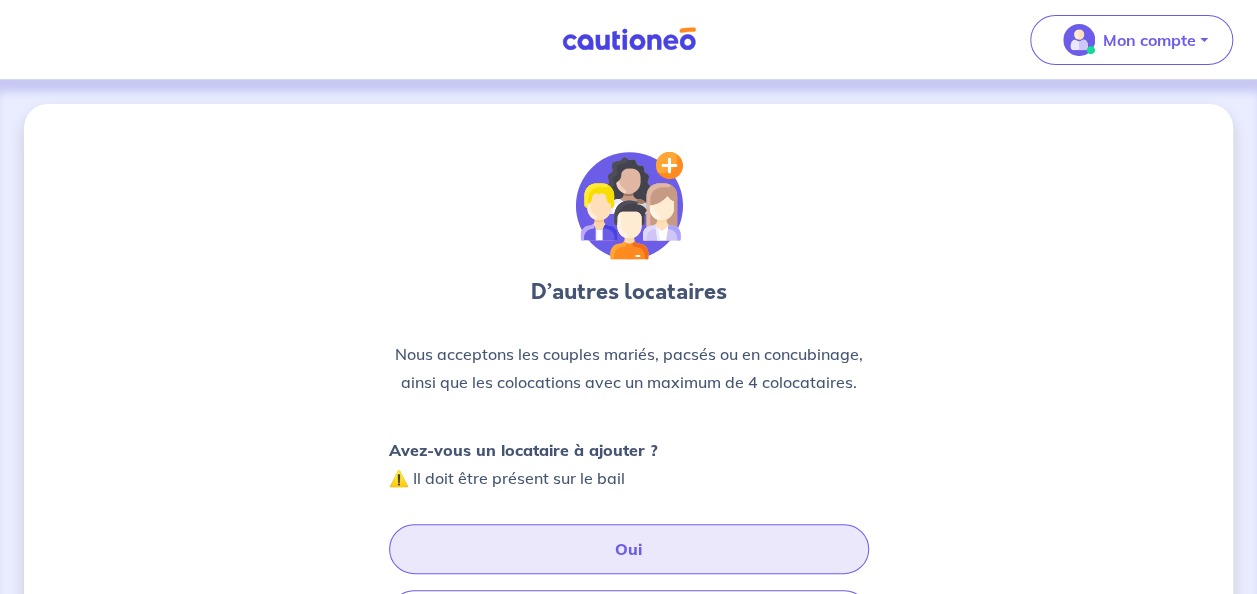 click on "Oui" at bounding box center [629, 549] 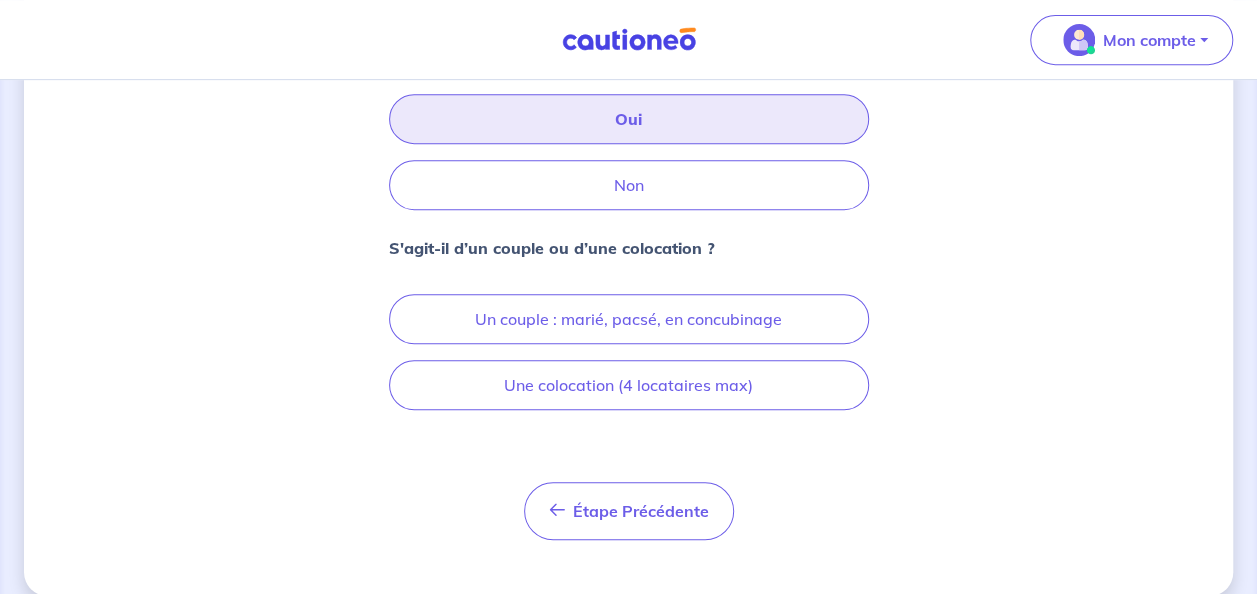 scroll, scrollTop: 452, scrollLeft: 0, axis: vertical 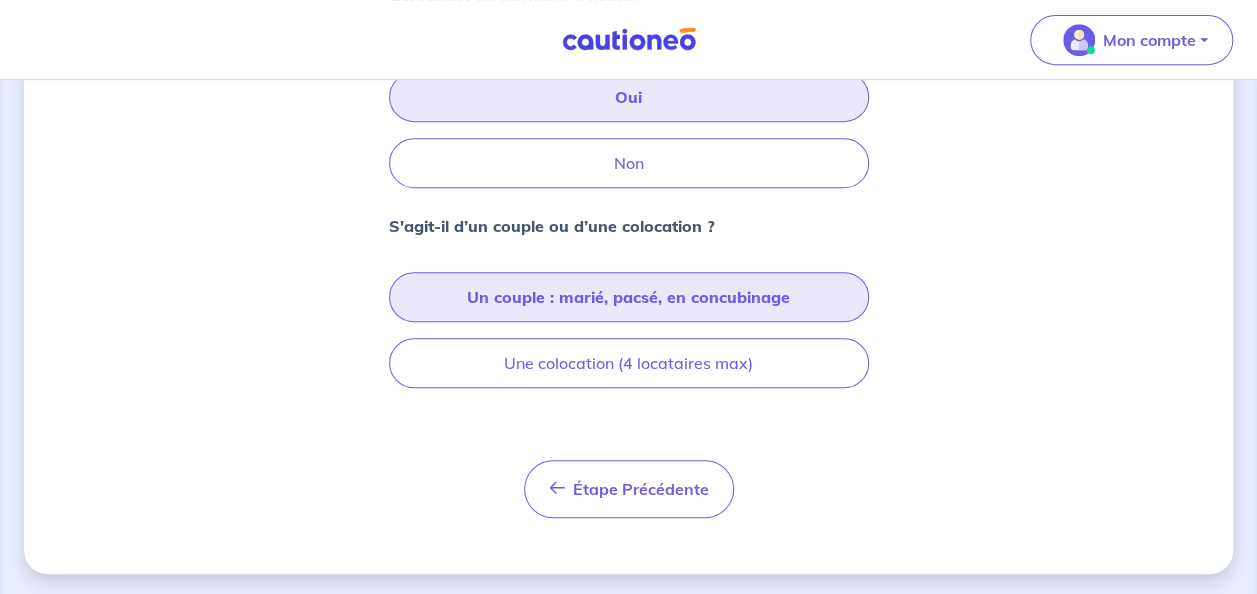 click on "Un couple : marié, pacsé, en concubinage" at bounding box center [629, 297] 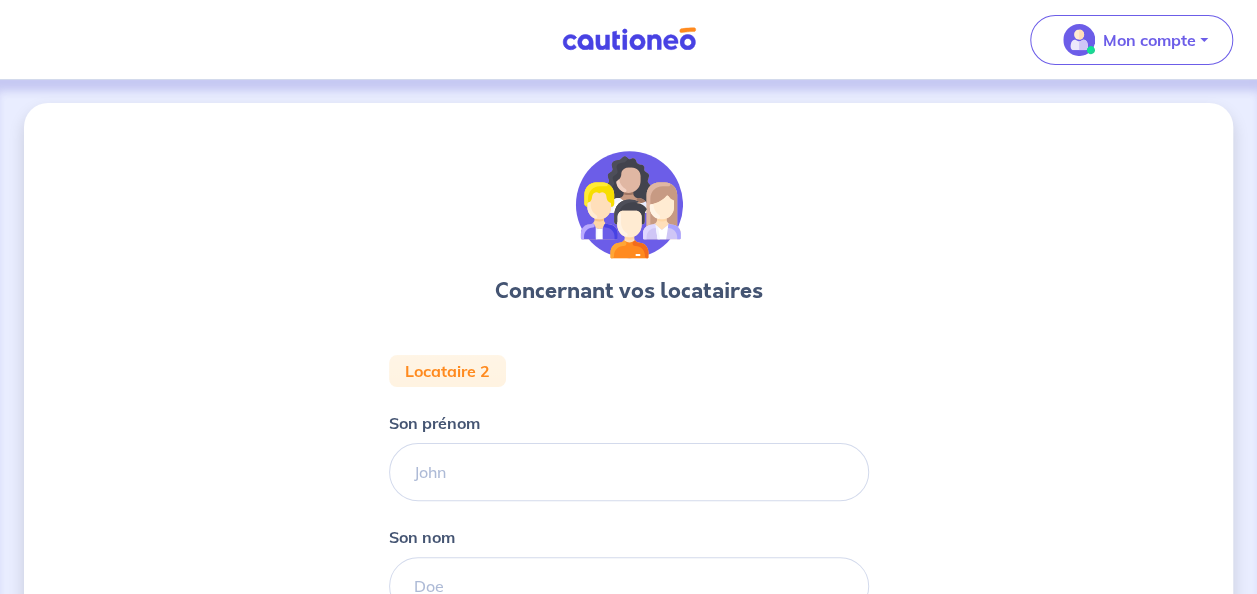 scroll, scrollTop: 0, scrollLeft: 0, axis: both 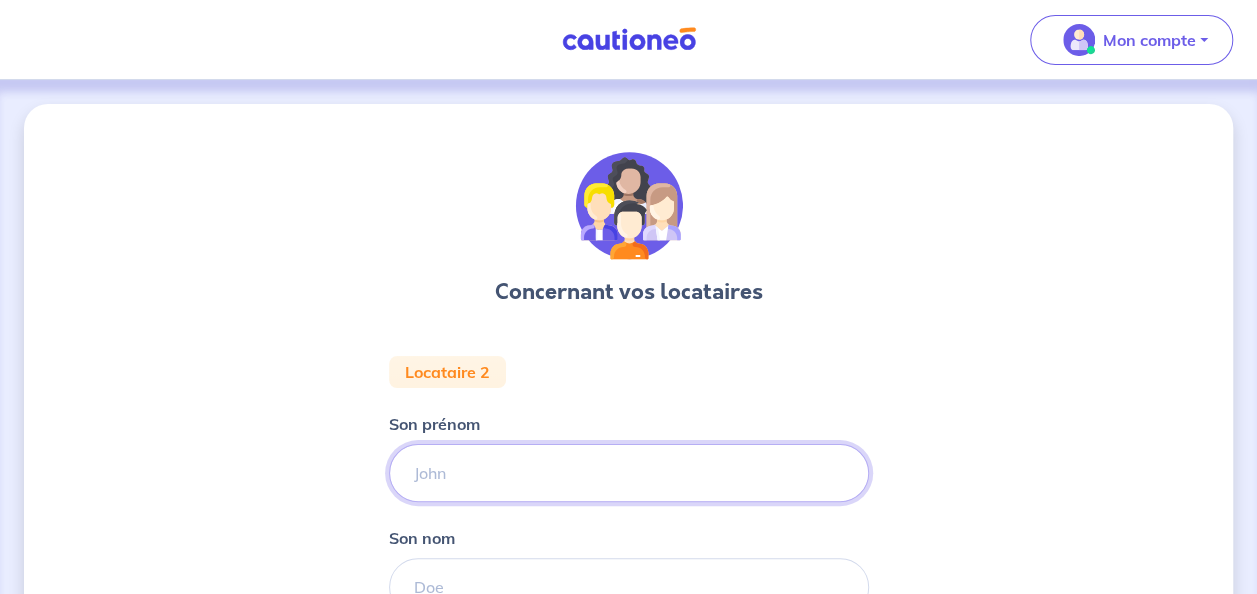 click on "Son prénom" at bounding box center [629, 473] 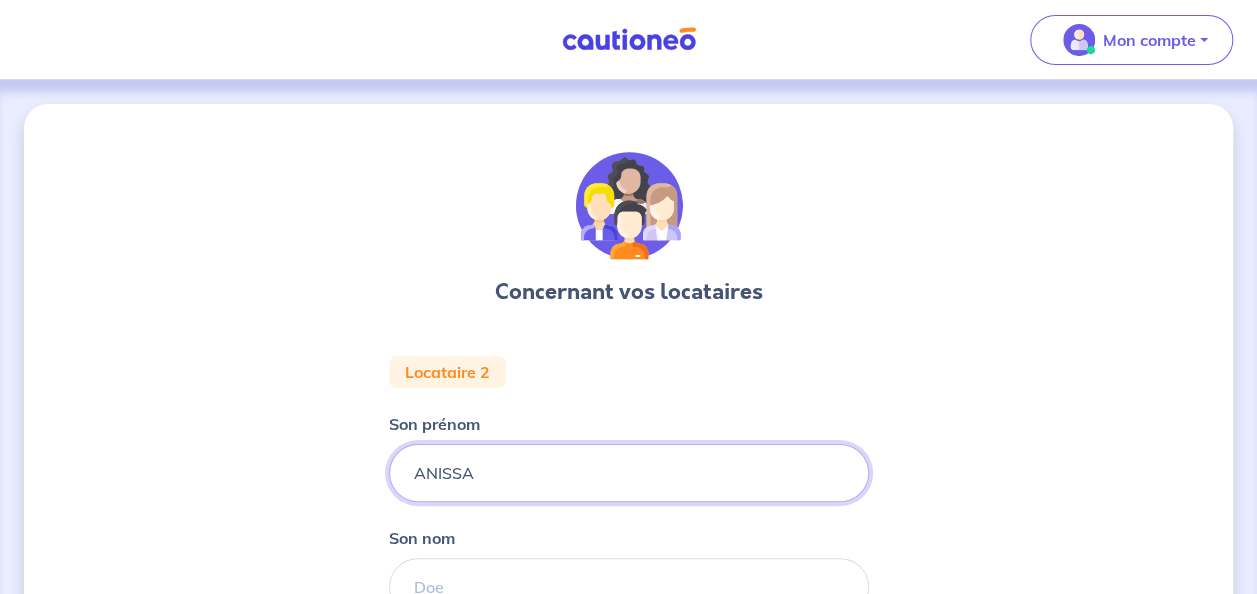 type on "ANISSA" 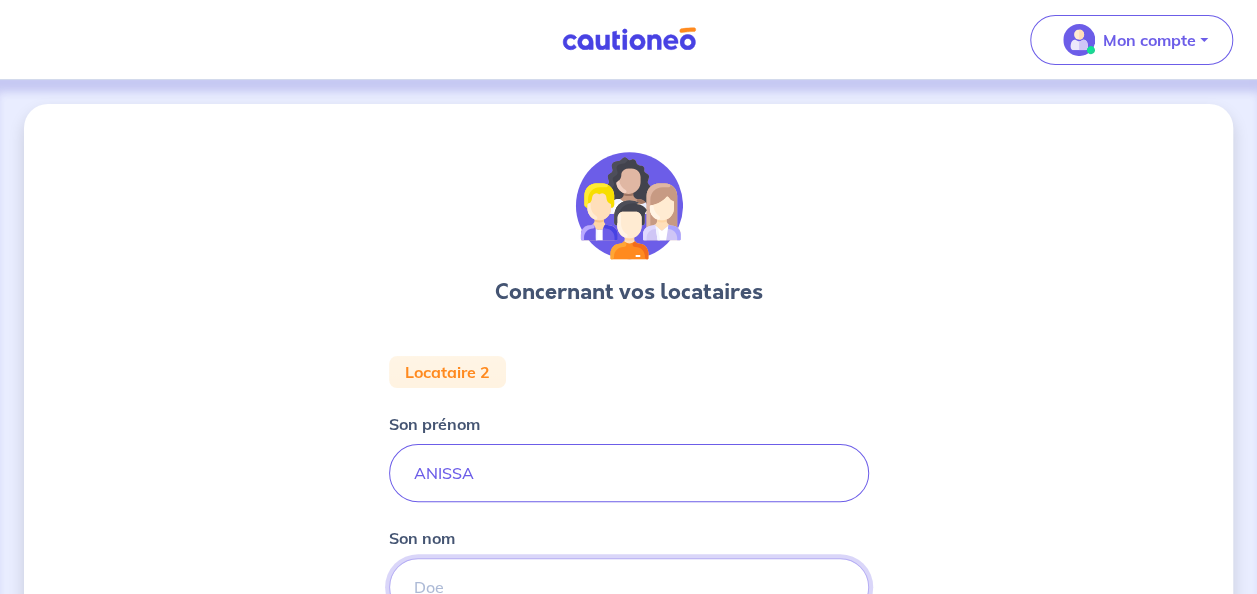 click on "Son nom" at bounding box center (629, 587) 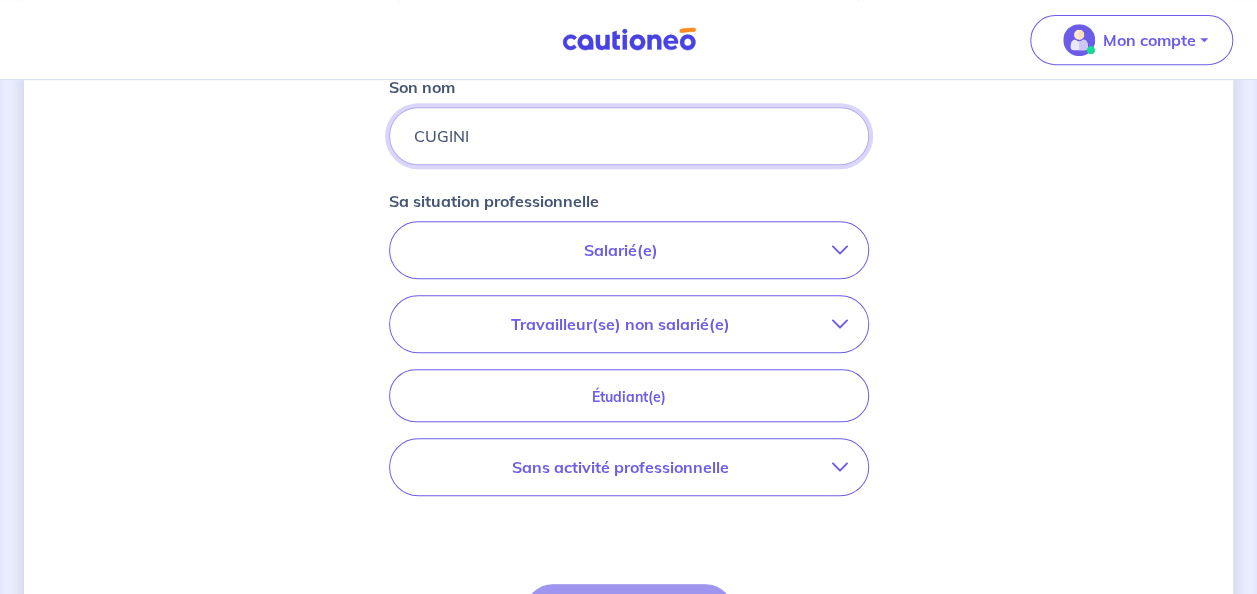 scroll, scrollTop: 460, scrollLeft: 0, axis: vertical 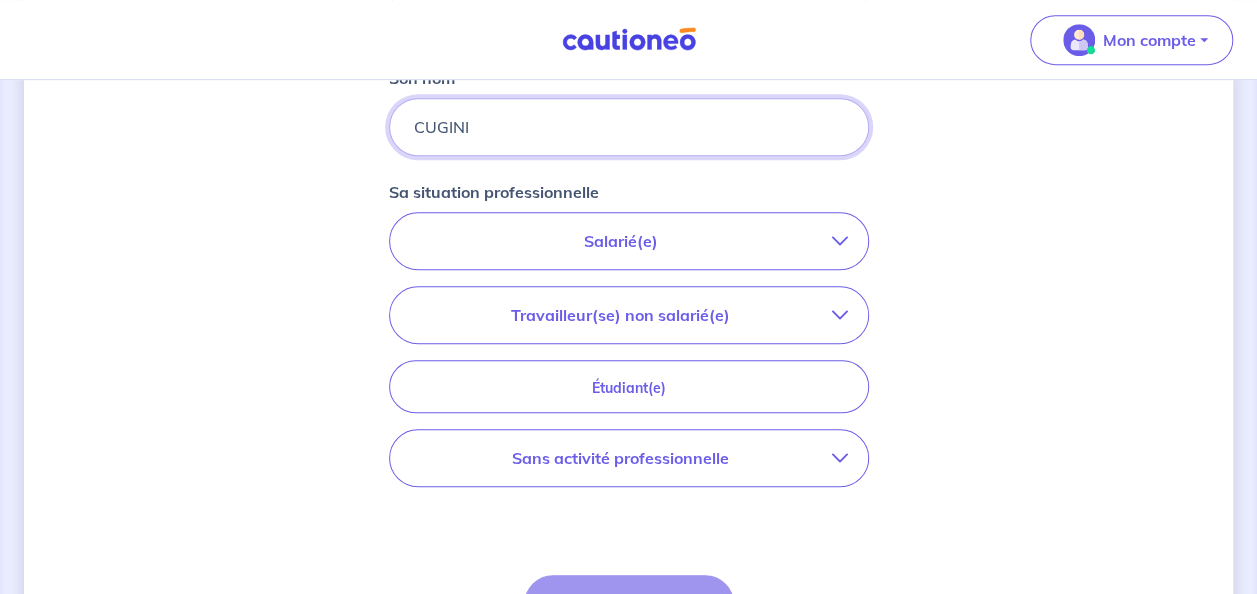 type on "CUGINI" 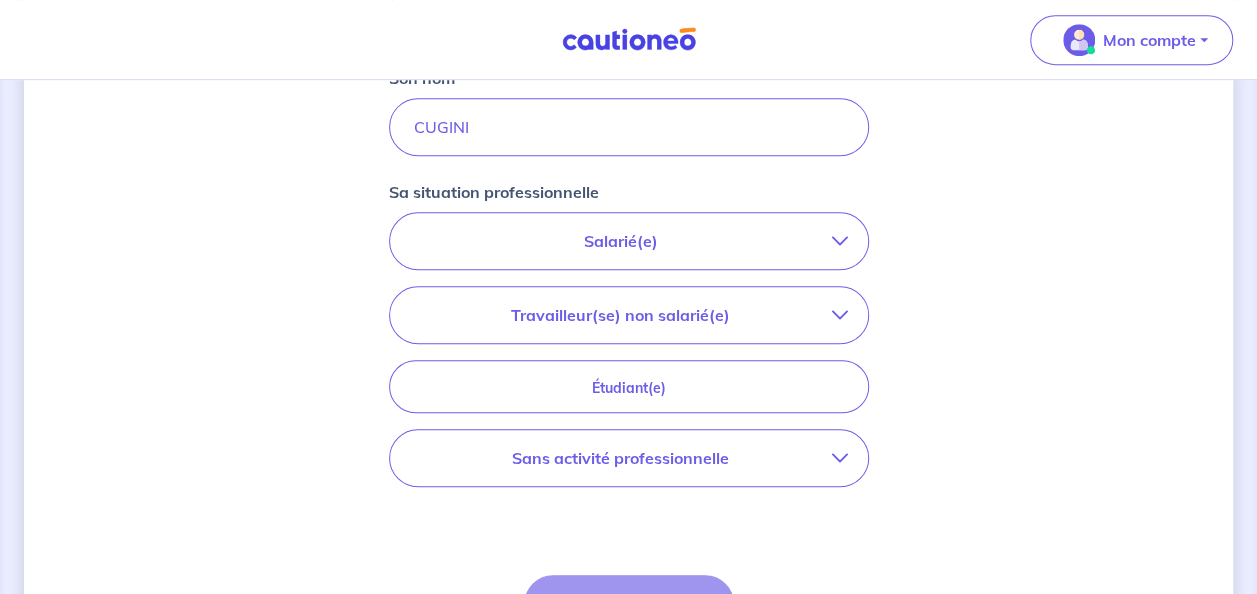 click at bounding box center [840, 458] 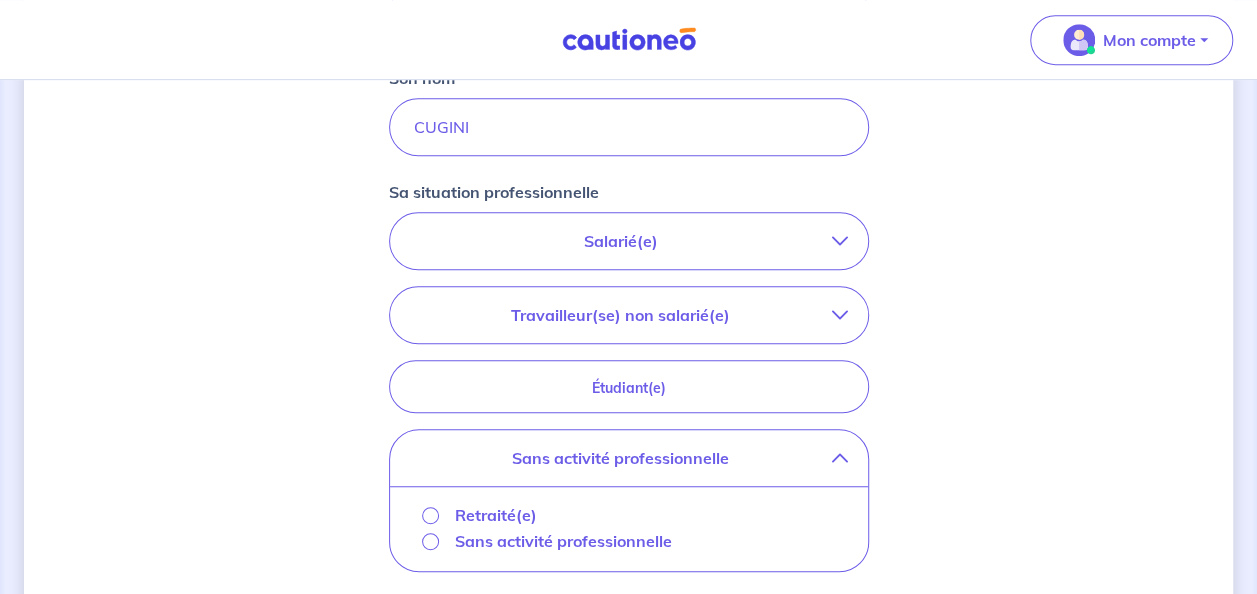 click on "Sans activité professionnelle" at bounding box center (563, 541) 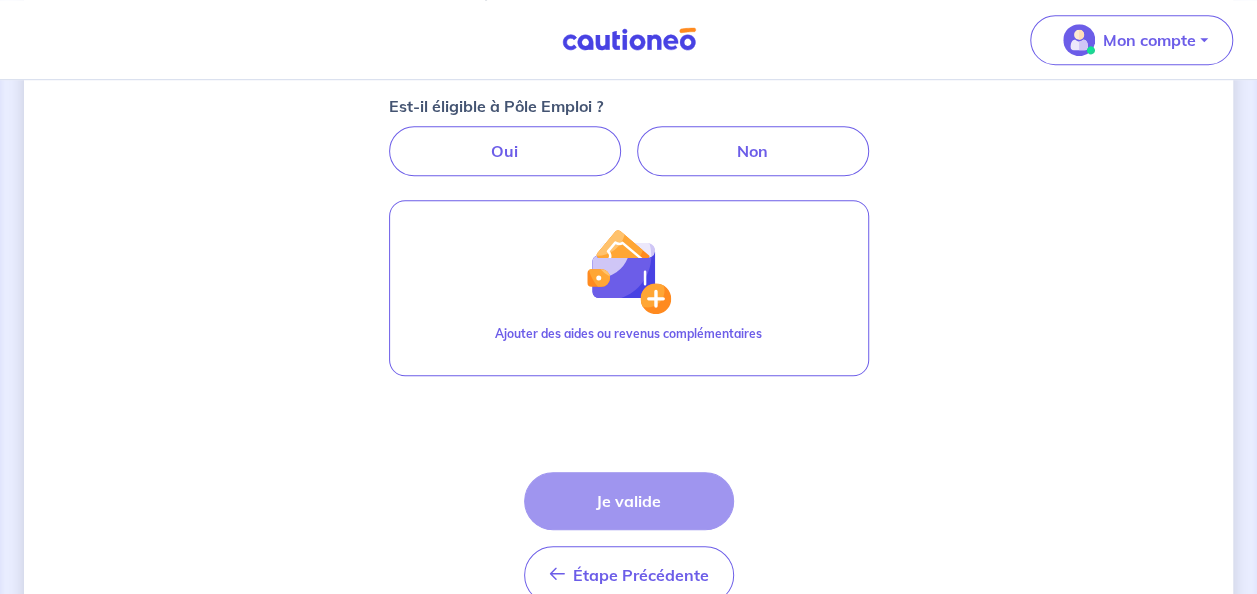 scroll, scrollTop: 663, scrollLeft: 0, axis: vertical 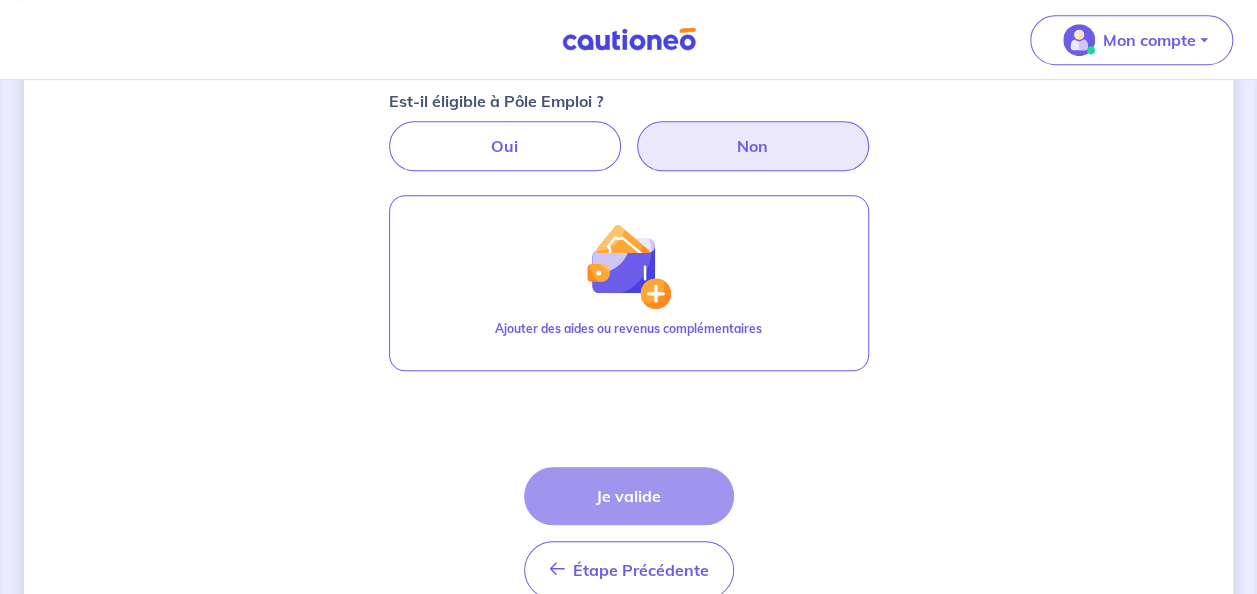 click on "Non" at bounding box center (753, 146) 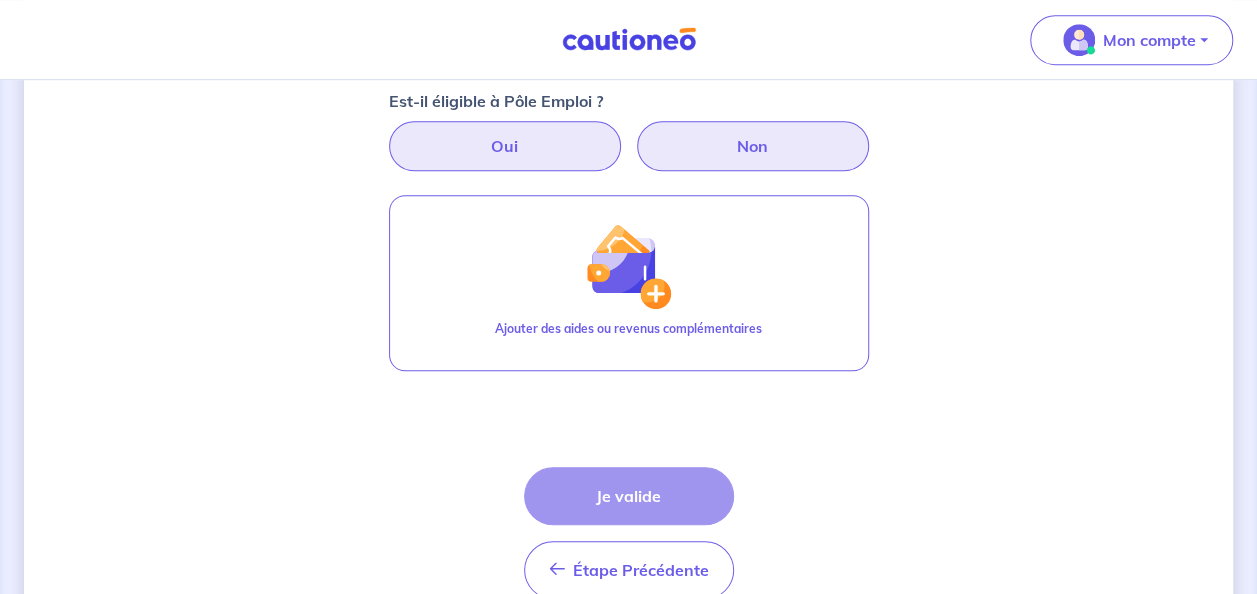 click on "Oui" at bounding box center (505, 146) 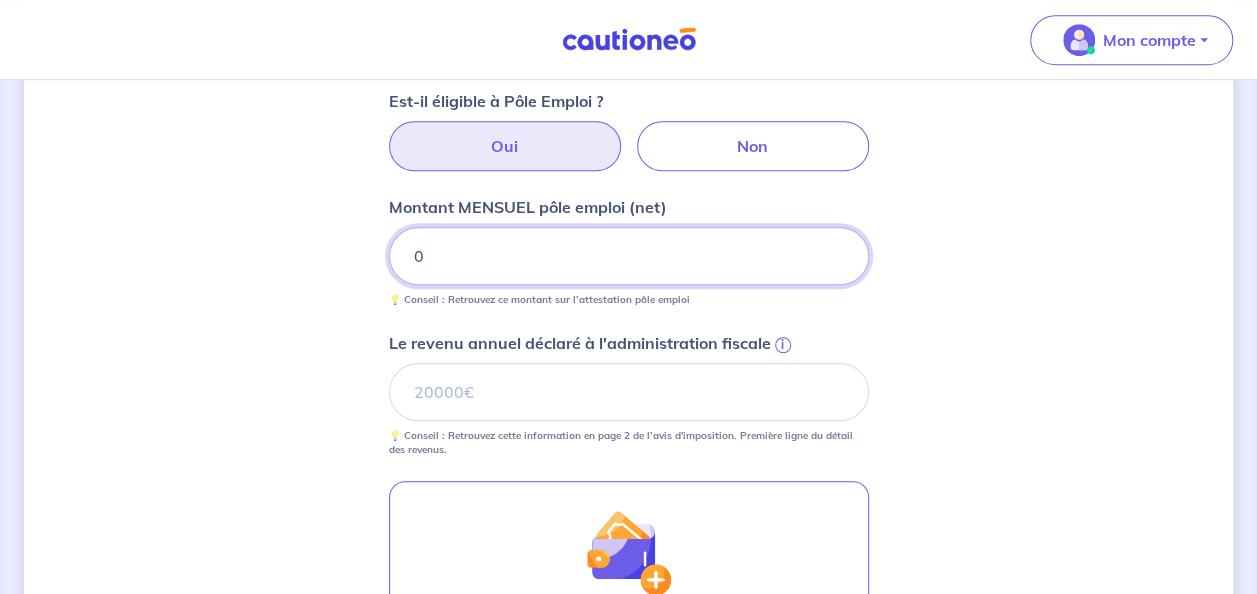 click on "0" at bounding box center [629, 256] 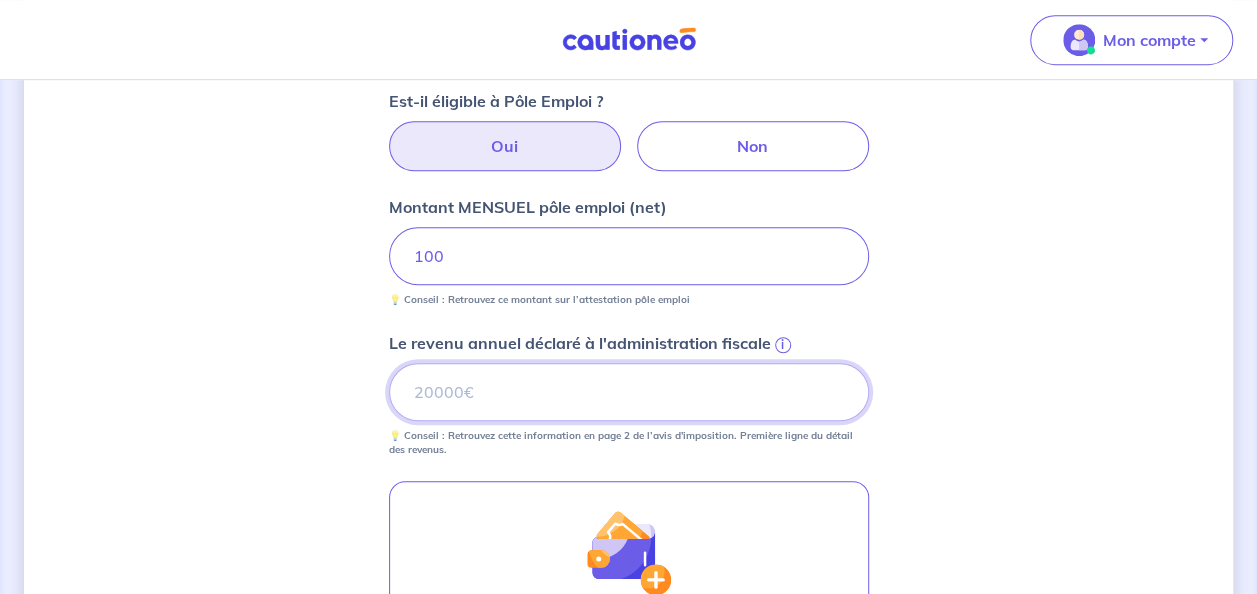 click on "Le revenu annuel déclaré à l'administration fiscale i" at bounding box center [629, 392] 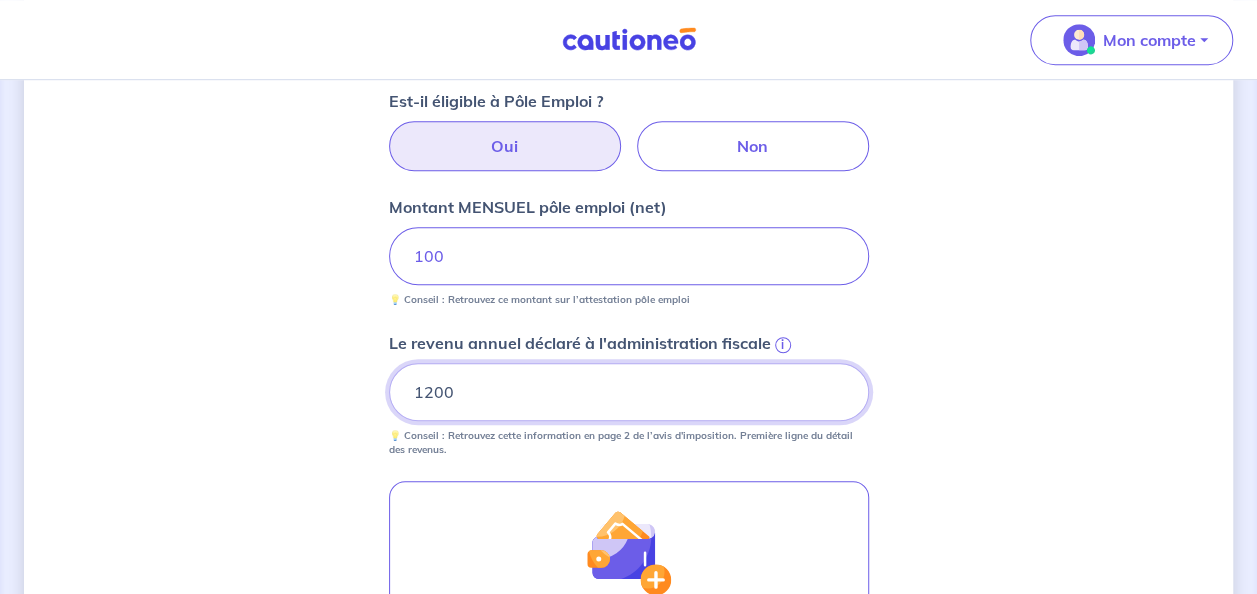 scroll, scrollTop: 1044, scrollLeft: 0, axis: vertical 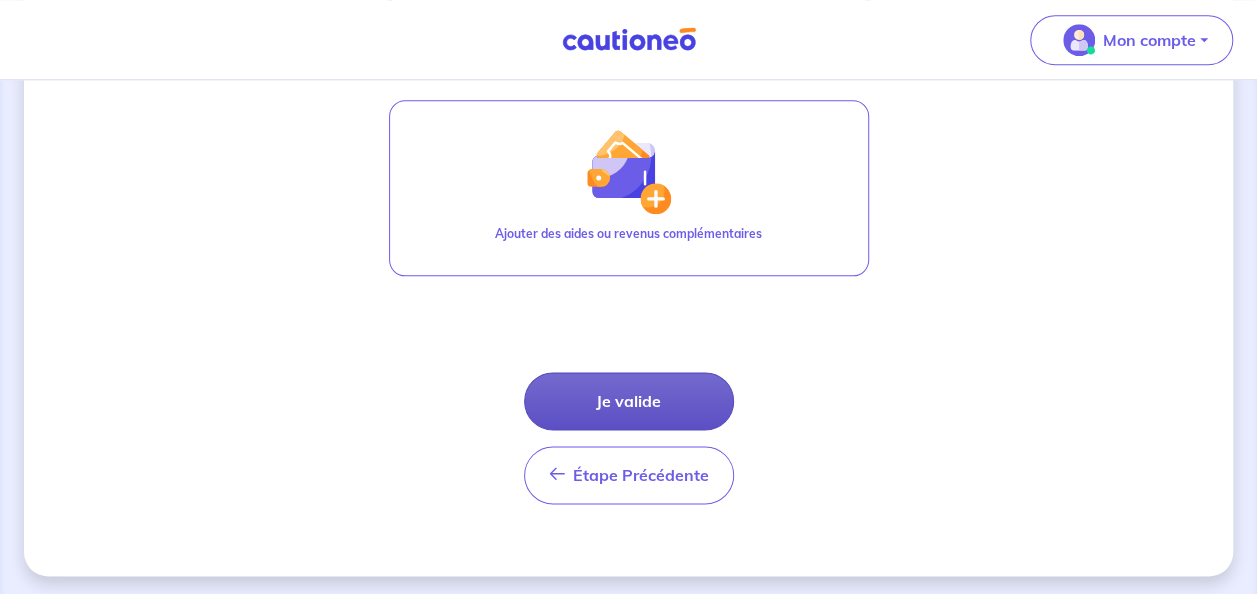 type on "1200" 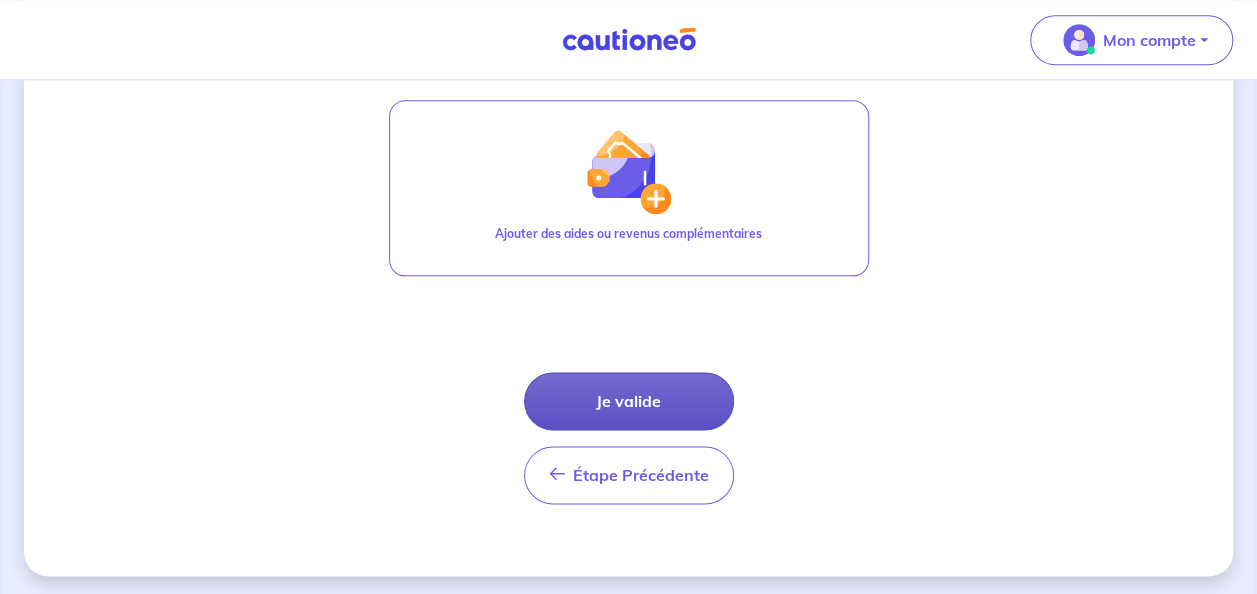 click on "Je valide" at bounding box center [629, 401] 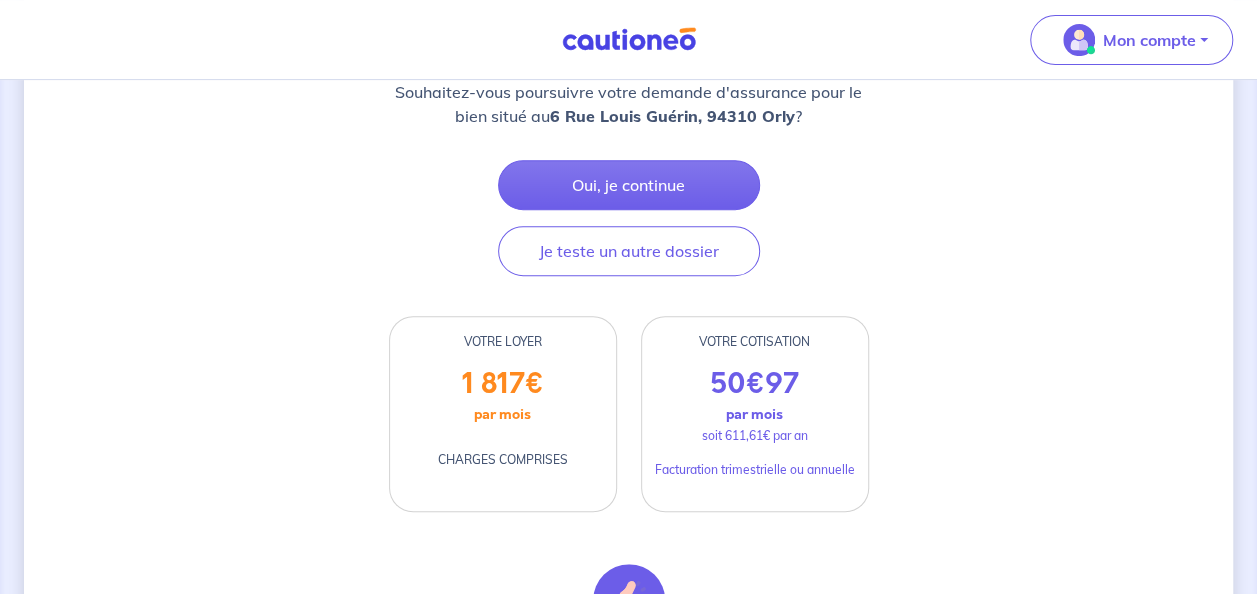 scroll, scrollTop: 313, scrollLeft: 0, axis: vertical 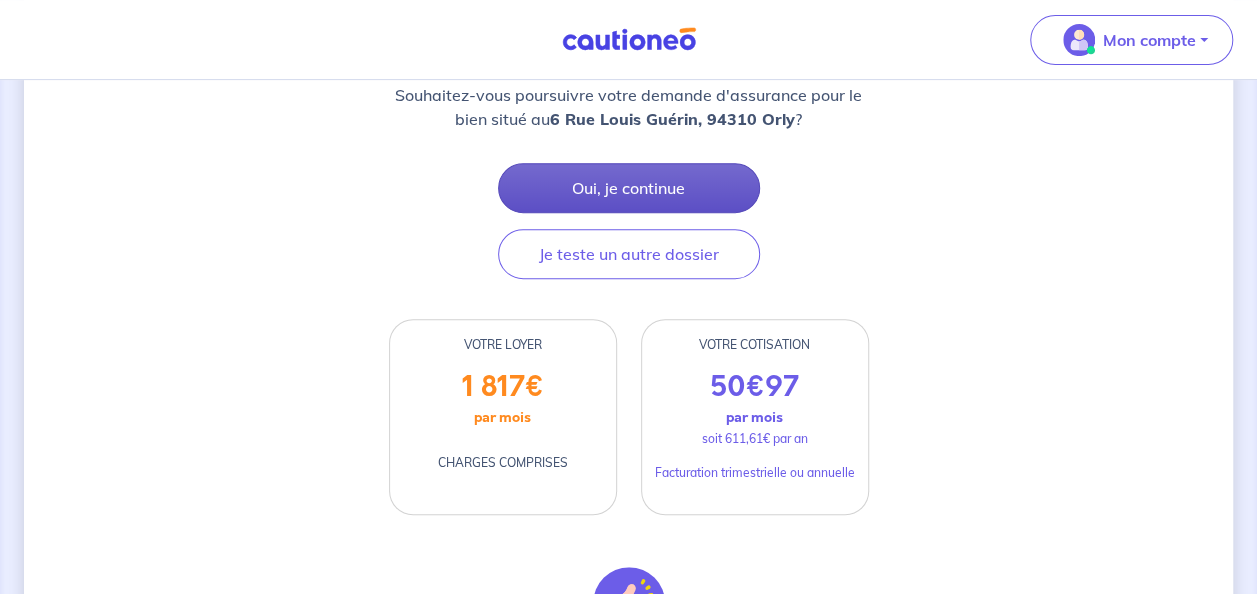click on "Oui, je continue" at bounding box center (629, 188) 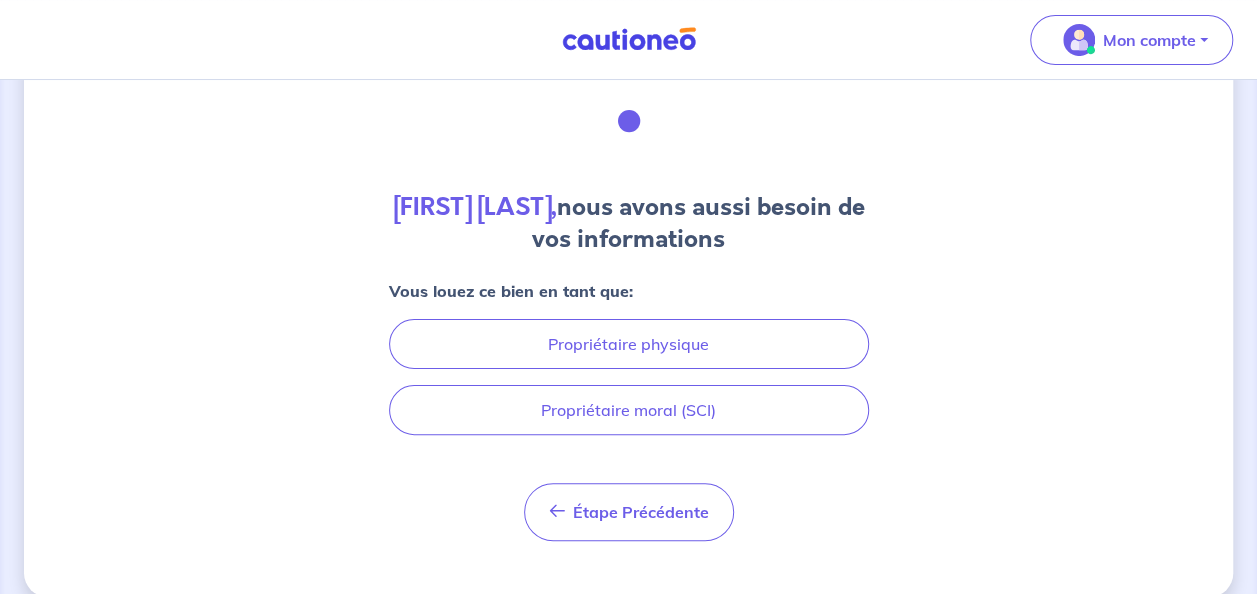 scroll, scrollTop: 86, scrollLeft: 0, axis: vertical 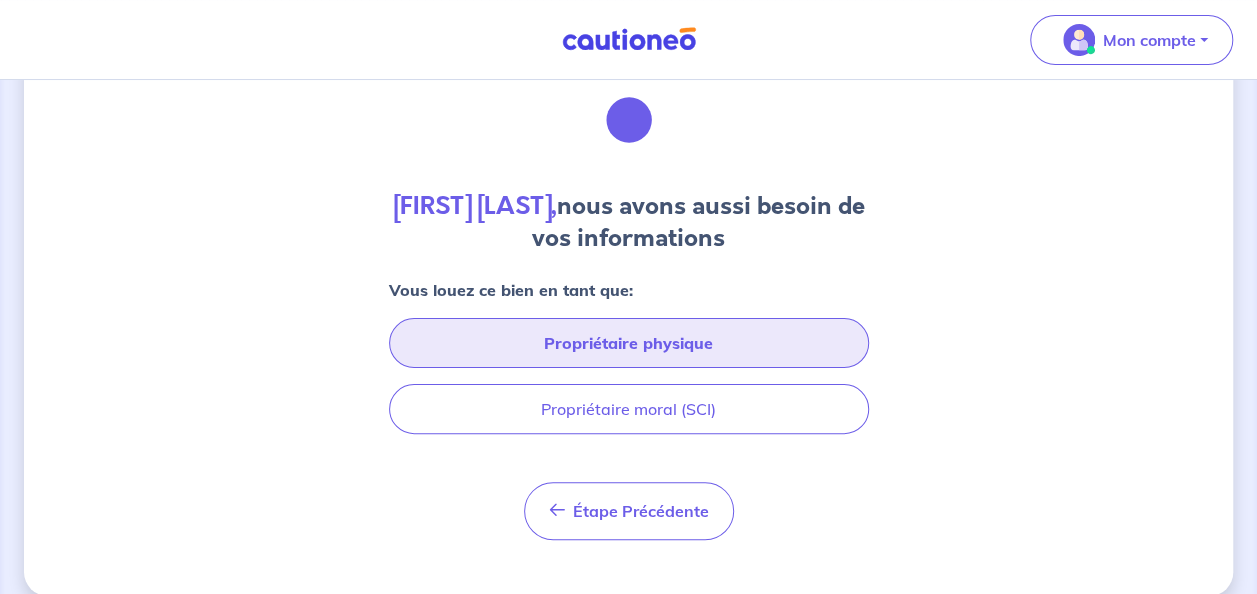 click on "Propriétaire physique" at bounding box center (629, 343) 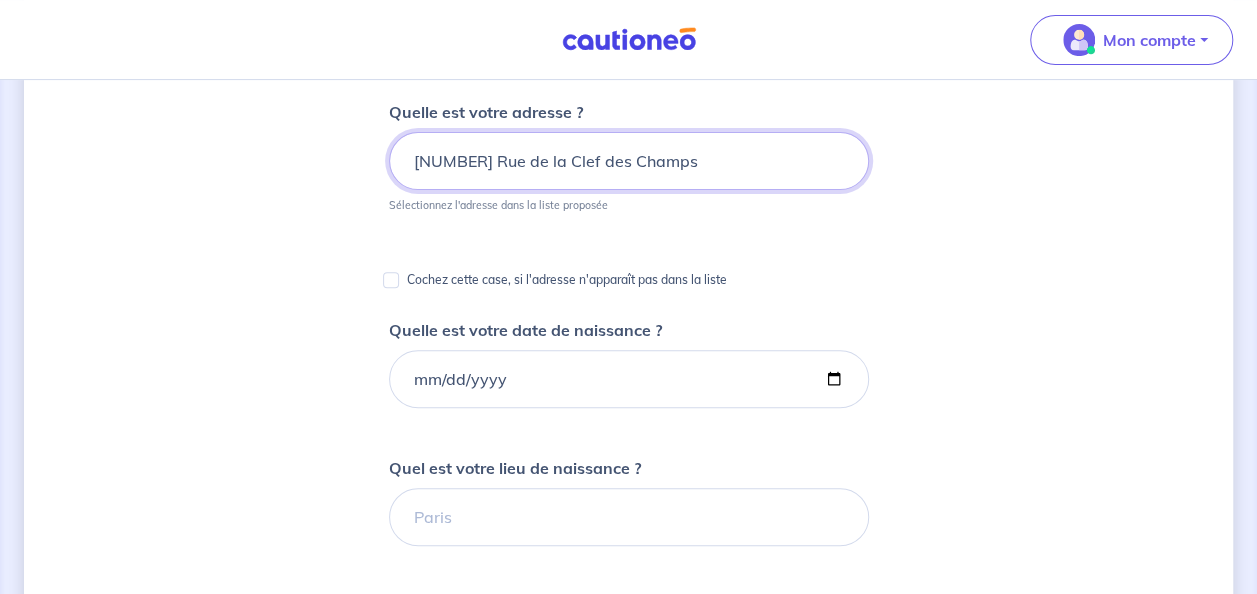 scroll, scrollTop: 266, scrollLeft: 0, axis: vertical 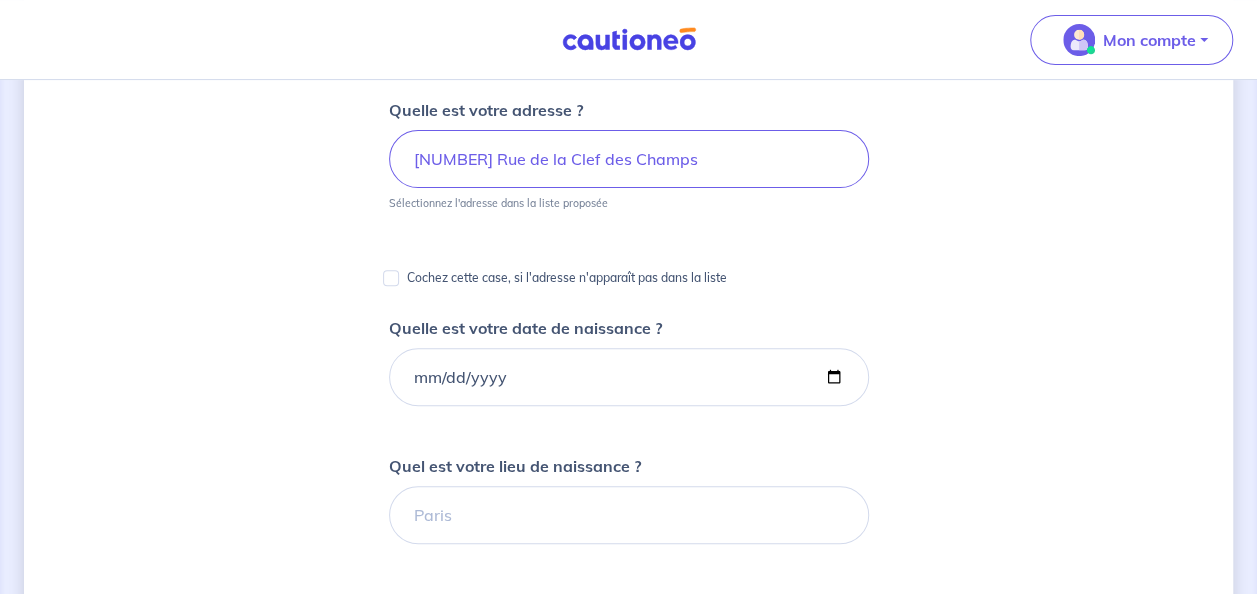 click on "Frederic Maltese,  nous avons aussi besoin de vos informations Quelle est votre adresse ? 10 Rue de la Clef des Champs Sélectionnez l'adresse dans la liste proposée Cochez cette case, si l'adresse n'apparaît pas dans la liste Quelle est votre date de naissance ? Quel est votre lieu de naissance ? Étape Précédente Précédent Je valide Je valide À  SAVOIR Actuellement, nous ne pouvons inscrire qu'un seul propriétaire sur le contrat. Si vous n'êtes pas le seul propriétaire du logement, rassurez-vous le bien est tout autant garanti." at bounding box center [628, 485] 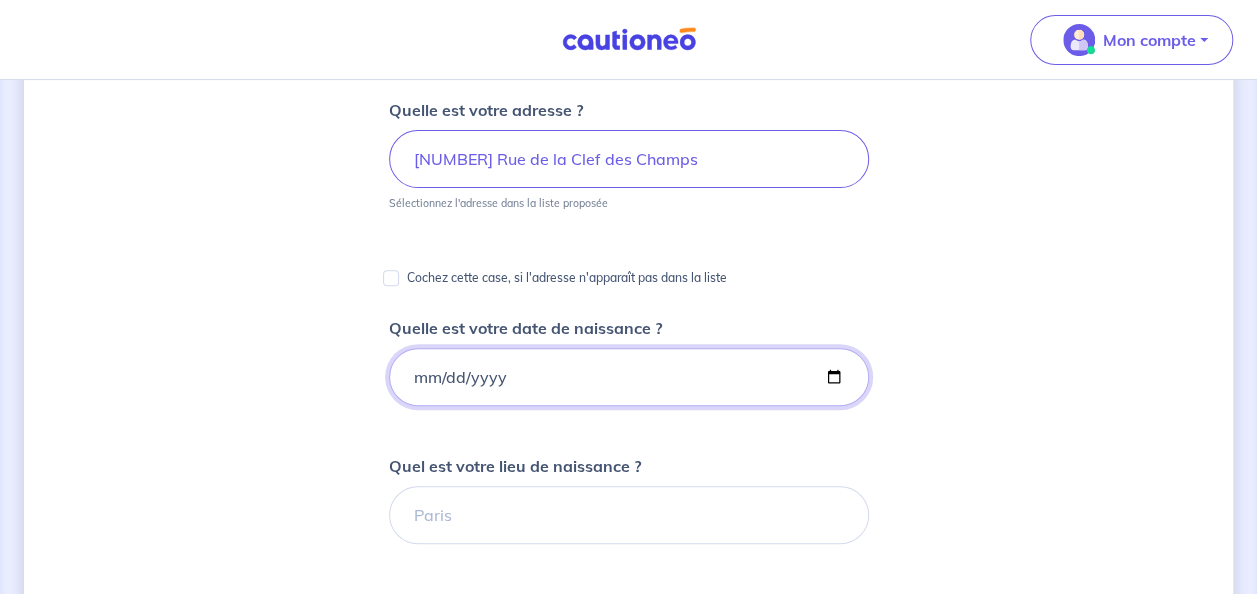 click on "Quelle est votre date de naissance ?" at bounding box center [629, 377] 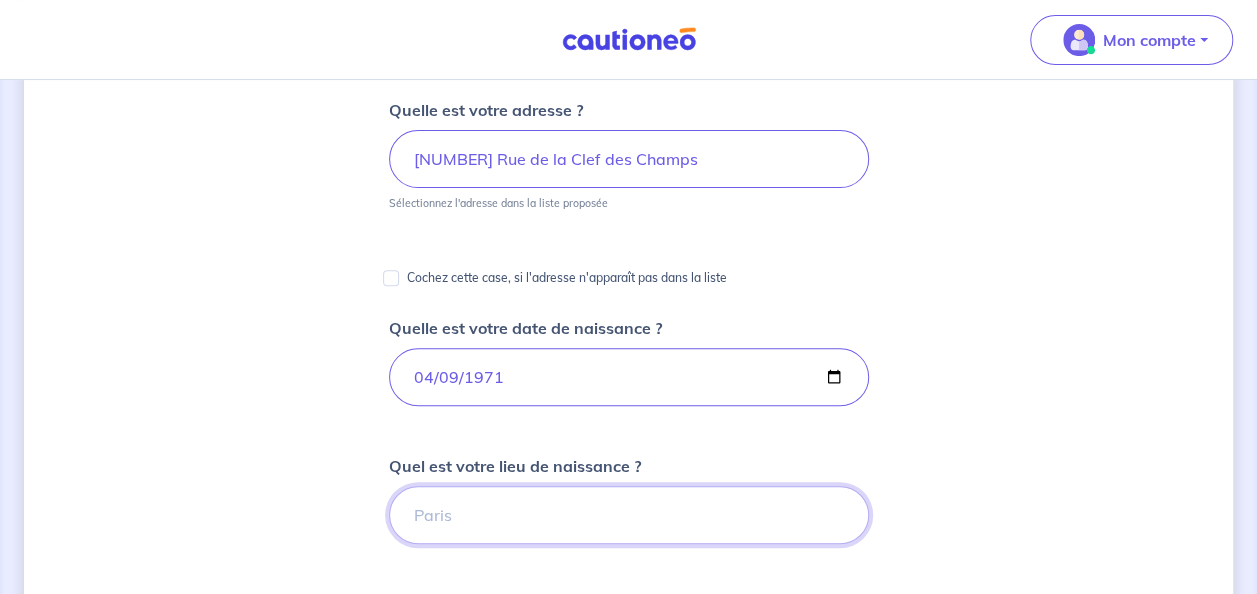 click on "Quel est votre lieu de naissance ?" at bounding box center [629, 515] 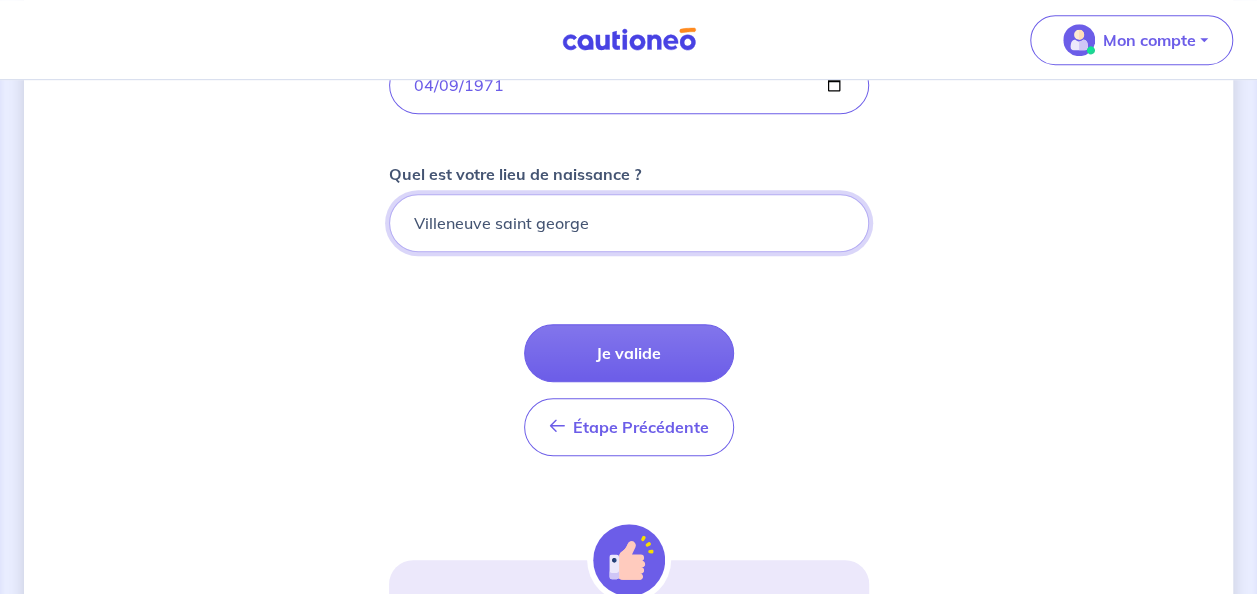 scroll, scrollTop: 556, scrollLeft: 0, axis: vertical 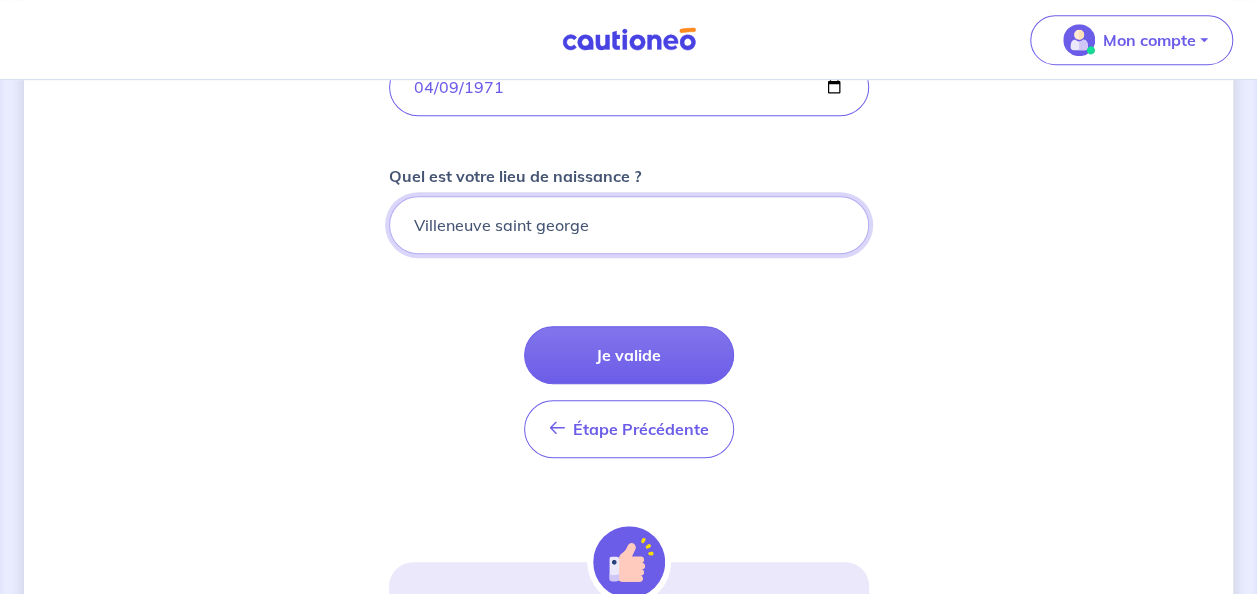 click on "Villeneuve saint george" at bounding box center (629, 225) 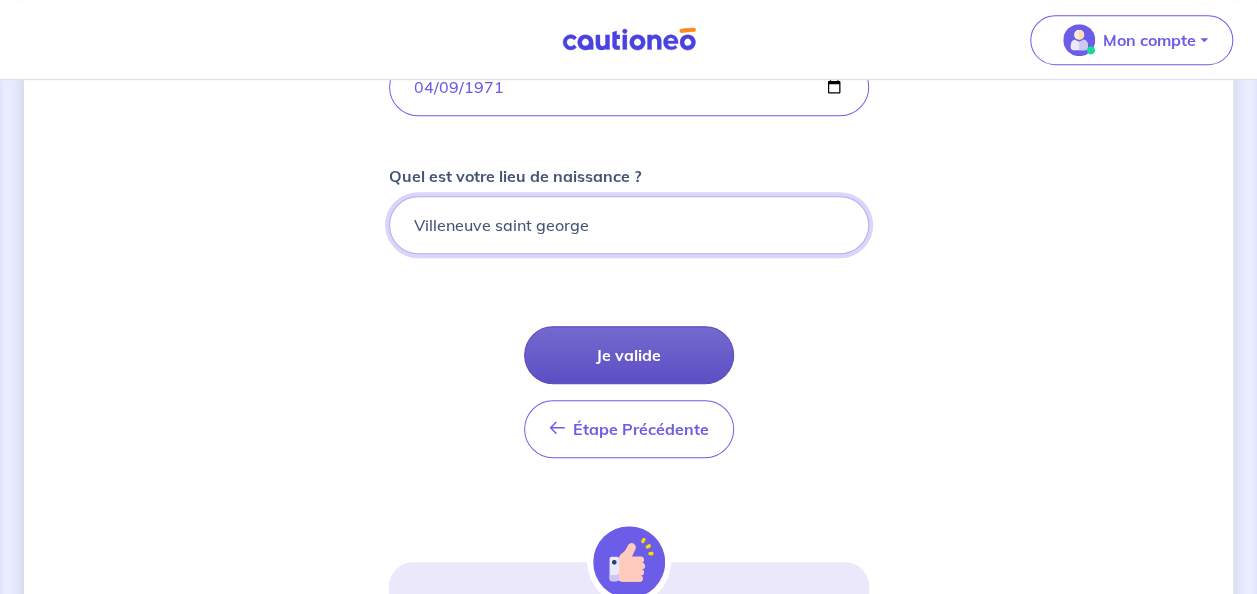 type on "Villeneuve saint georges" 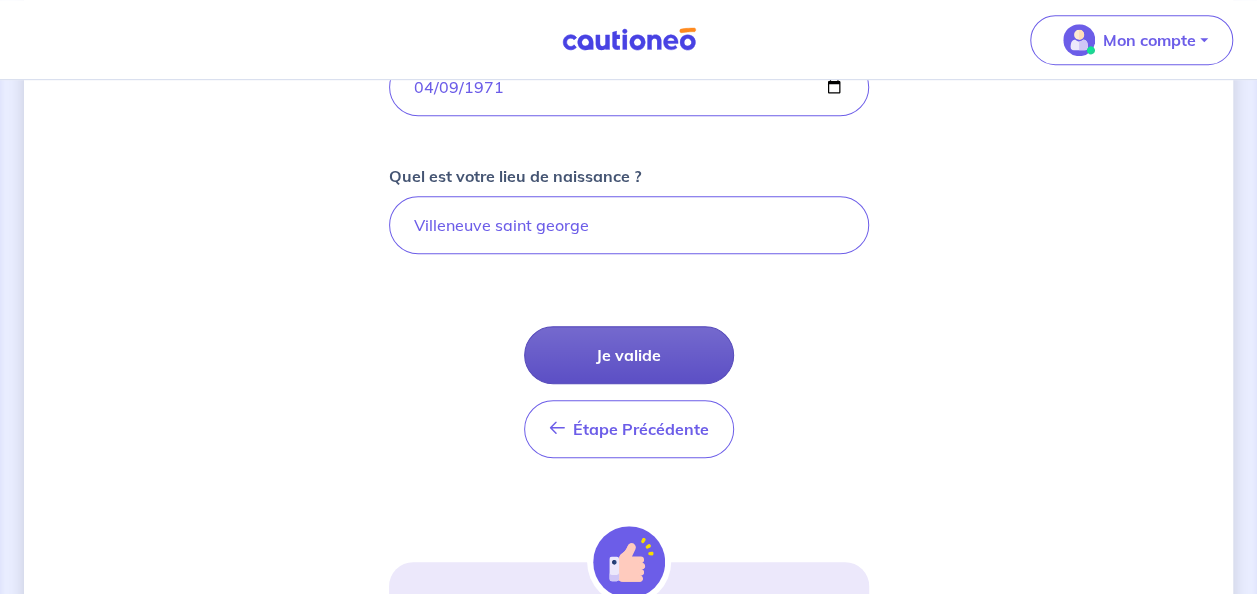 click on "Je valide" at bounding box center (629, 355) 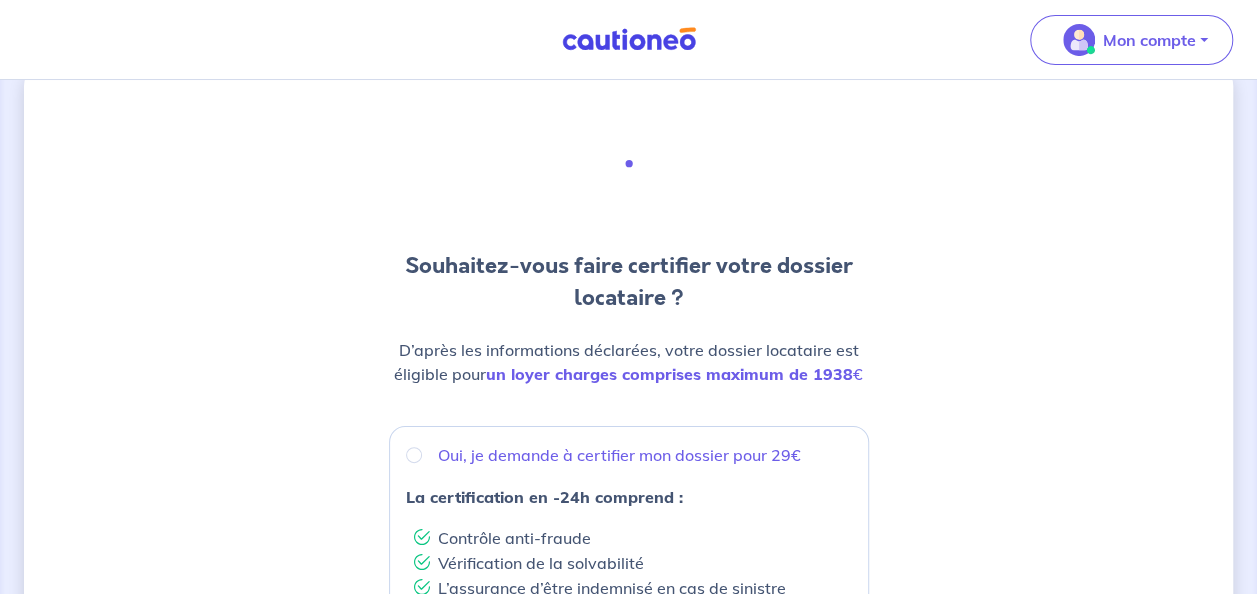 scroll, scrollTop: 0, scrollLeft: 0, axis: both 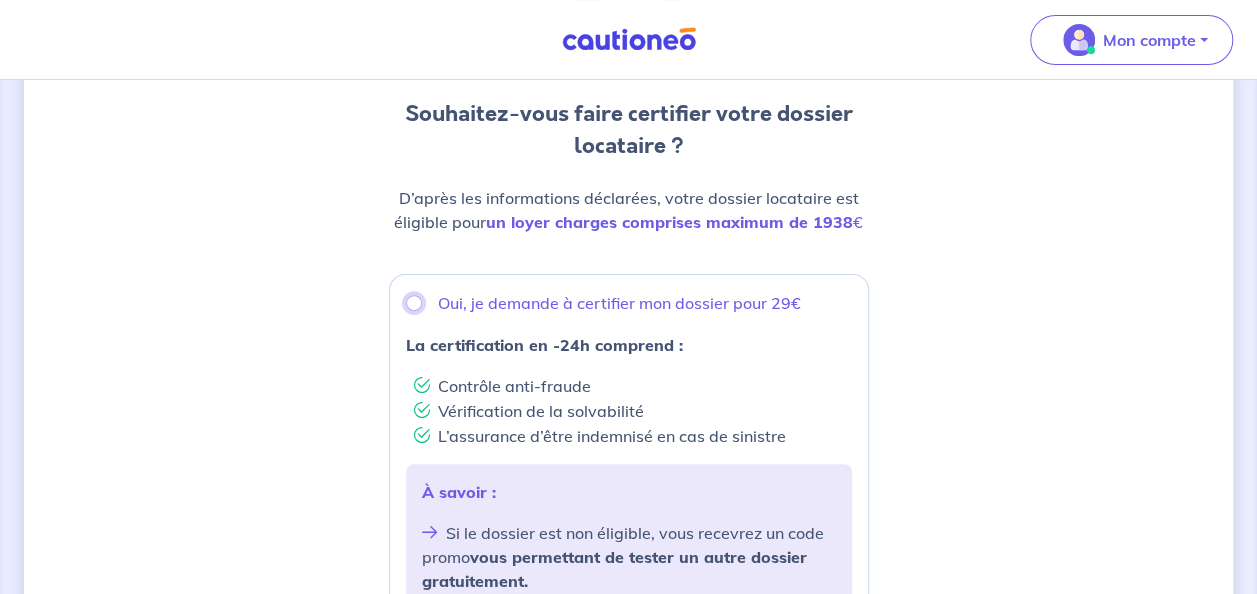click on "Oui, je demande à certifier mon dossier pour 29€" at bounding box center [414, 303] 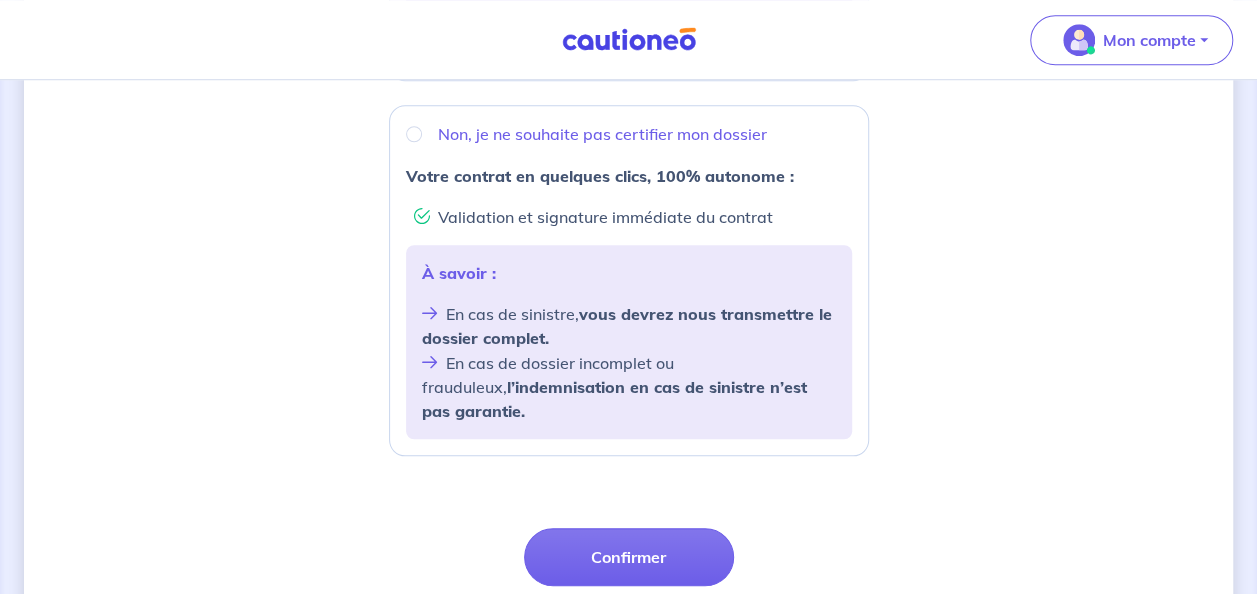 scroll, scrollTop: 775, scrollLeft: 0, axis: vertical 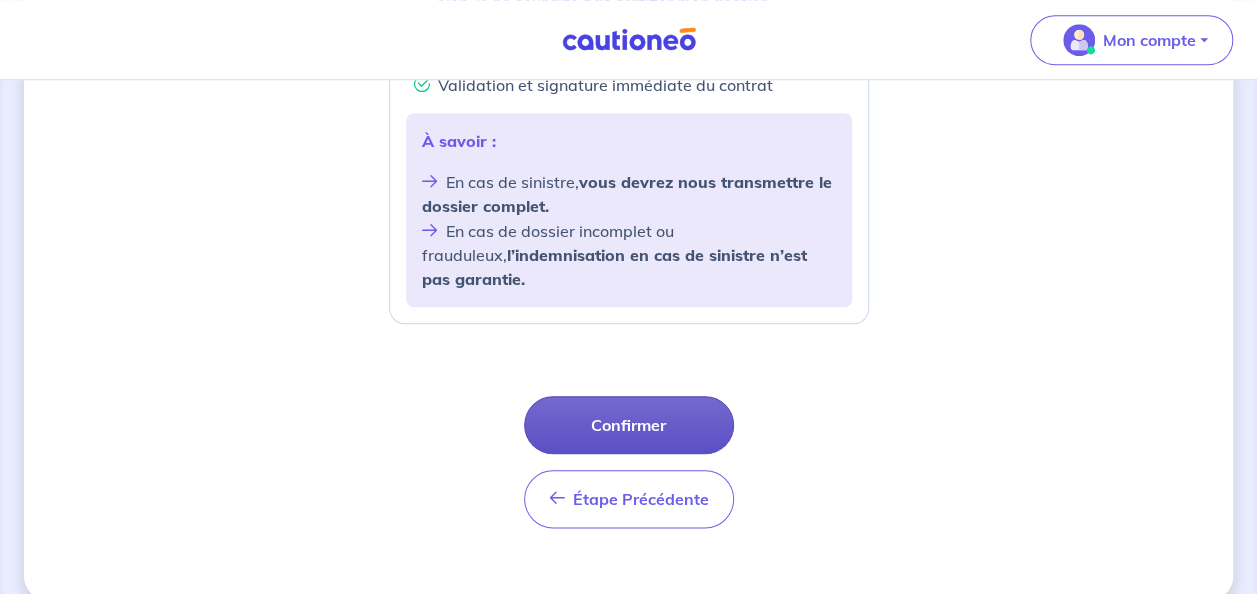 click on "Confirmer" at bounding box center (629, 425) 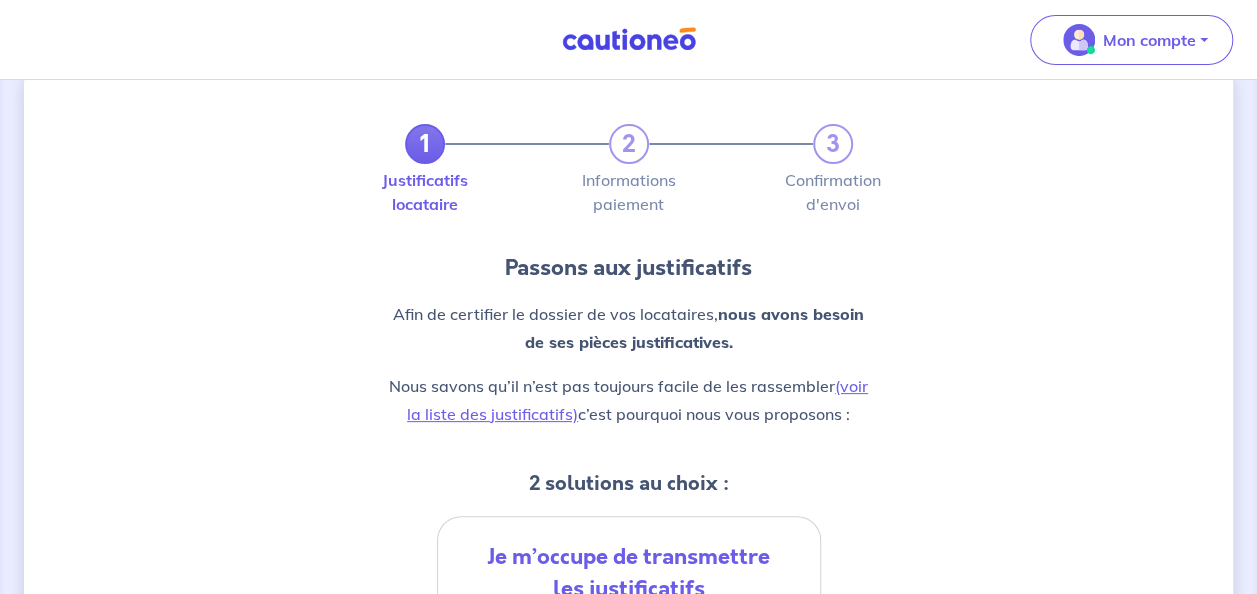 scroll, scrollTop: 0, scrollLeft: 0, axis: both 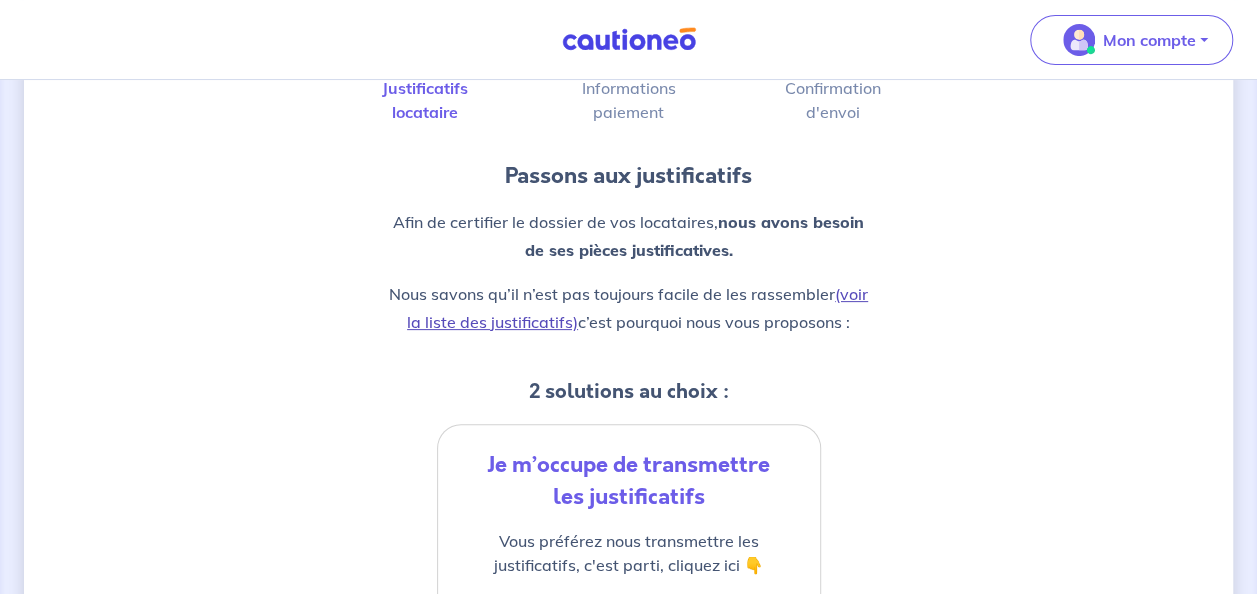 click on "(voir la liste des justificatifs)" at bounding box center [637, 308] 